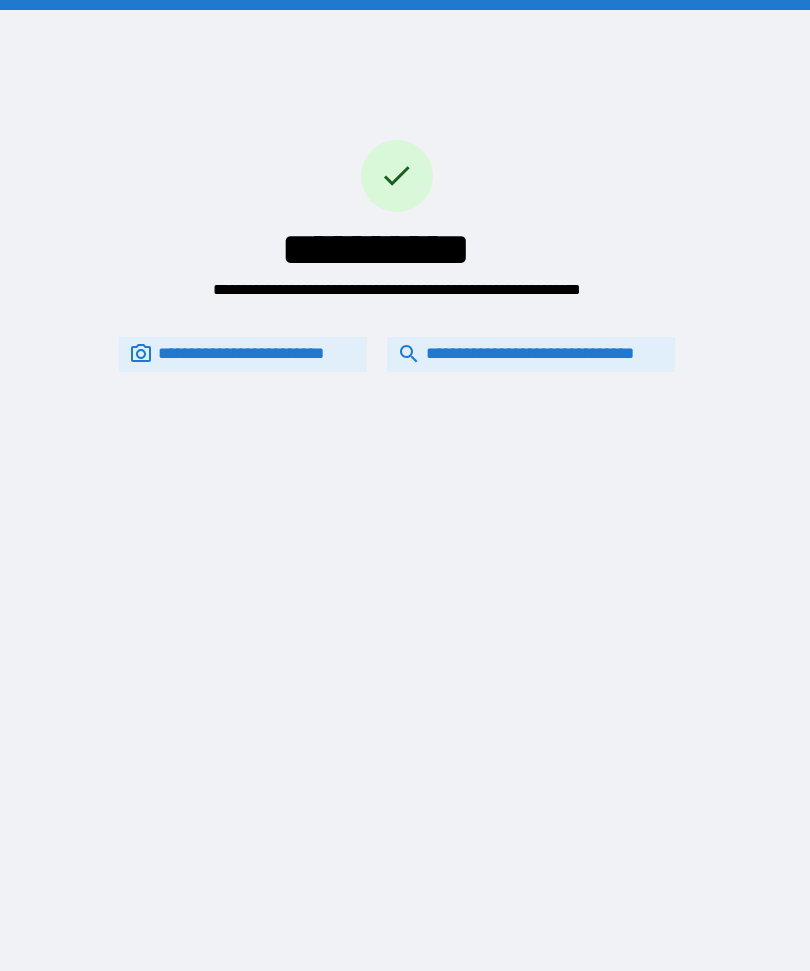scroll, scrollTop: 0, scrollLeft: 0, axis: both 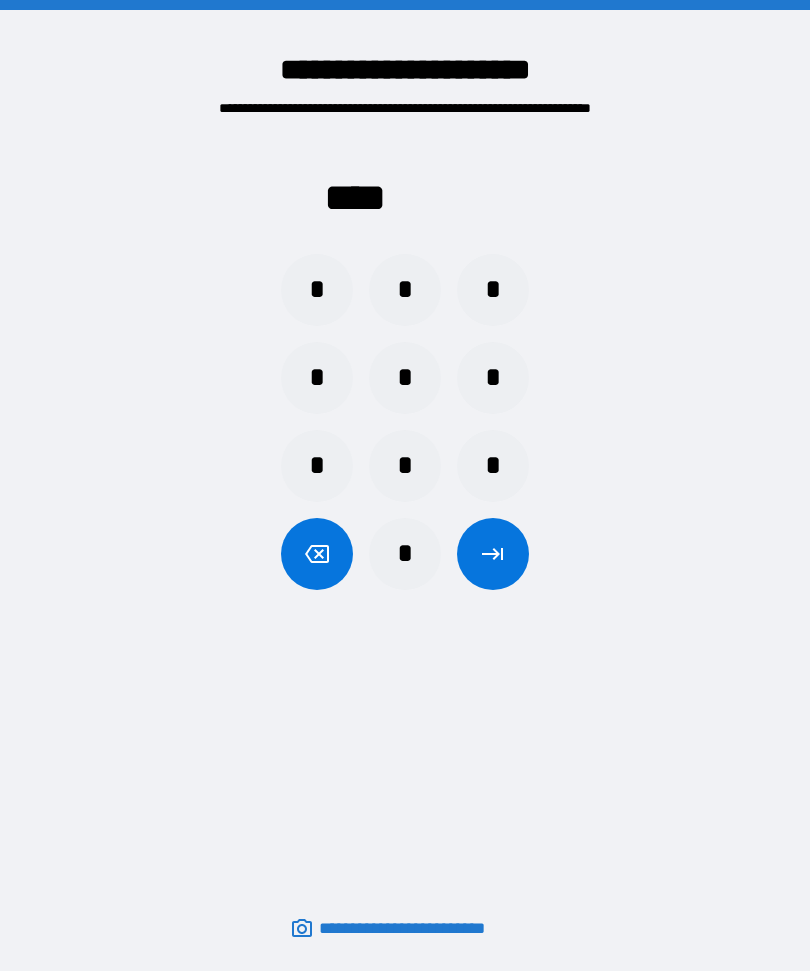 click on "*" at bounding box center (317, 290) 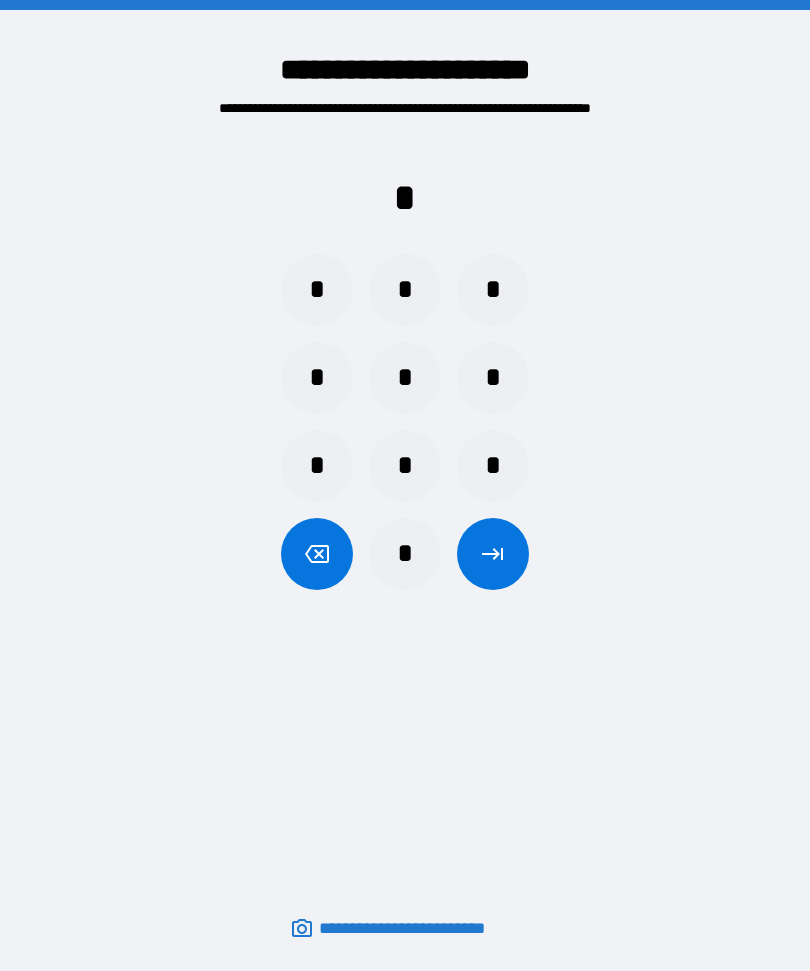 click on "*" at bounding box center [405, 290] 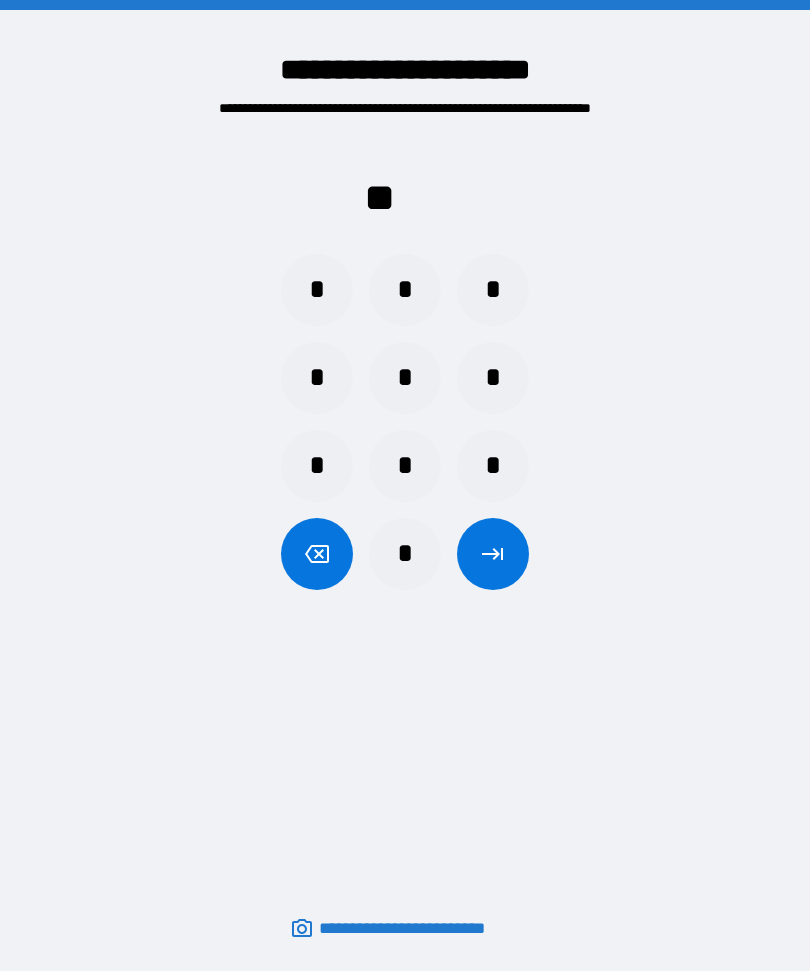 click on "*" at bounding box center (405, 554) 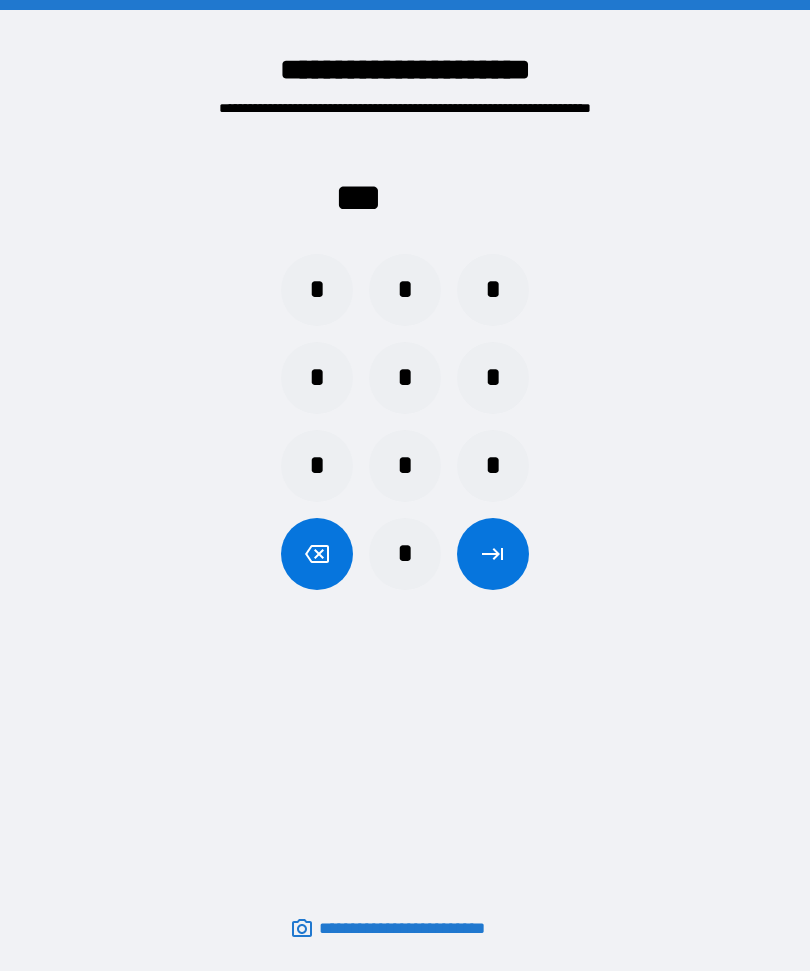 click on "*" at bounding box center [317, 466] 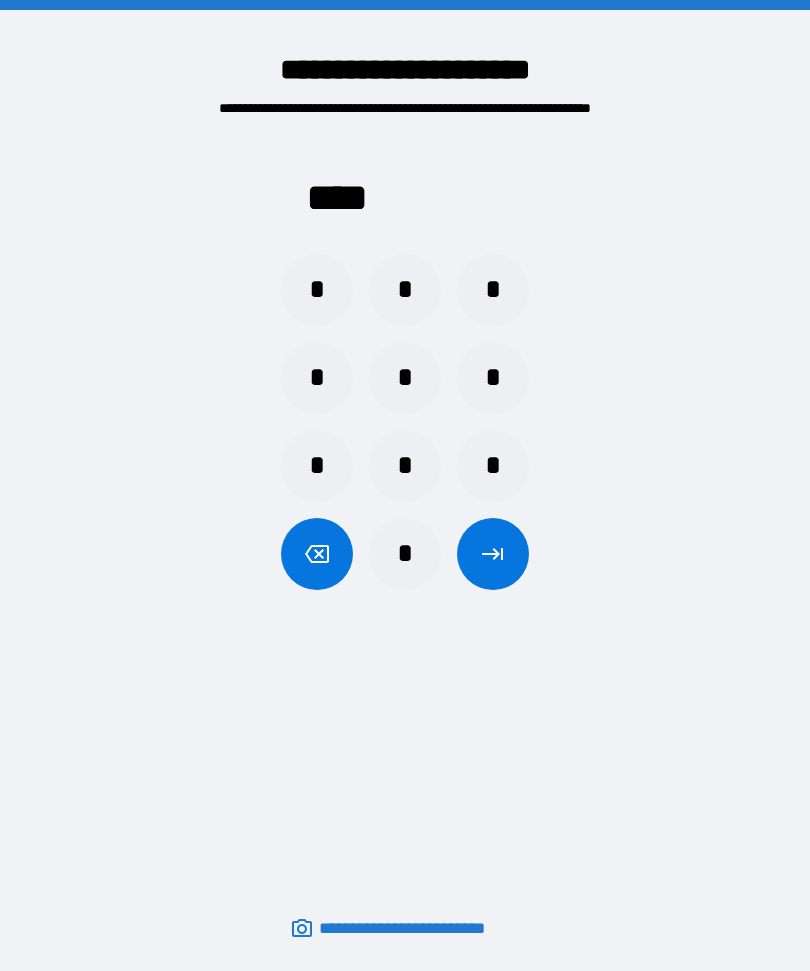 click at bounding box center [493, 554] 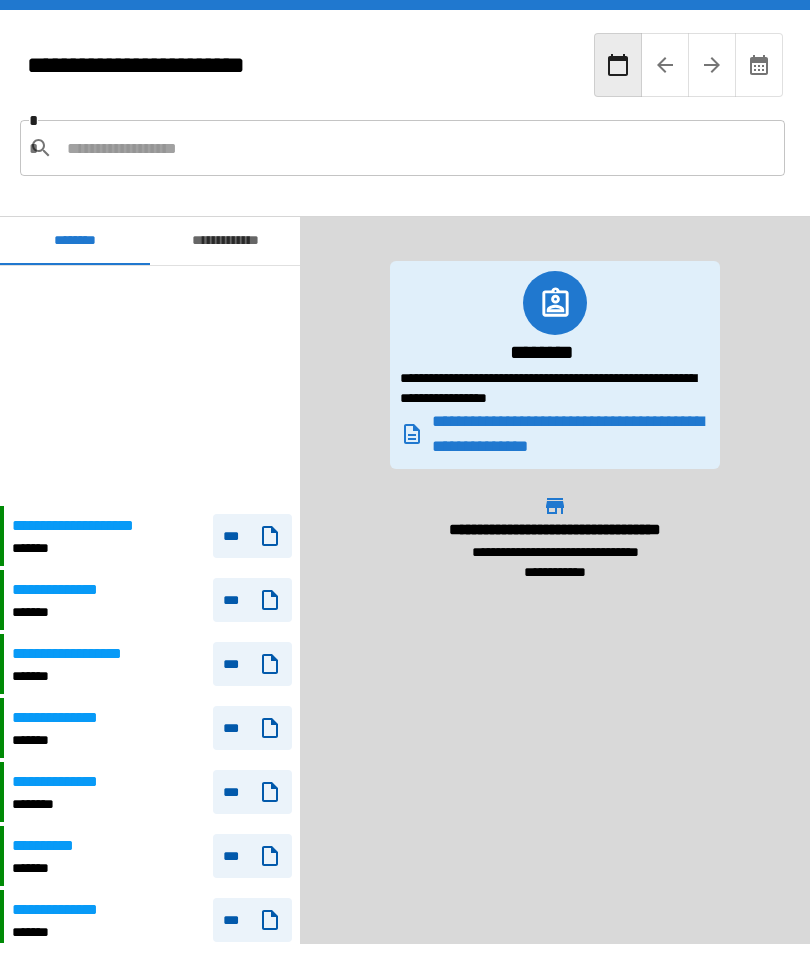 scroll, scrollTop: 240, scrollLeft: 0, axis: vertical 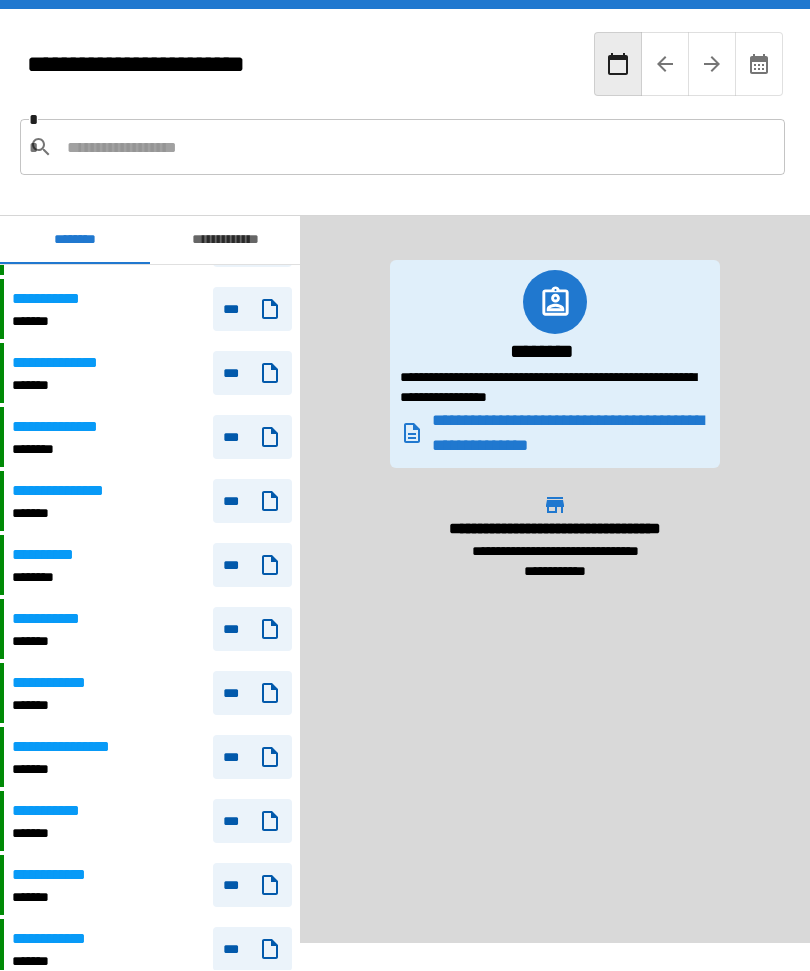 click 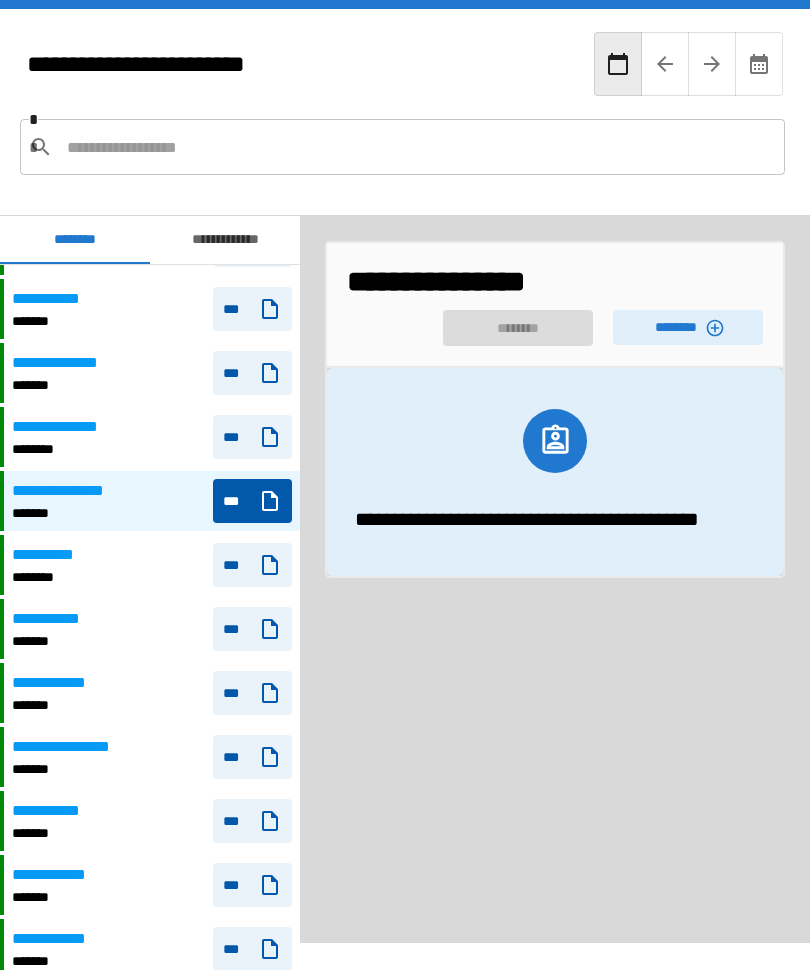 click 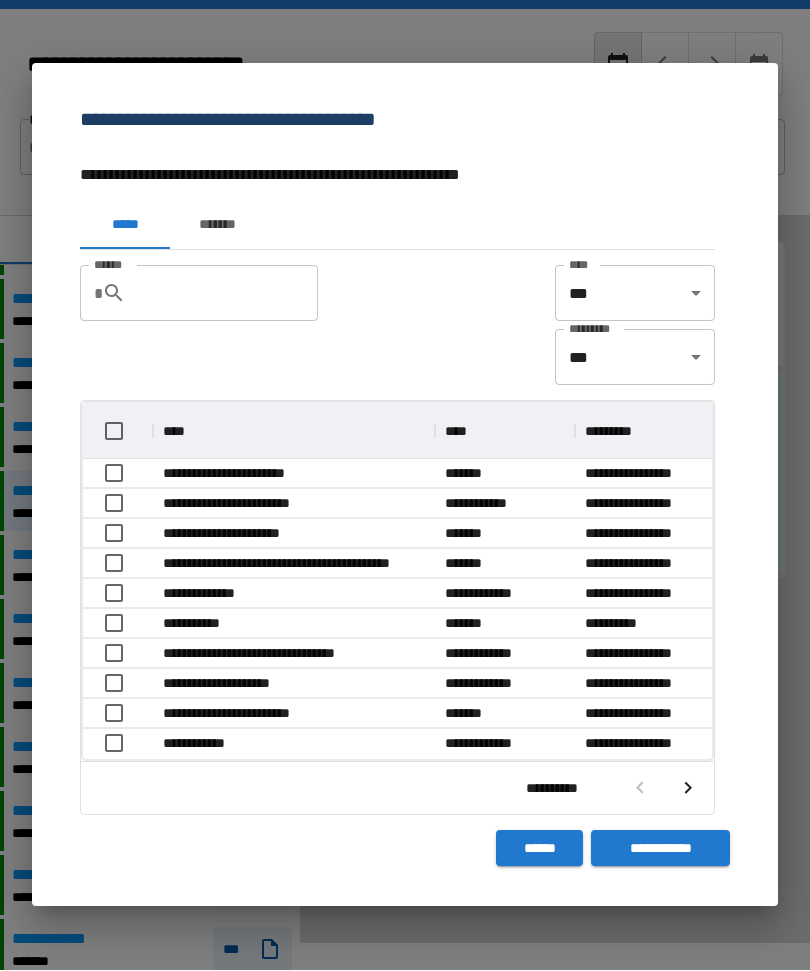 scroll, scrollTop: 1, scrollLeft: 1, axis: both 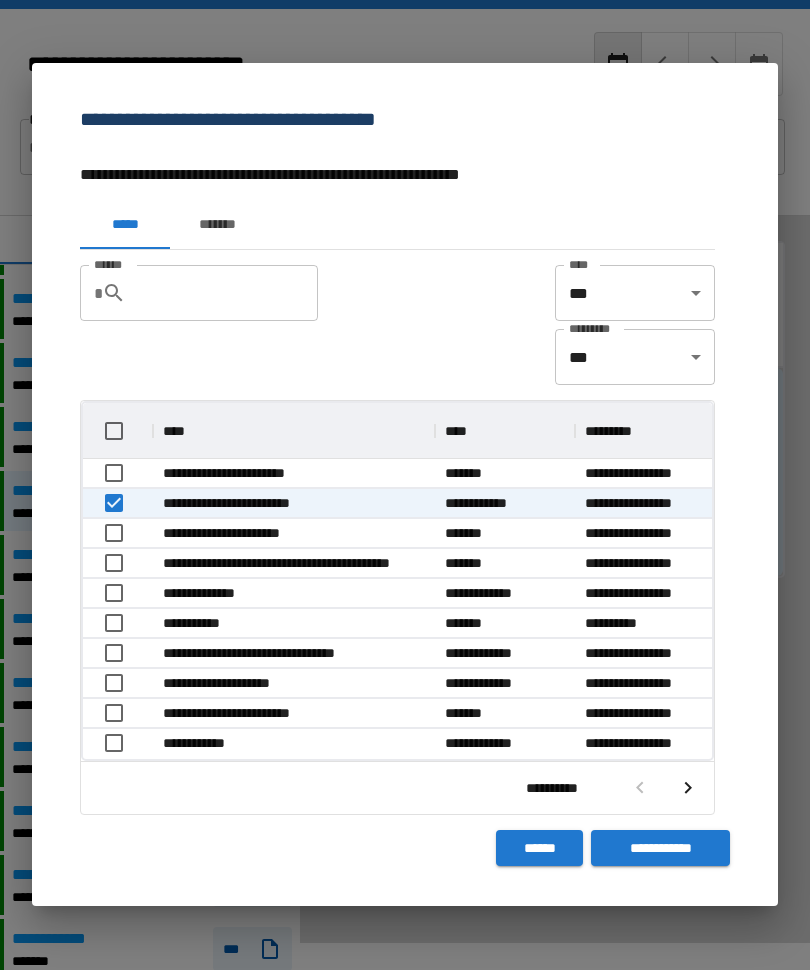 click on "**********" at bounding box center (660, 849) 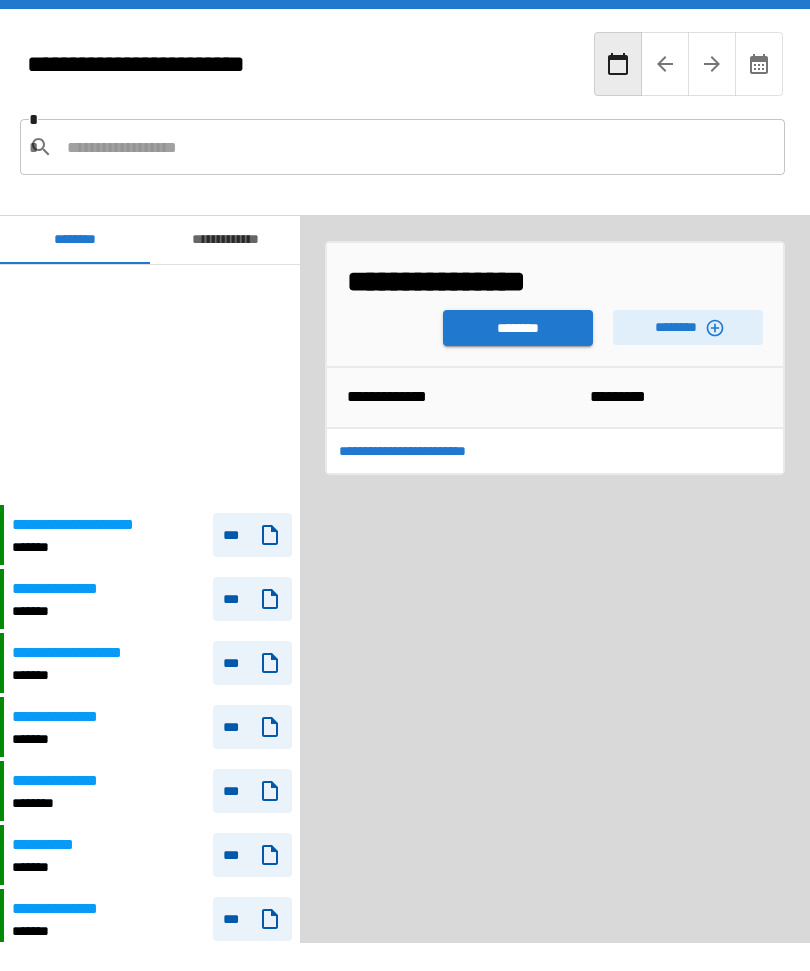 scroll, scrollTop: 240, scrollLeft: 0, axis: vertical 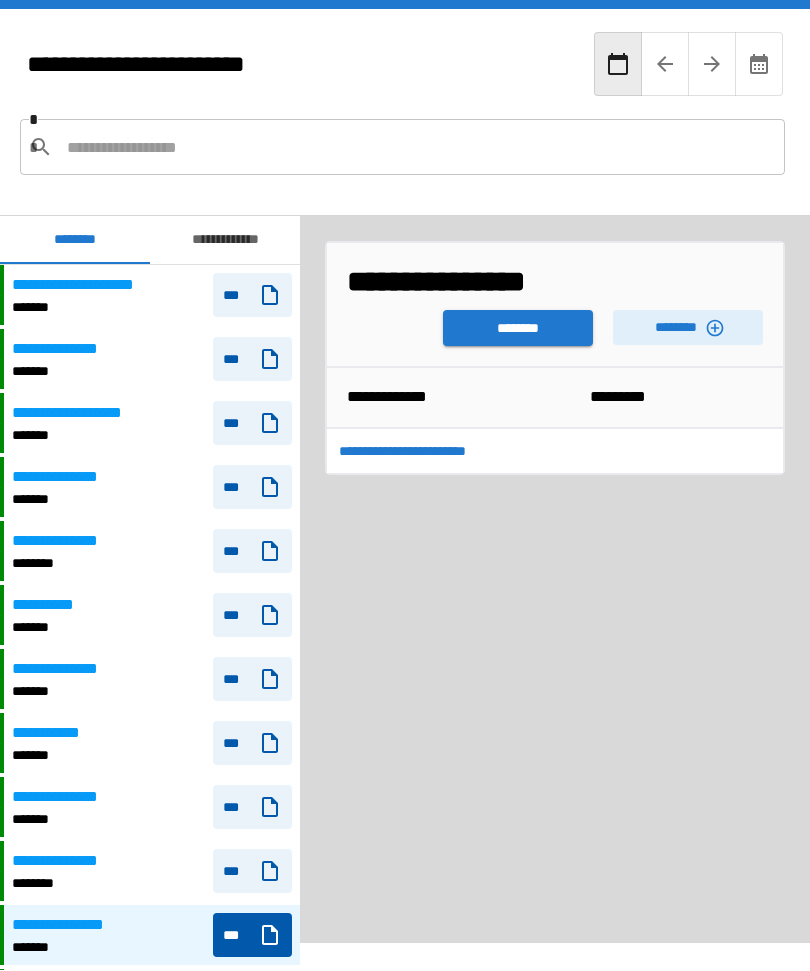 click on "********" at bounding box center [518, 329] 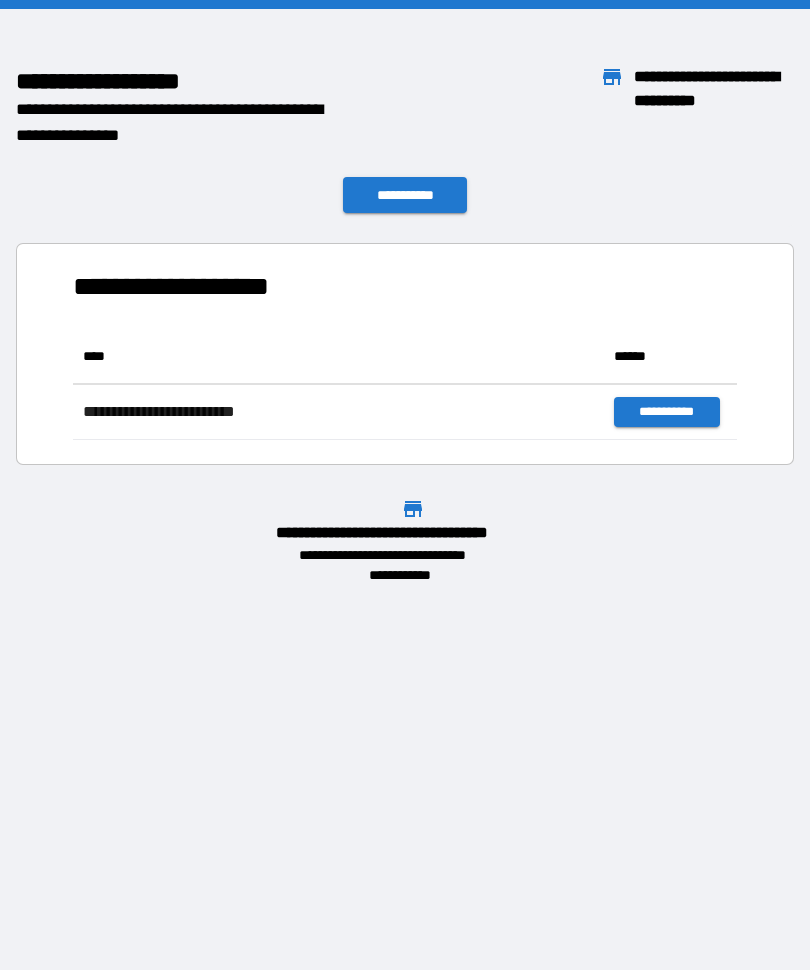 scroll, scrollTop: 111, scrollLeft: 664, axis: both 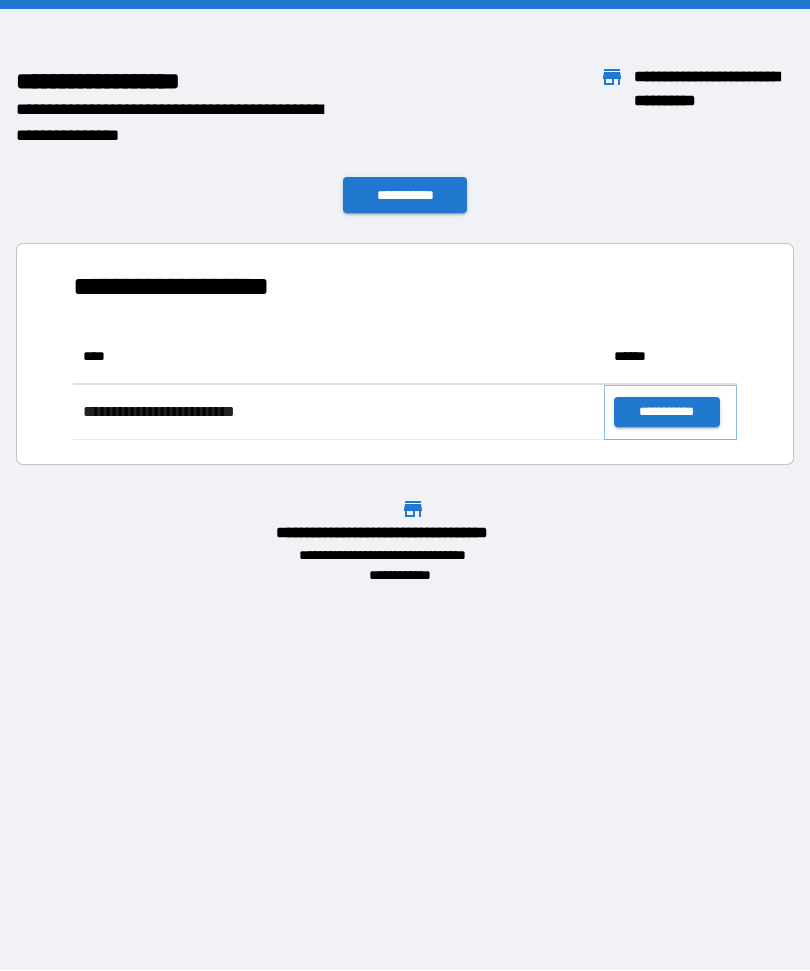 click on "**********" at bounding box center (666, 413) 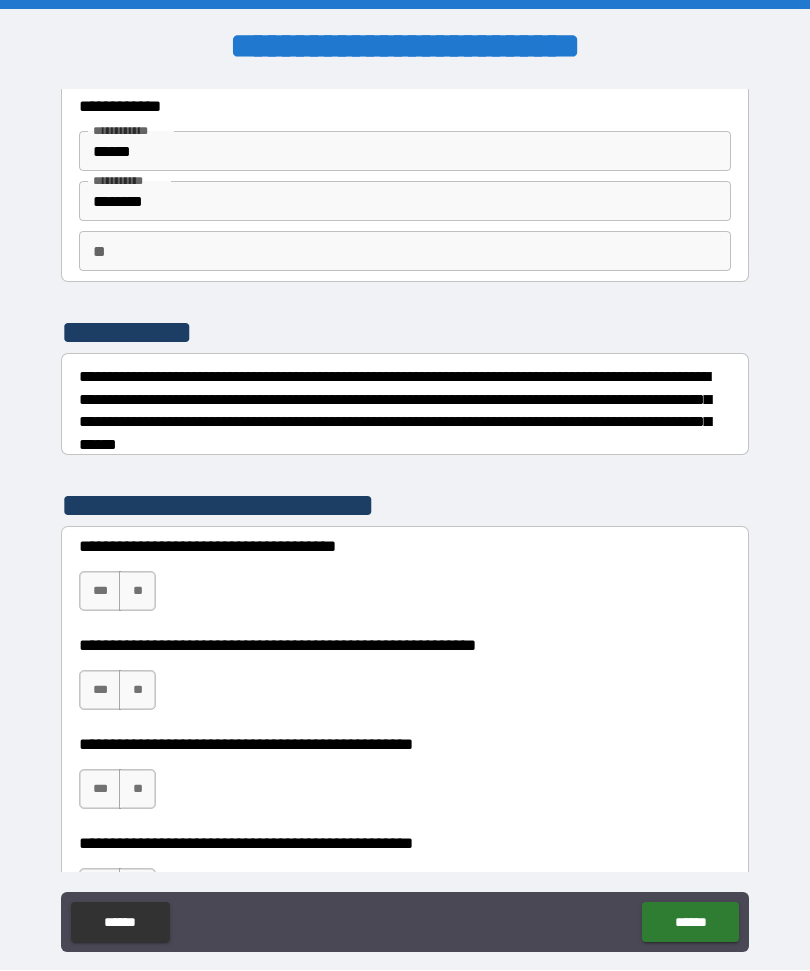 scroll, scrollTop: 48, scrollLeft: 0, axis: vertical 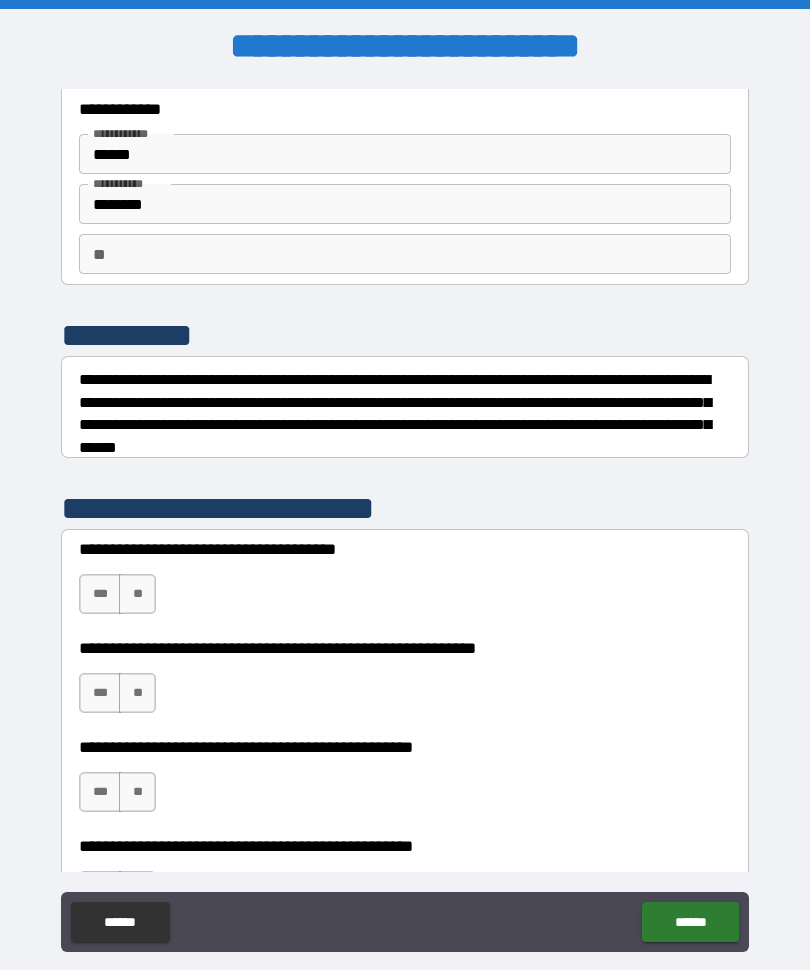 click on "**" at bounding box center [137, 595] 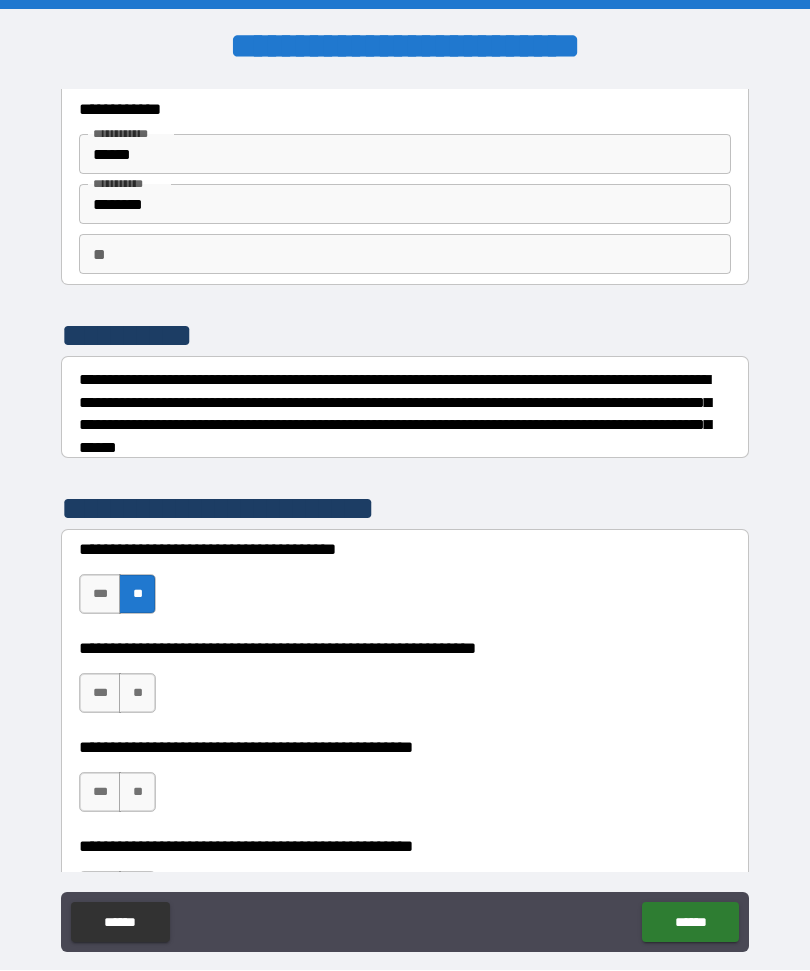 click on "***" at bounding box center (100, 694) 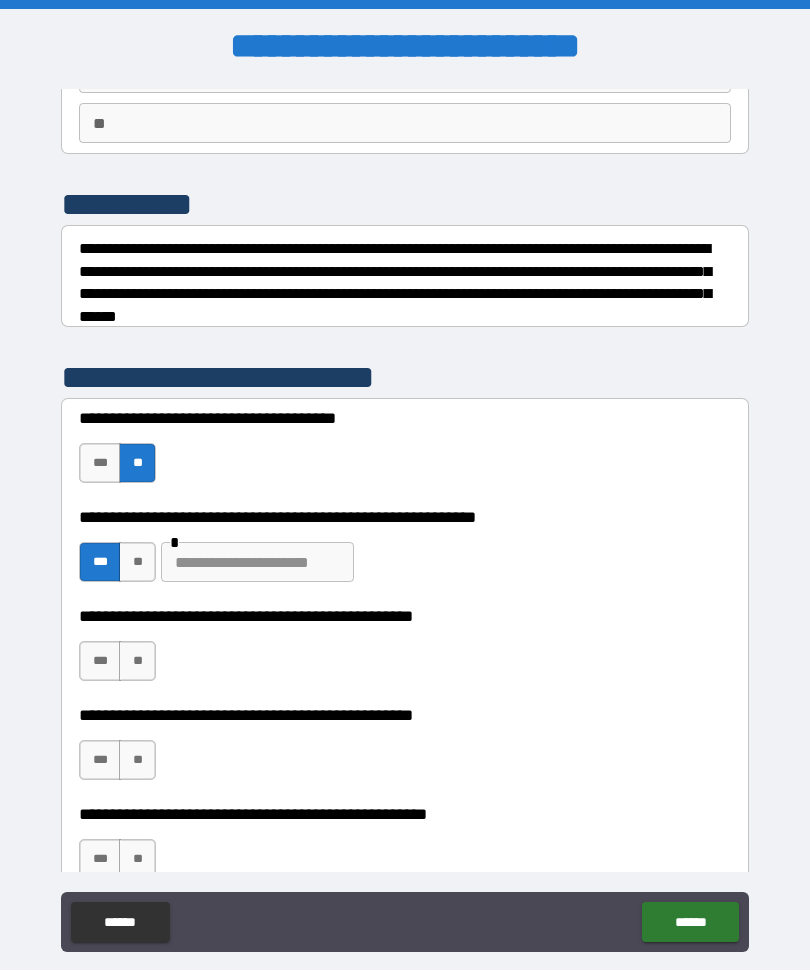 scroll, scrollTop: 186, scrollLeft: 0, axis: vertical 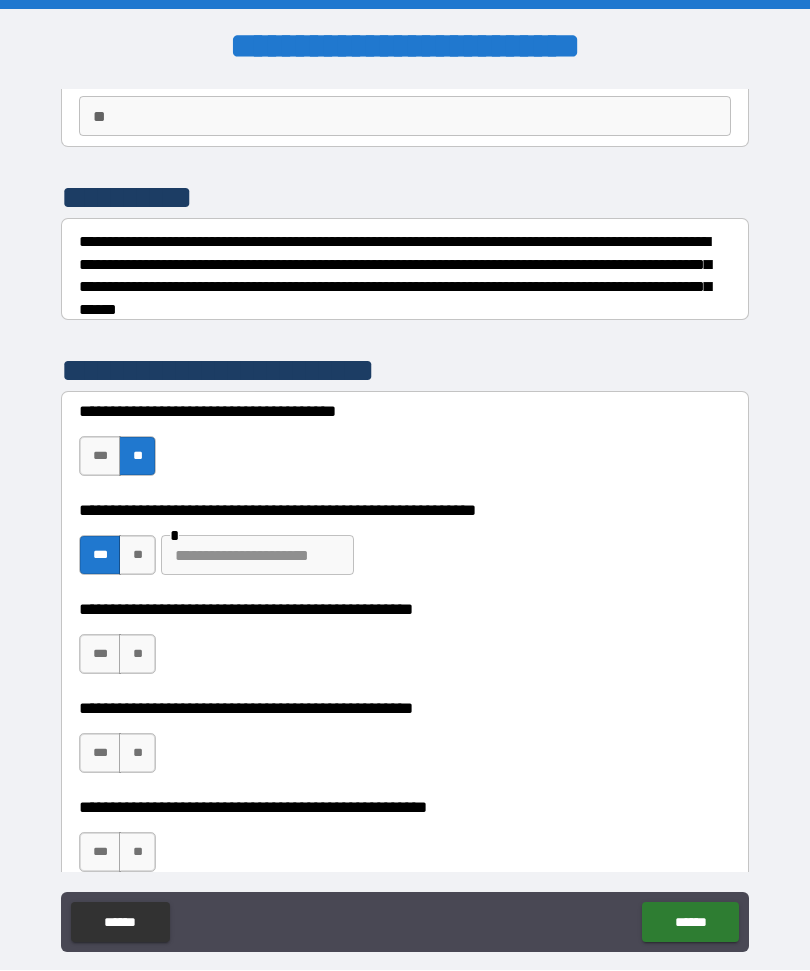 click on "**" at bounding box center (137, 655) 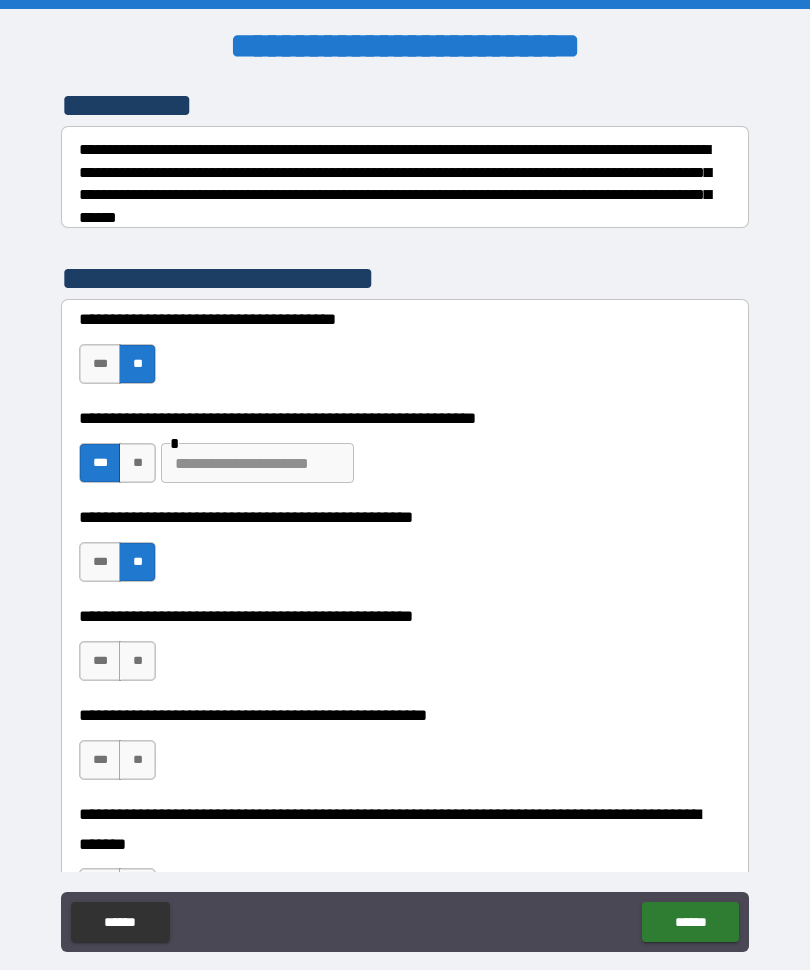 scroll, scrollTop: 291, scrollLeft: 0, axis: vertical 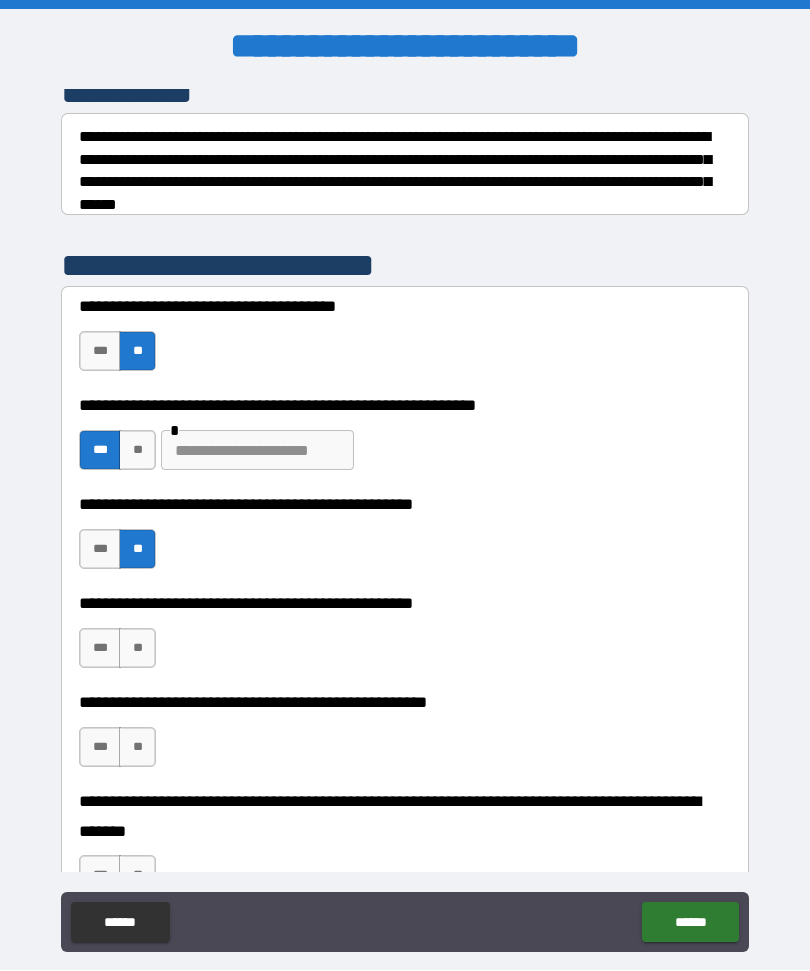 click on "**" at bounding box center (137, 649) 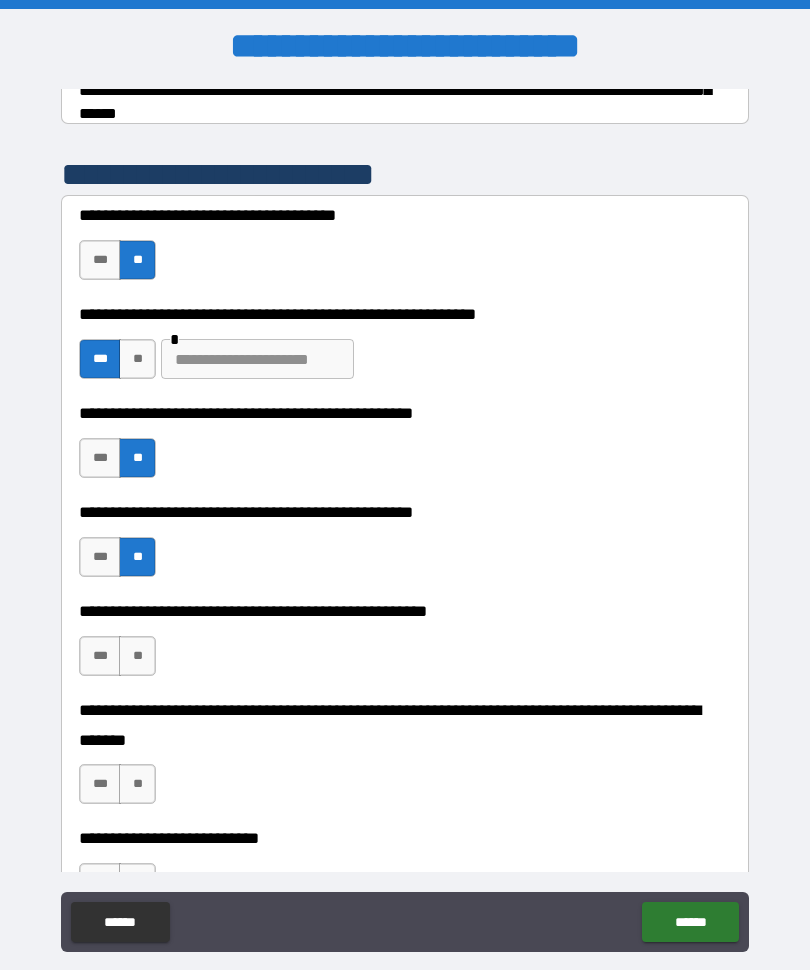 scroll, scrollTop: 409, scrollLeft: 0, axis: vertical 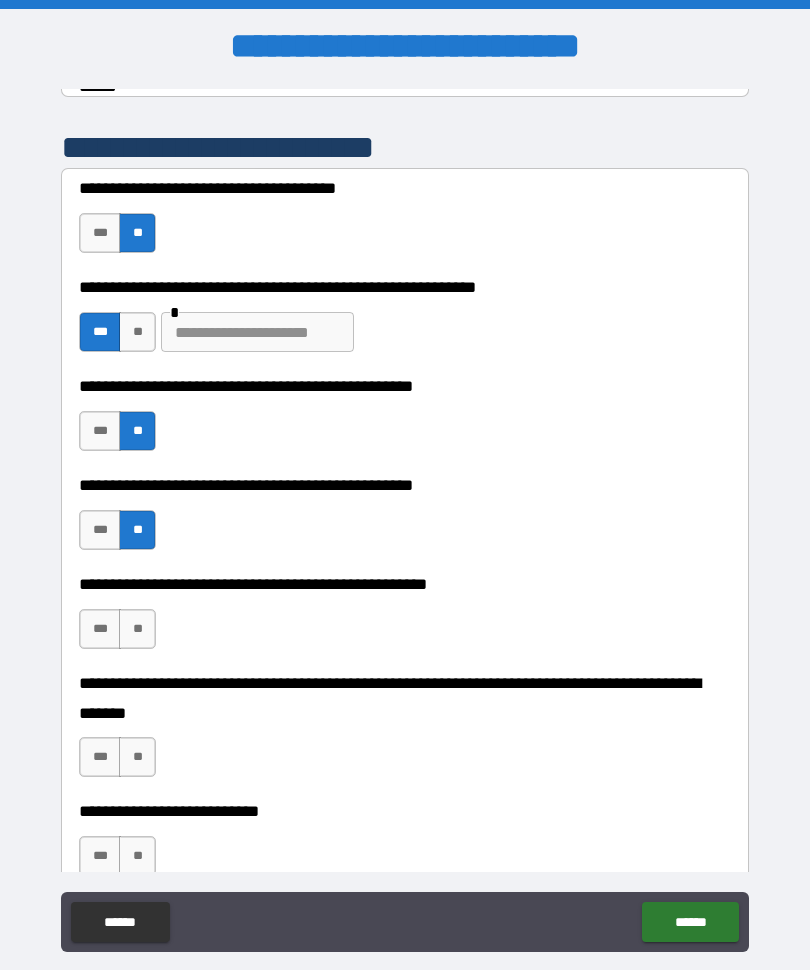 click on "**" at bounding box center [137, 630] 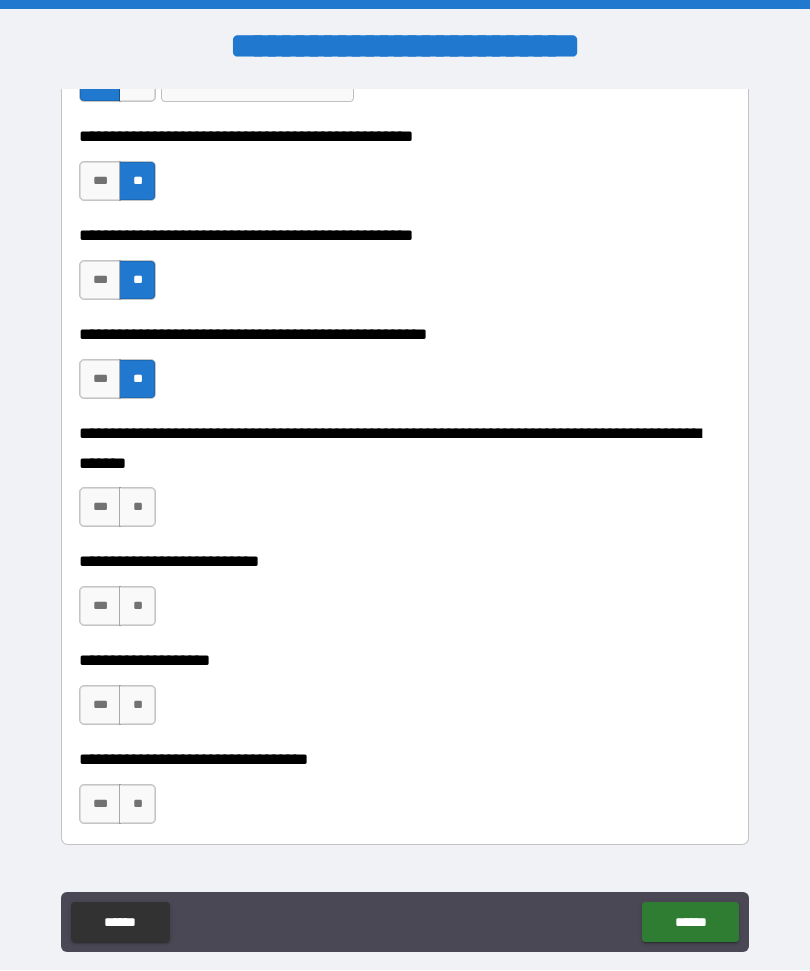 scroll, scrollTop: 663, scrollLeft: 0, axis: vertical 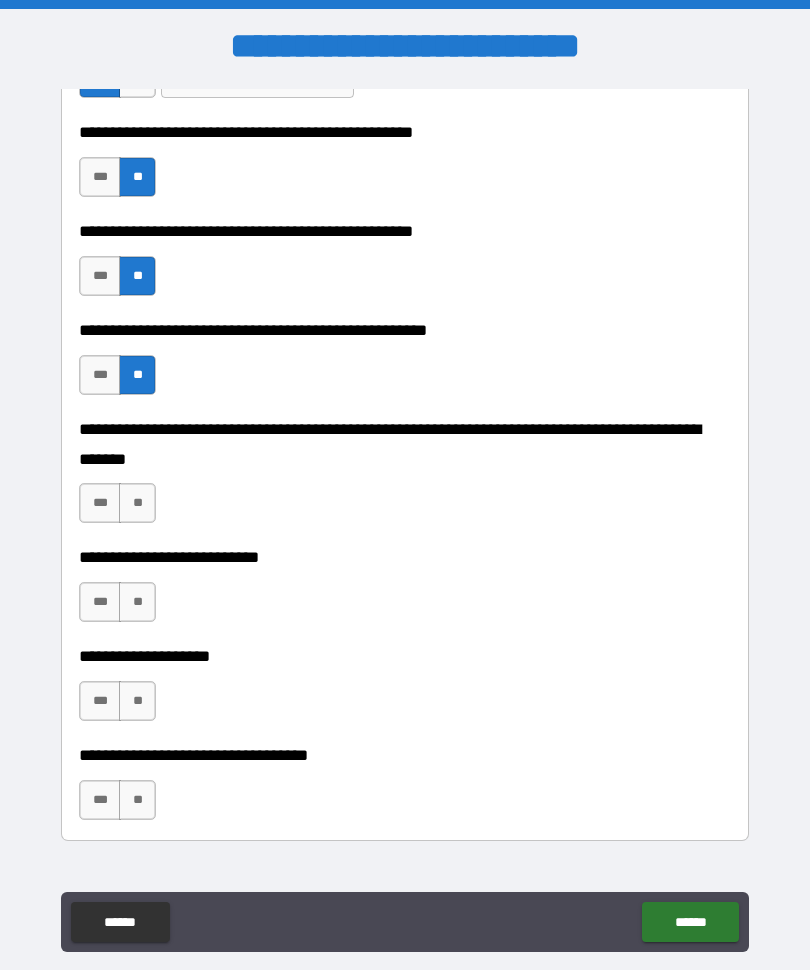click on "**" at bounding box center [137, 504] 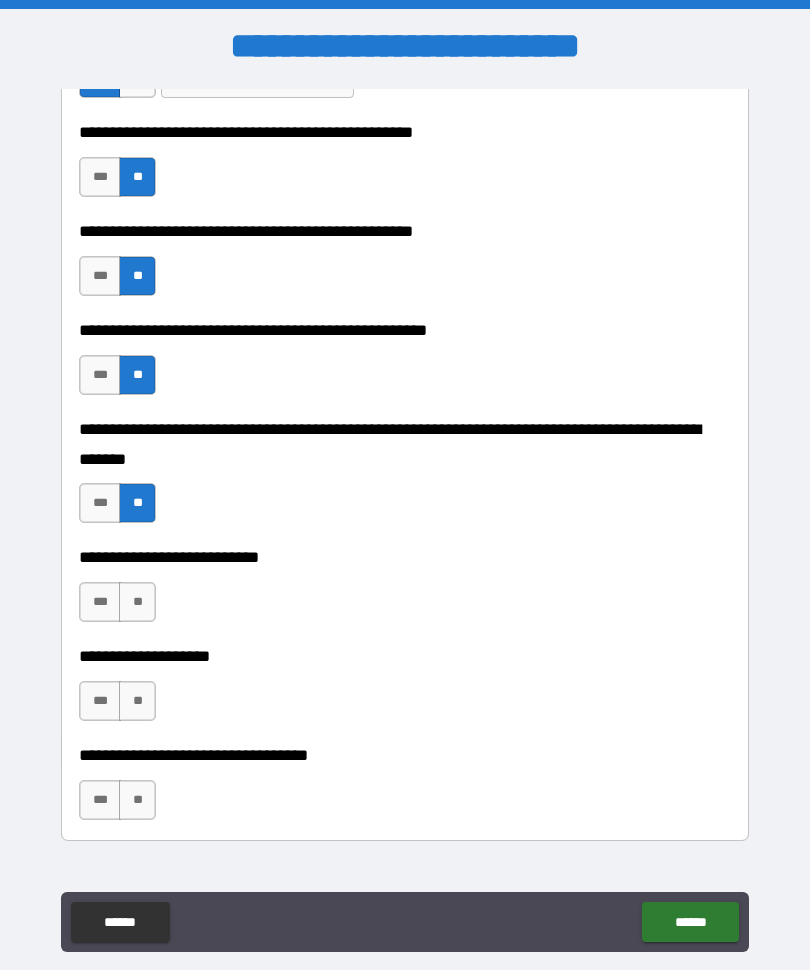 click on "**" at bounding box center [137, 603] 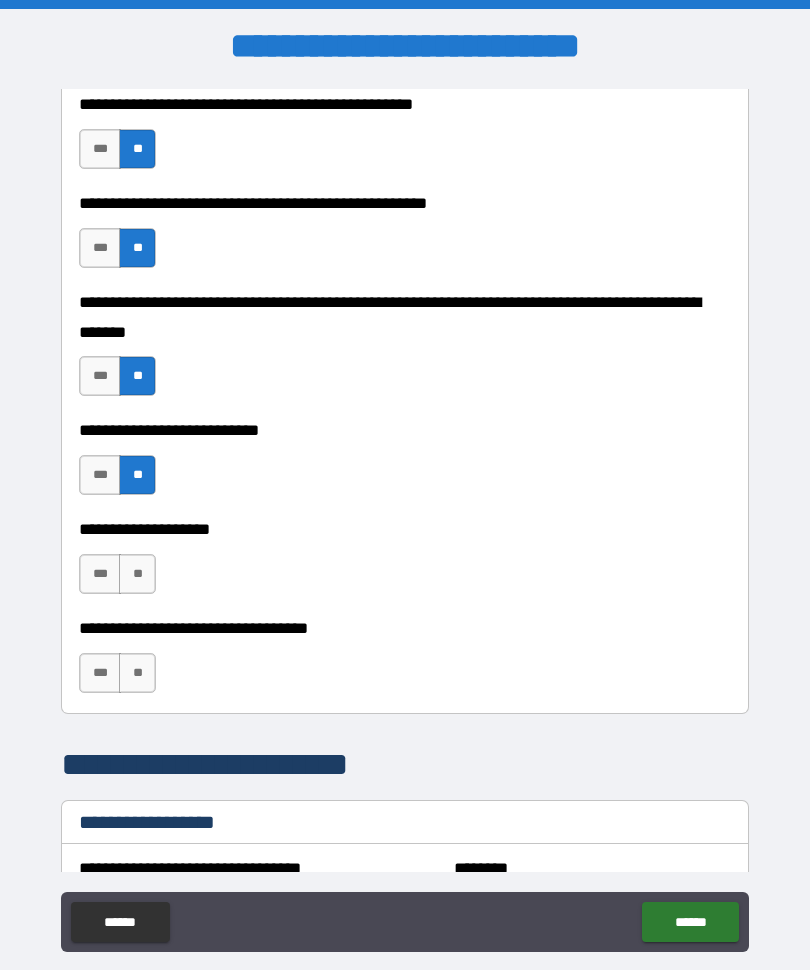 scroll, scrollTop: 792, scrollLeft: 0, axis: vertical 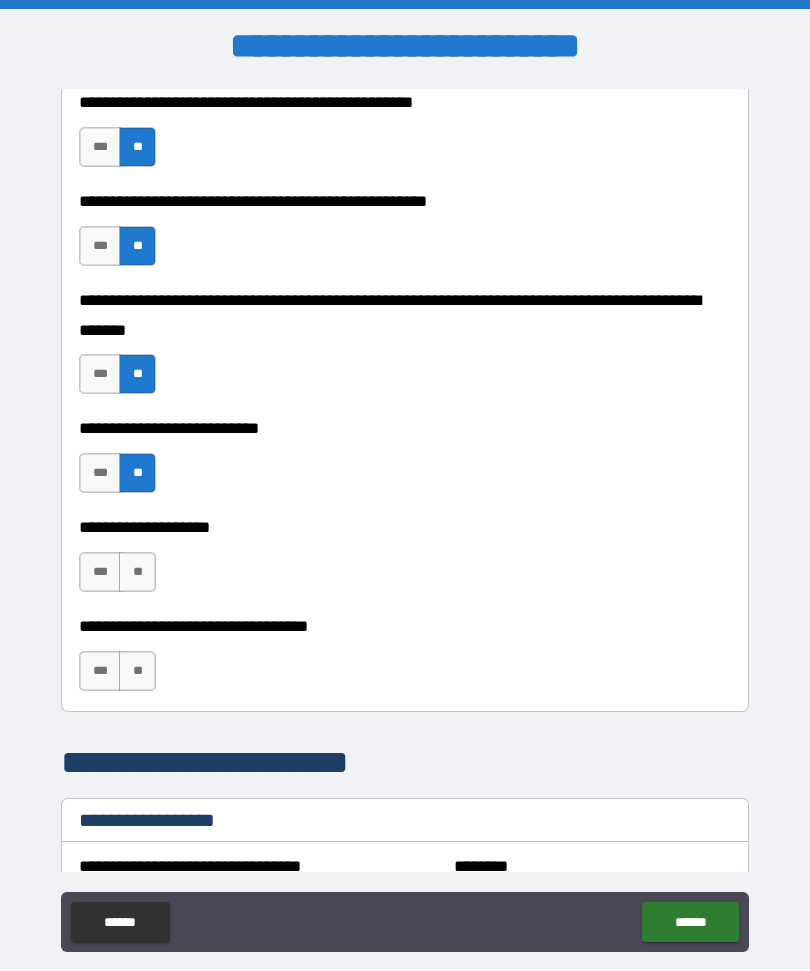 click on "**" at bounding box center (137, 573) 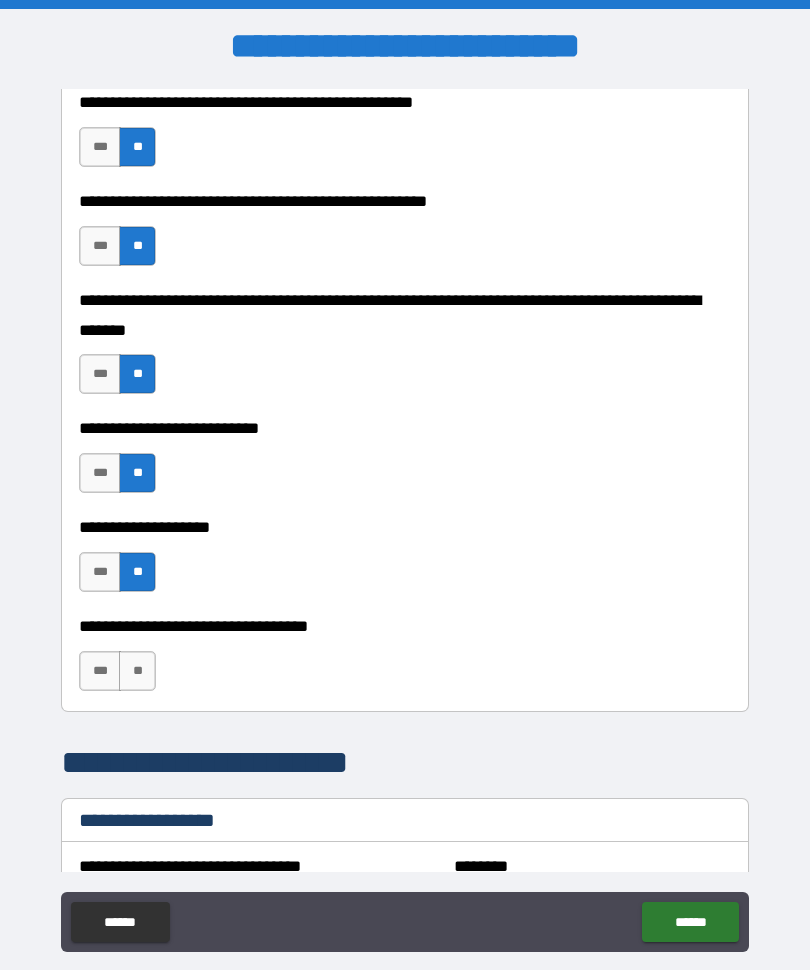 click on "**" at bounding box center [137, 672] 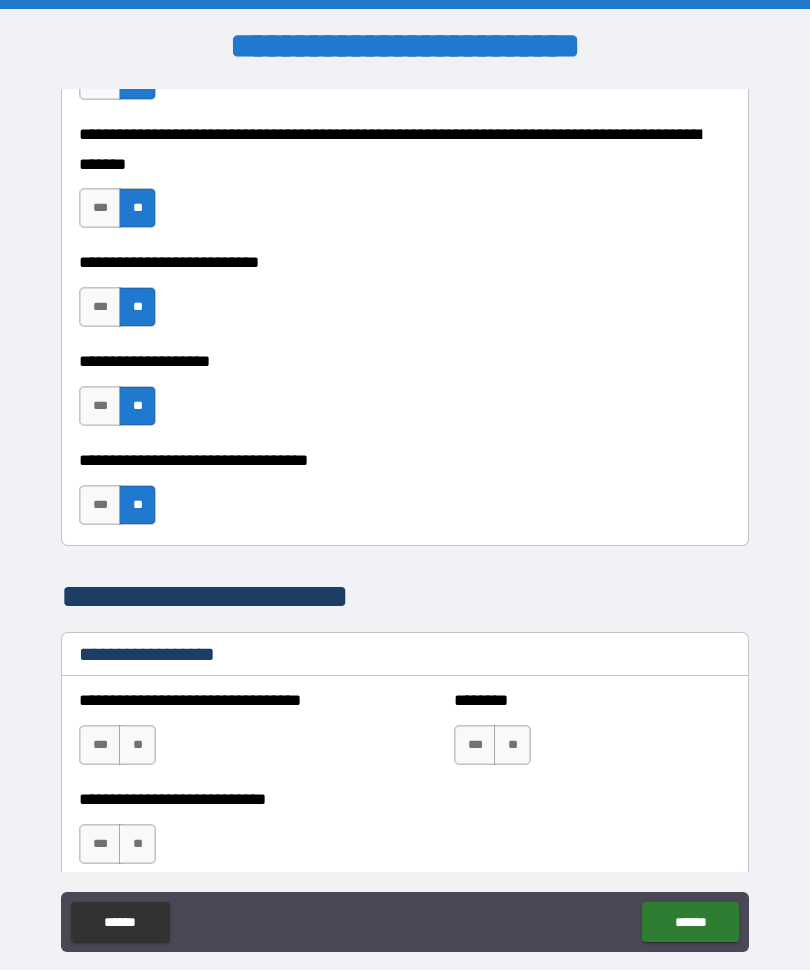 scroll, scrollTop: 974, scrollLeft: 0, axis: vertical 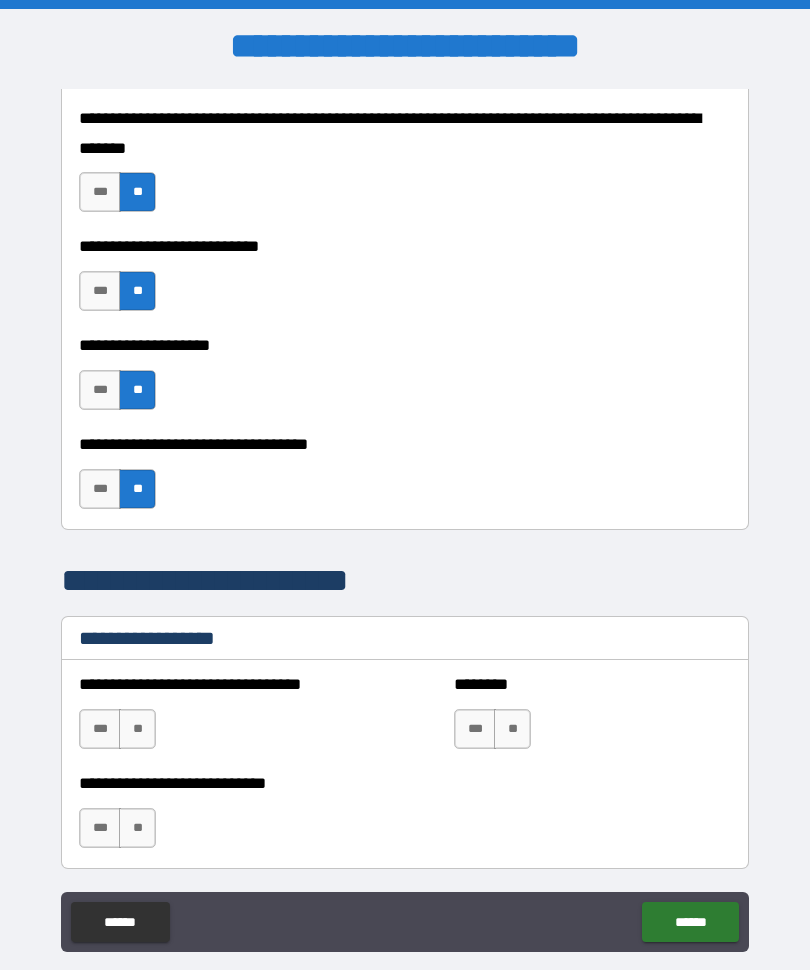click on "**" at bounding box center (137, 730) 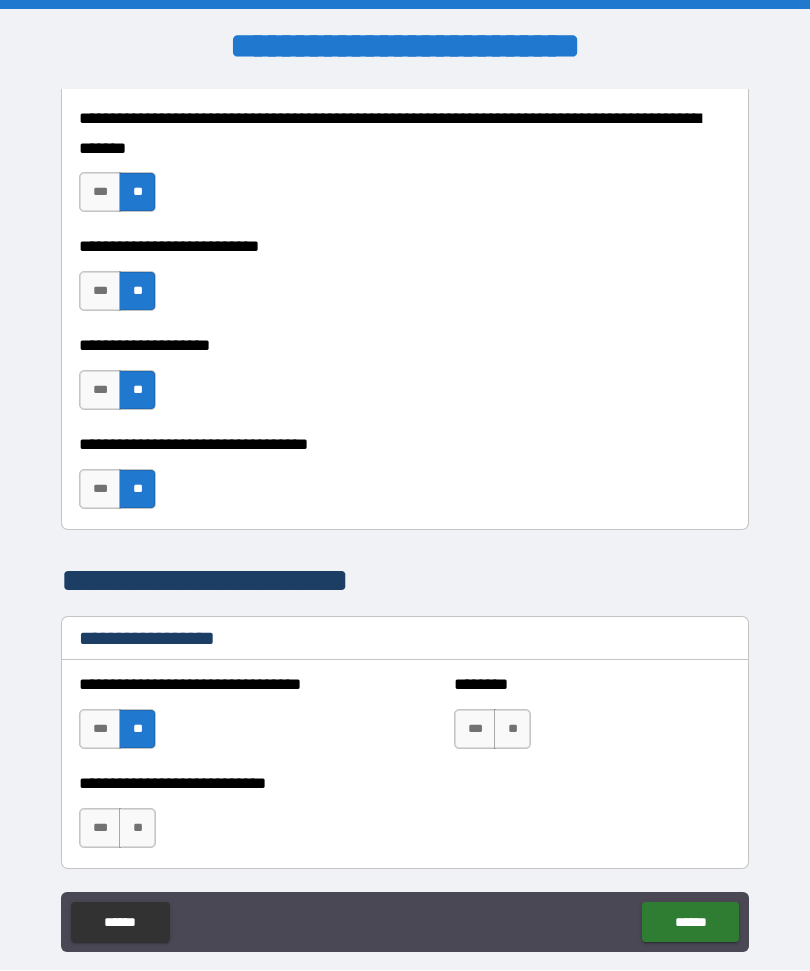 click on "**" at bounding box center (512, 730) 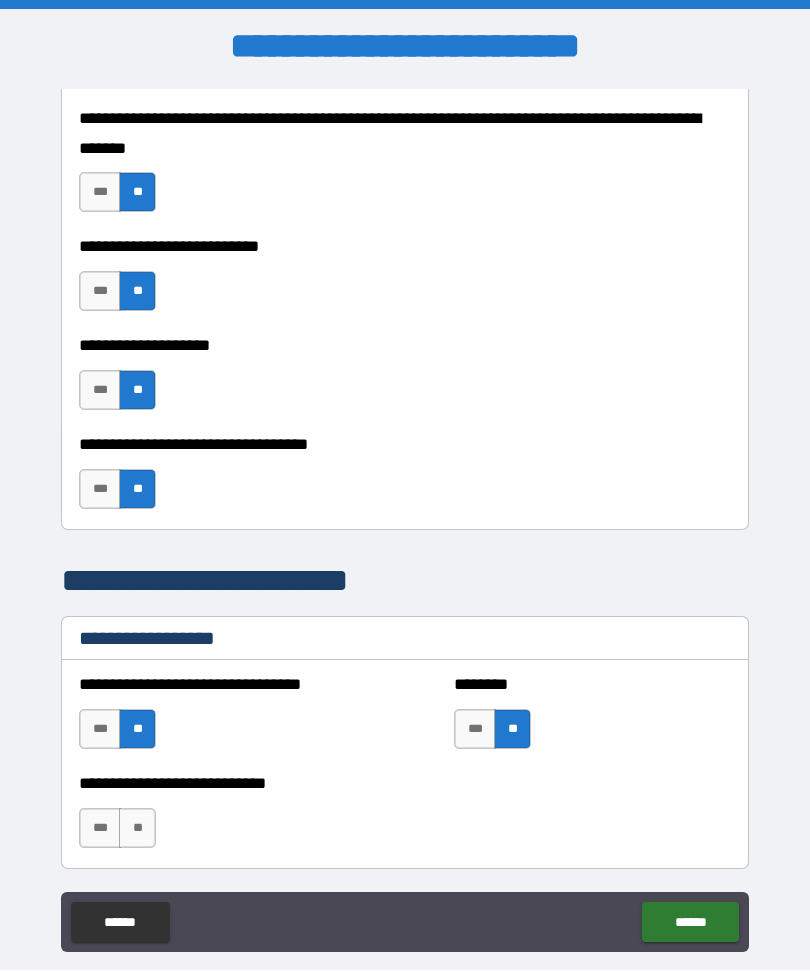 click on "**" at bounding box center (137, 829) 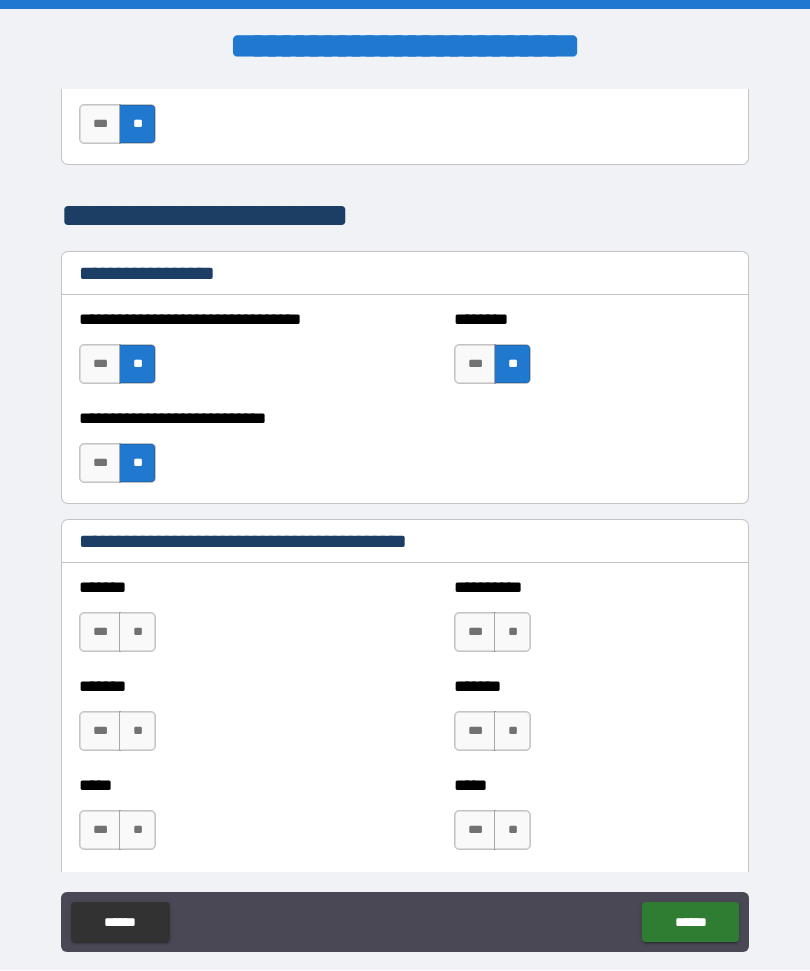 scroll, scrollTop: 1464, scrollLeft: 0, axis: vertical 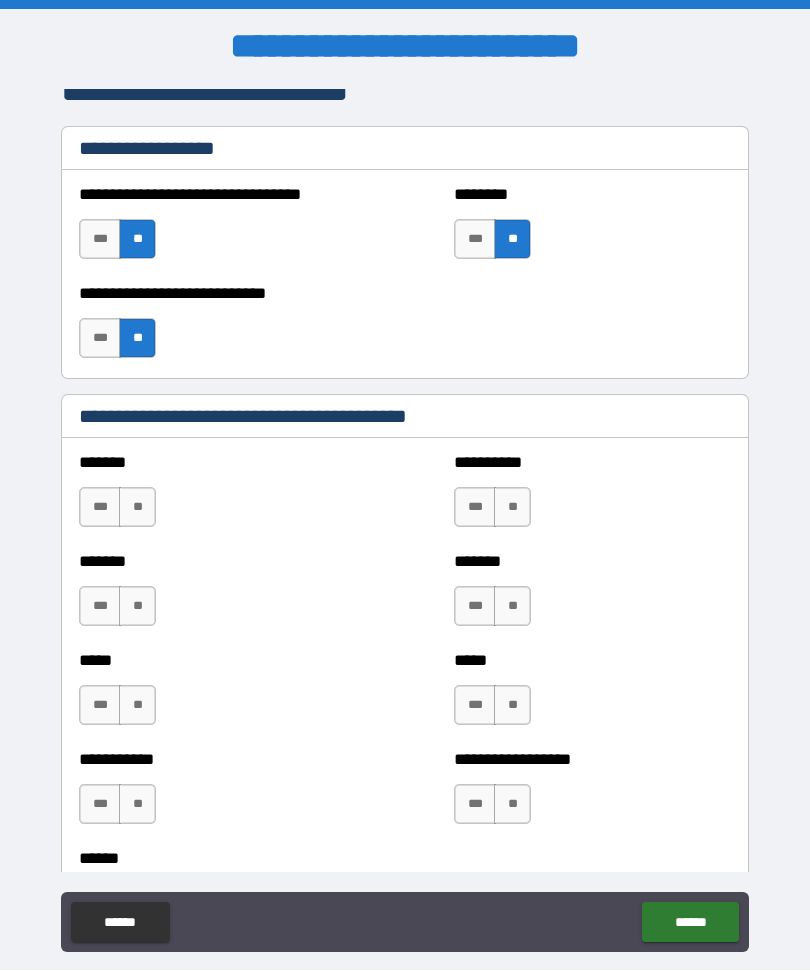 click on "**" at bounding box center [137, 508] 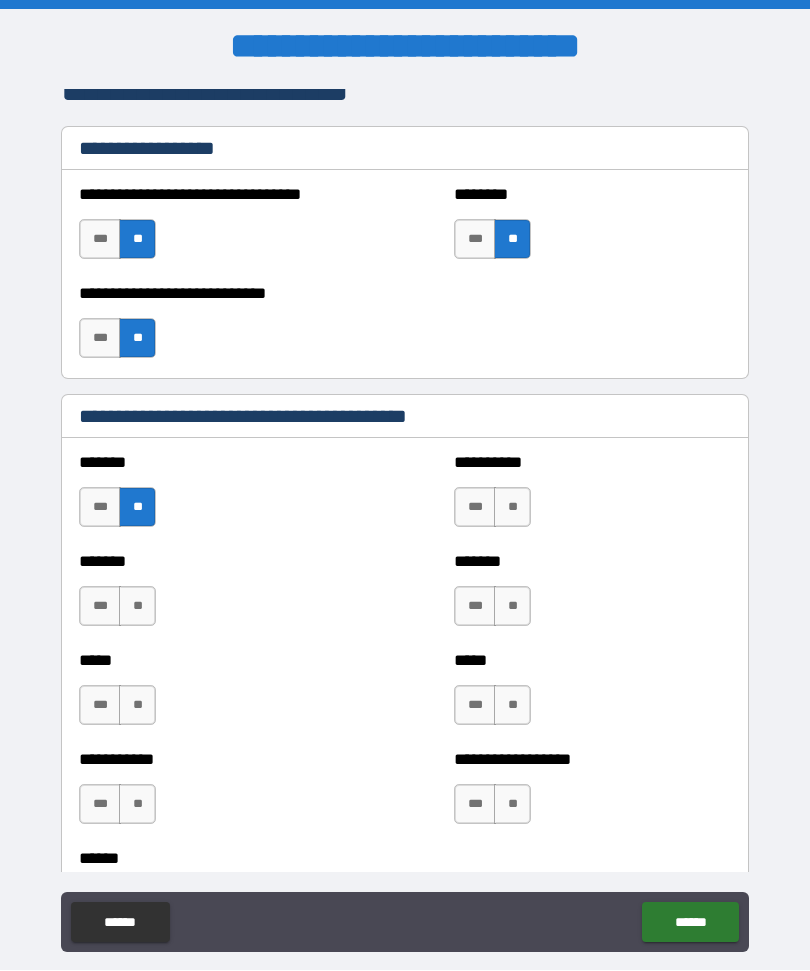 click on "**" at bounding box center (512, 508) 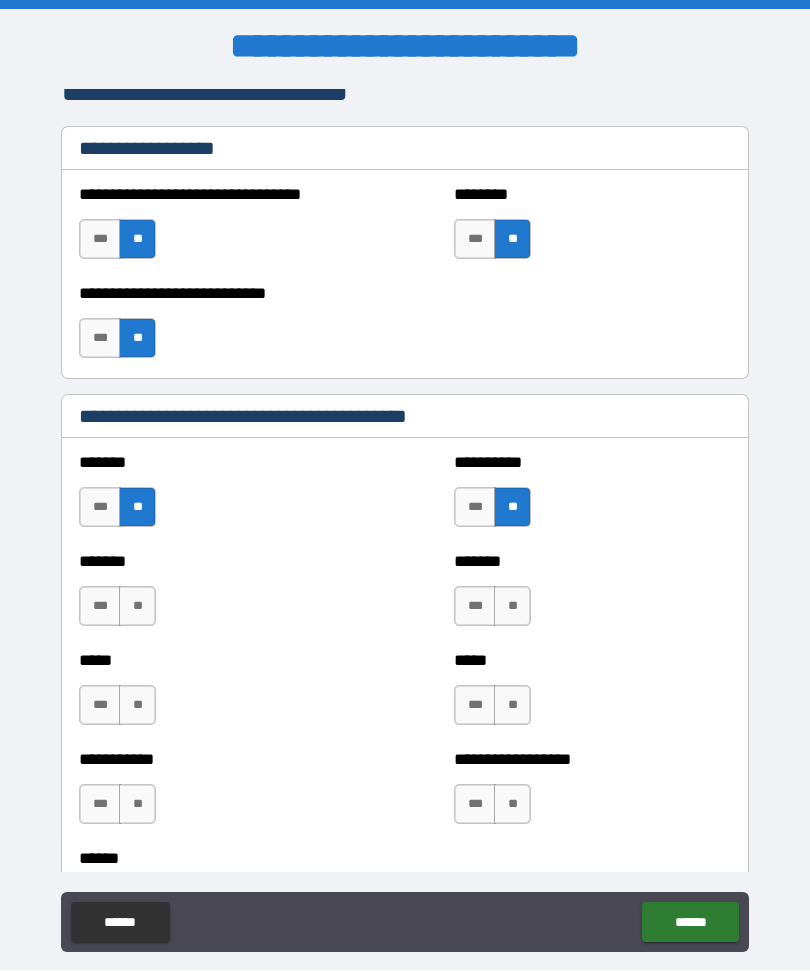 click on "**" at bounding box center (512, 607) 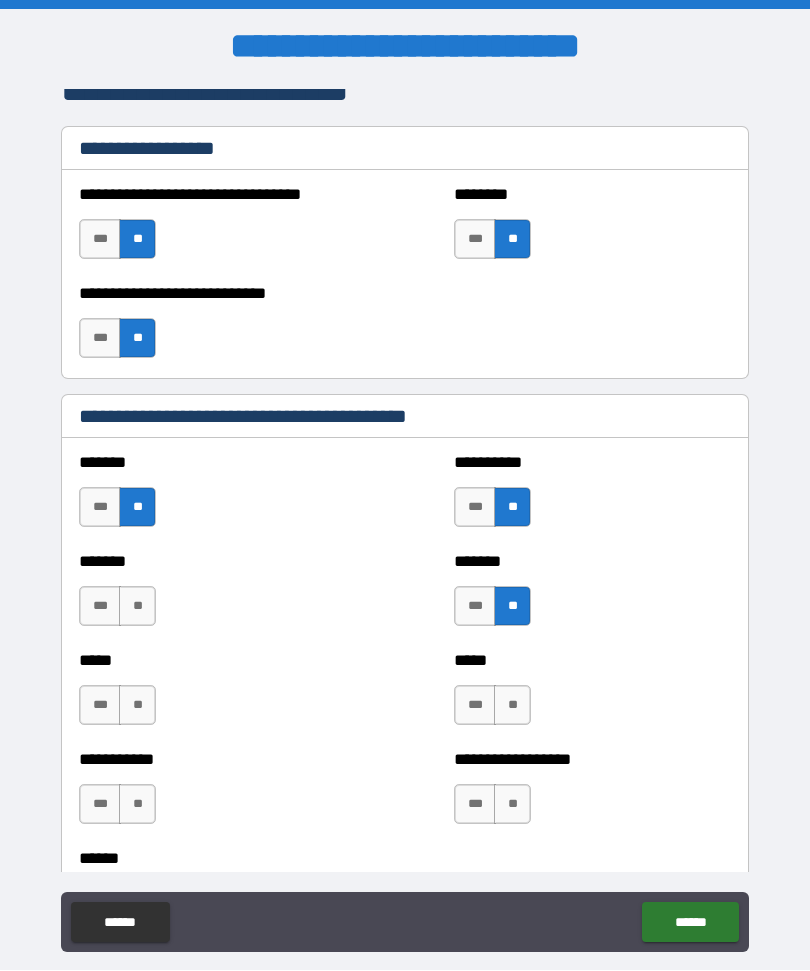 click on "**" at bounding box center [137, 607] 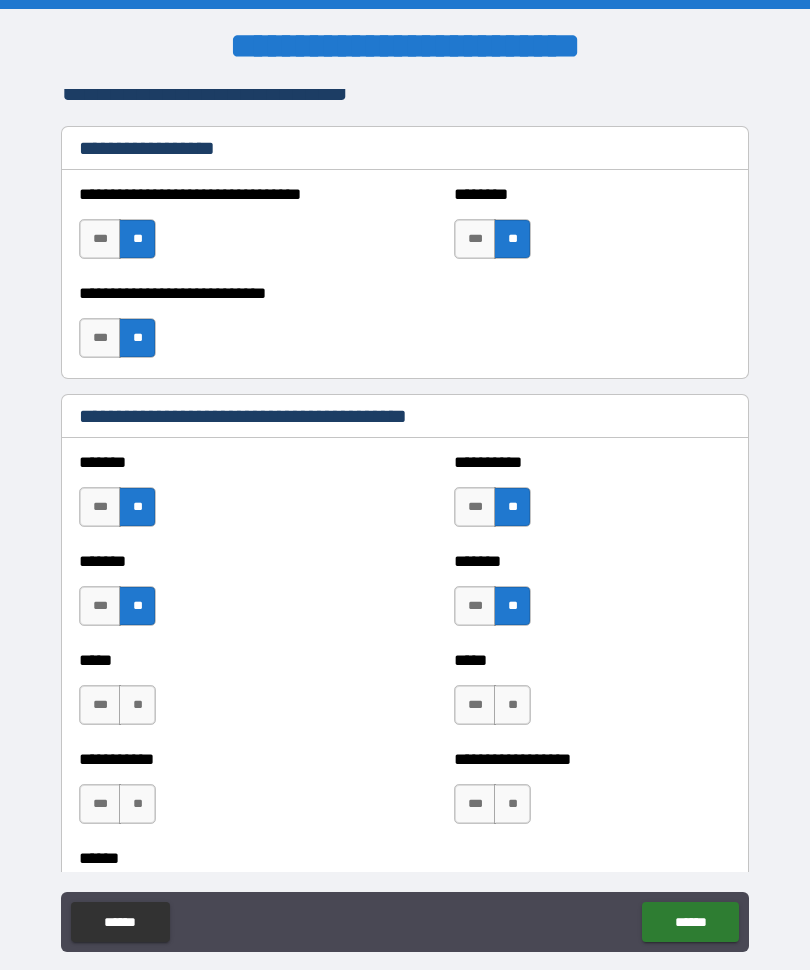 click on "**" at bounding box center [137, 706] 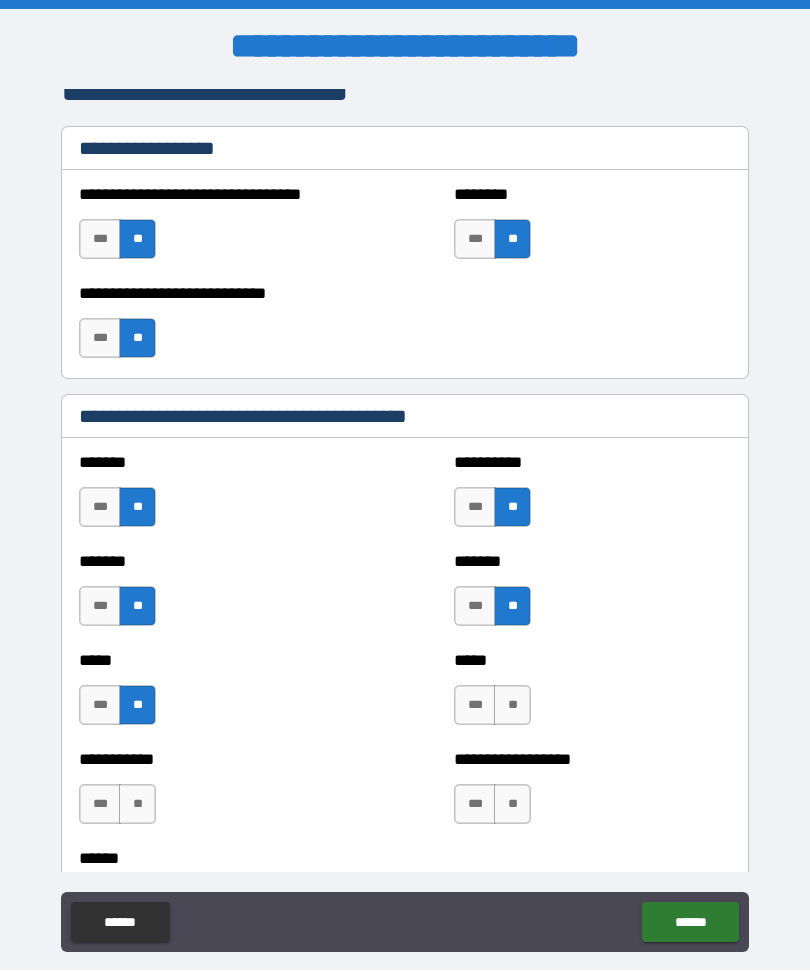 click on "**" at bounding box center (512, 706) 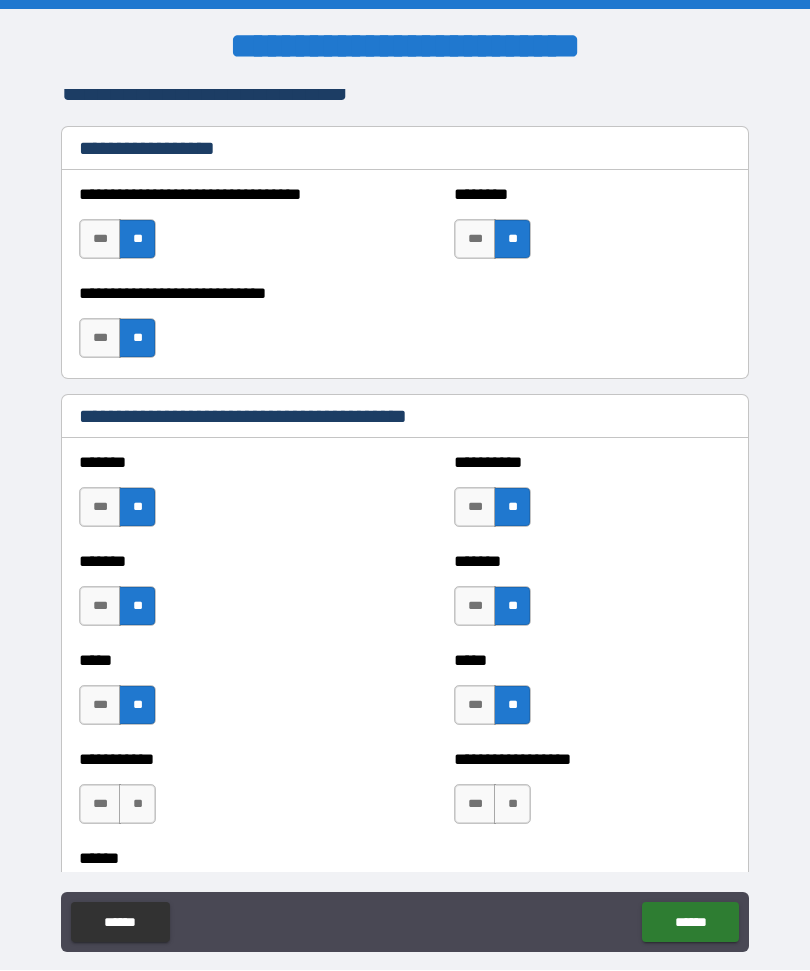 click on "**" at bounding box center [512, 805] 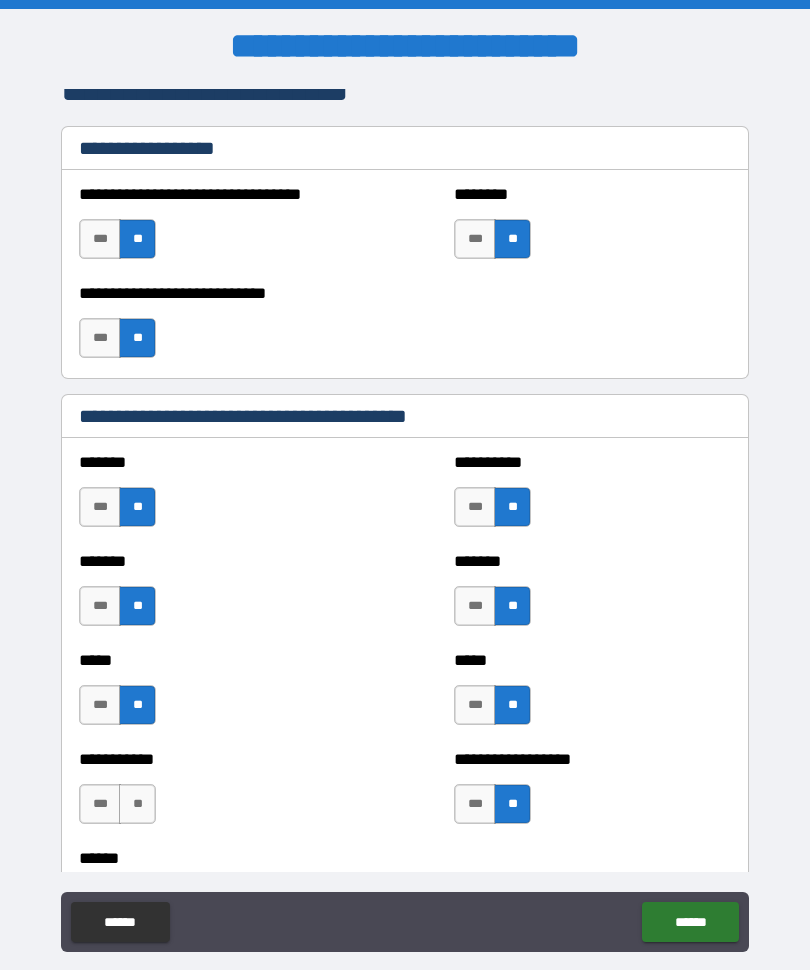 click on "**" at bounding box center [137, 805] 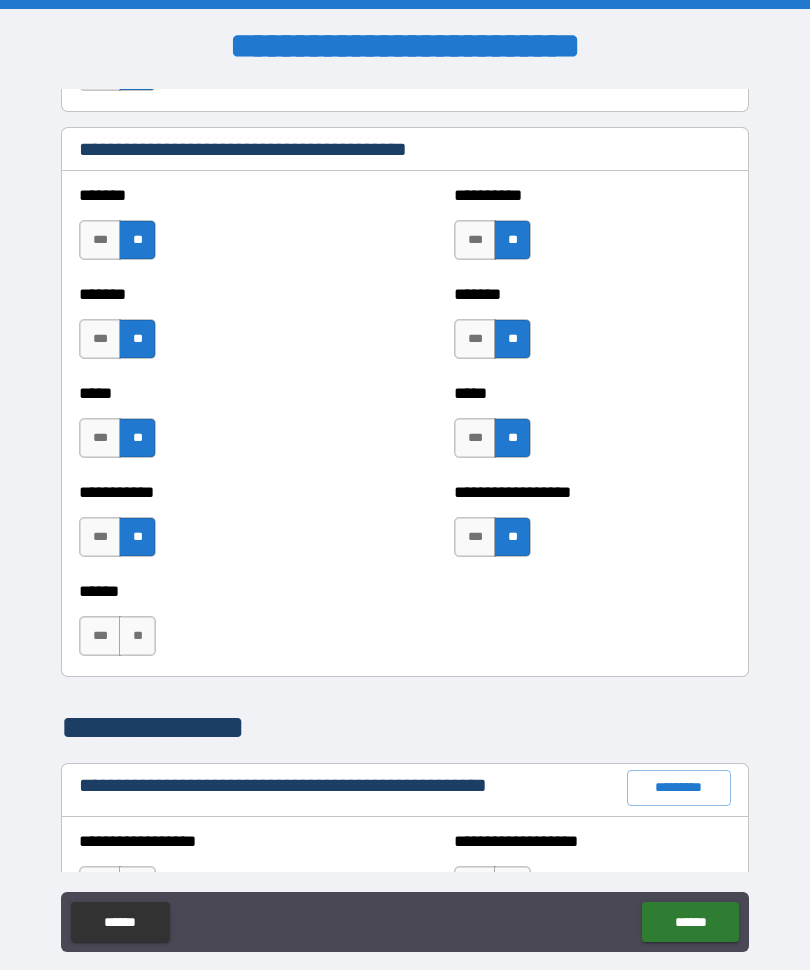 scroll, scrollTop: 1741, scrollLeft: 0, axis: vertical 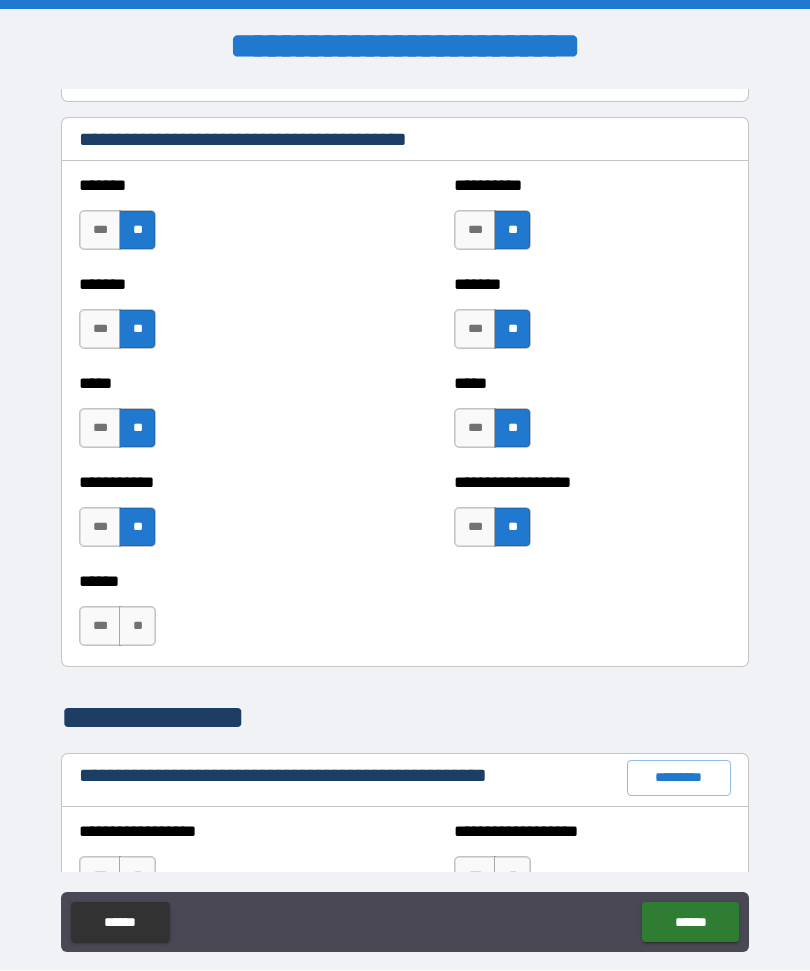 click on "***" at bounding box center [100, 627] 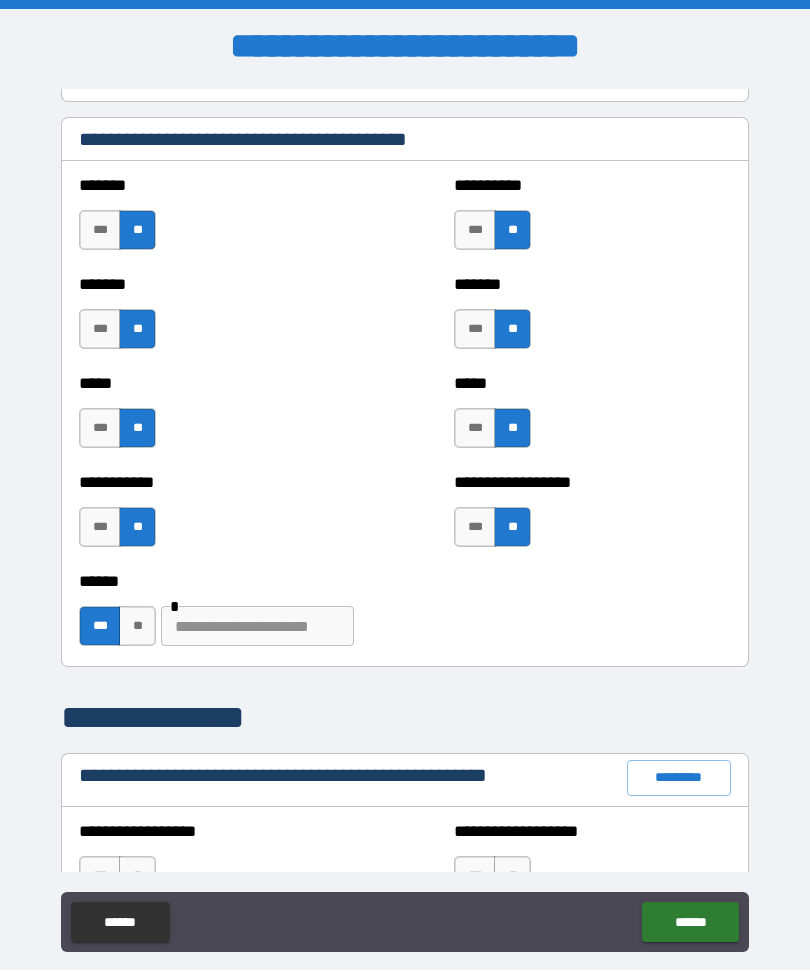 click at bounding box center [257, 627] 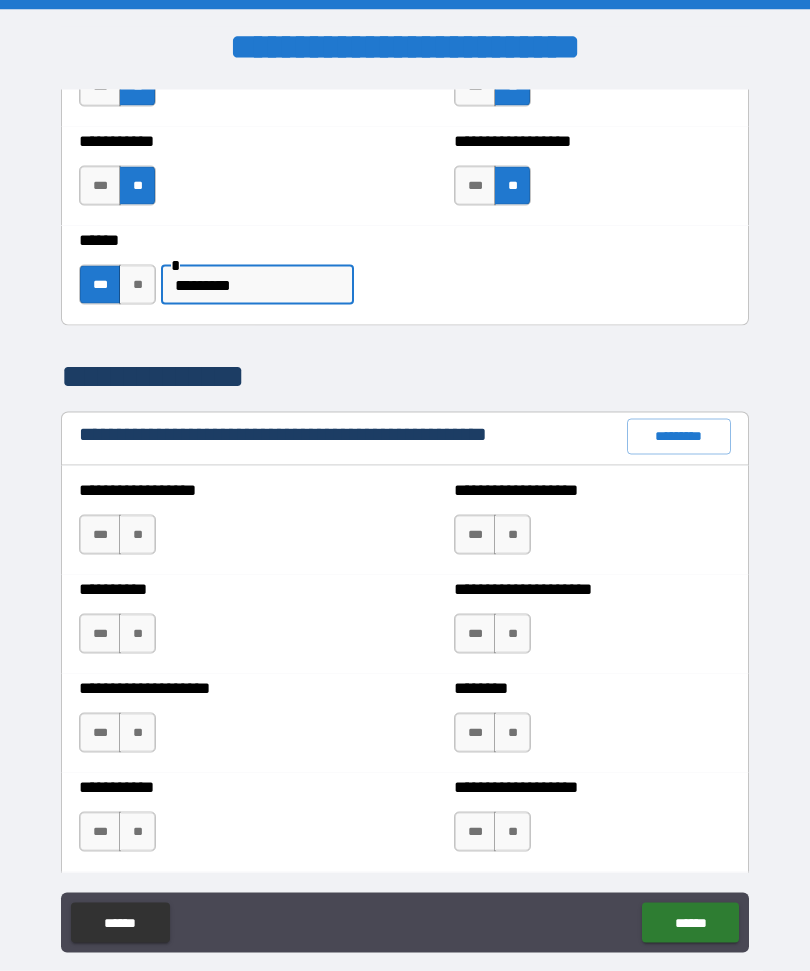 scroll, scrollTop: 2142, scrollLeft: 0, axis: vertical 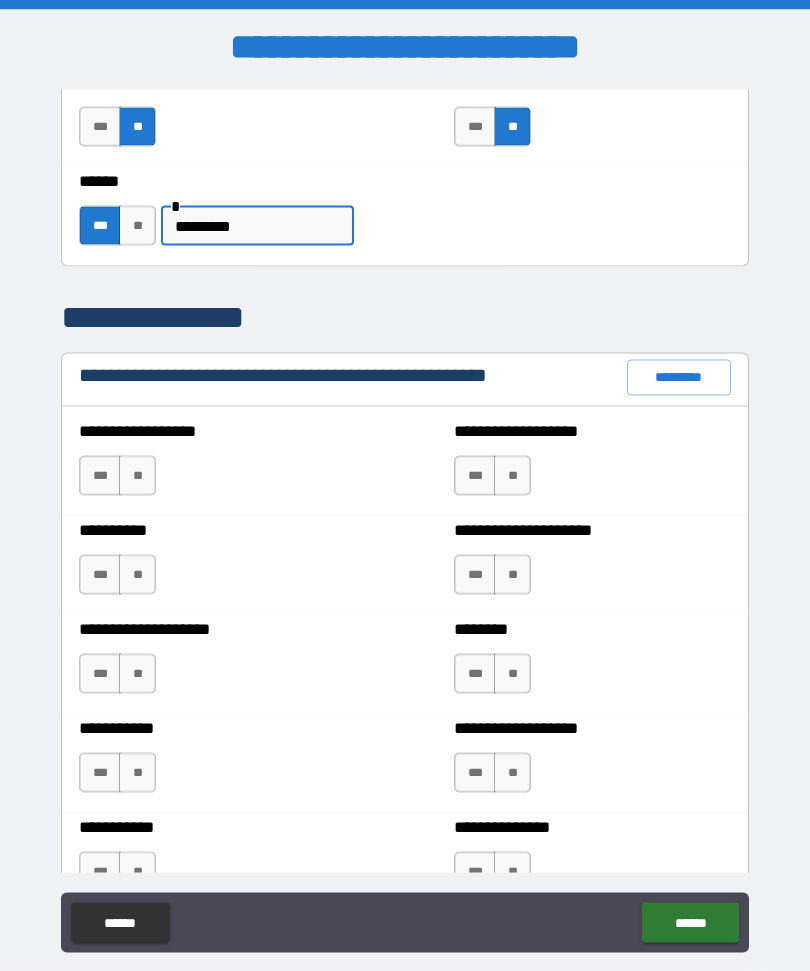type on "********" 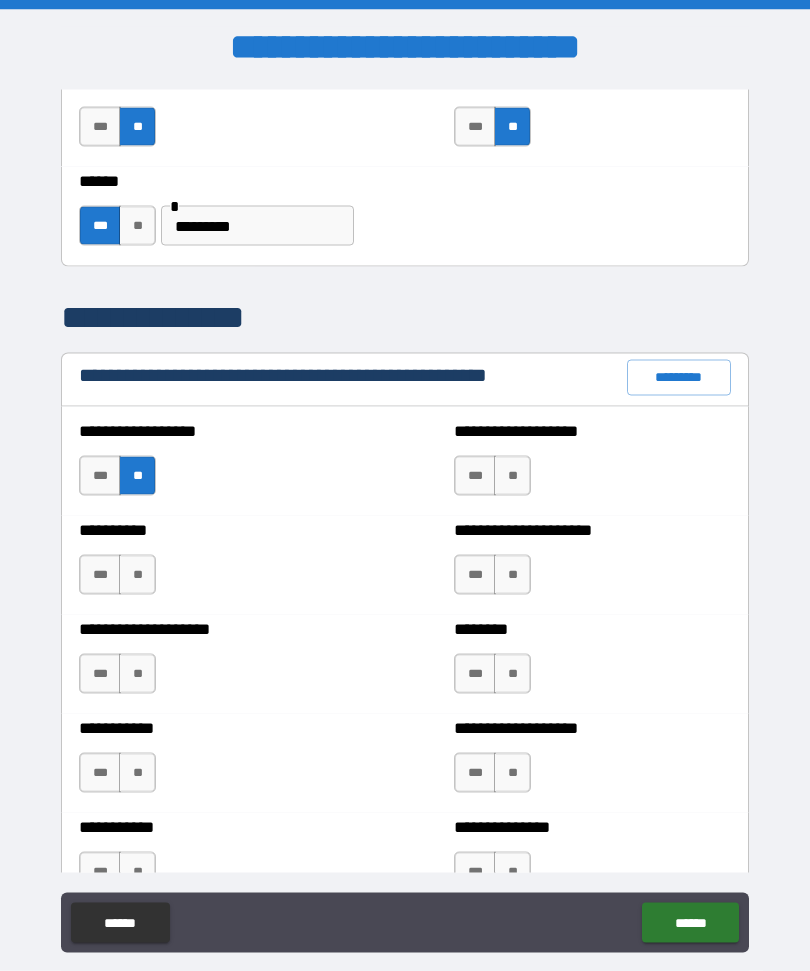 scroll, scrollTop: 0, scrollLeft: 0, axis: both 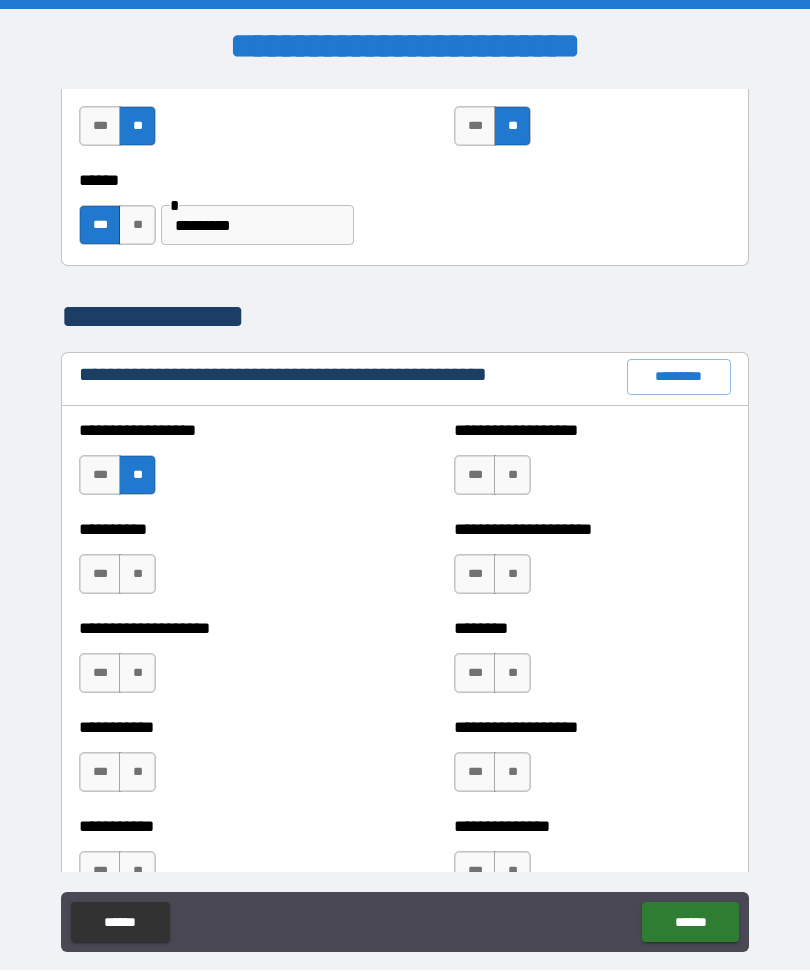 click on "**" at bounding box center [512, 476] 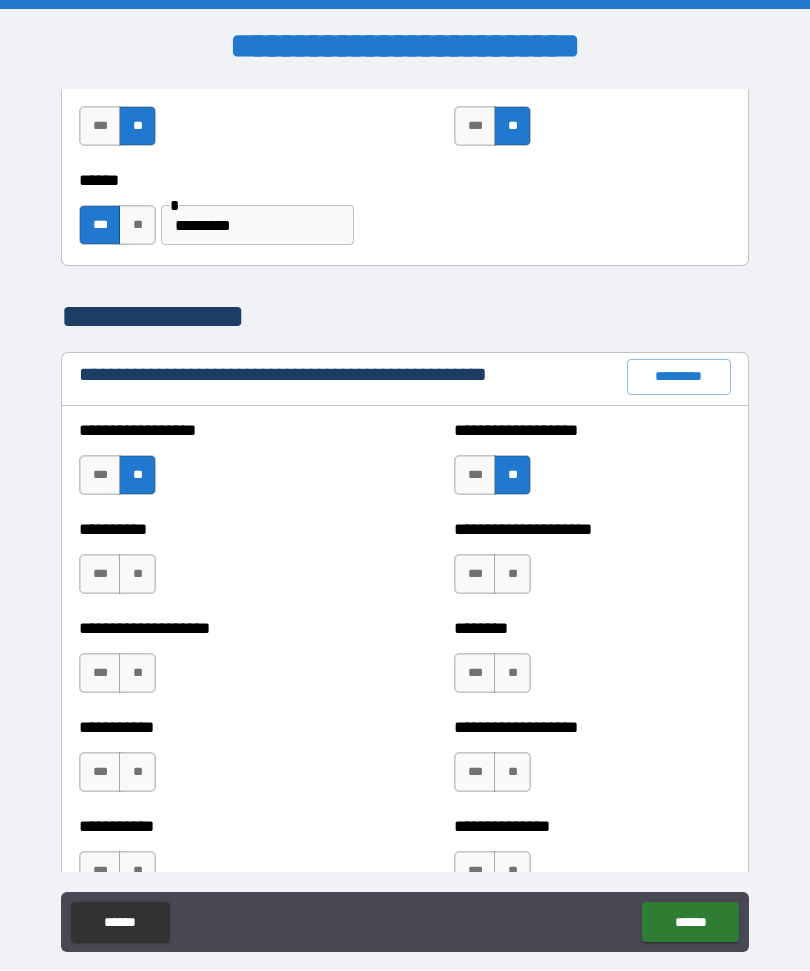 click on "**" at bounding box center (512, 575) 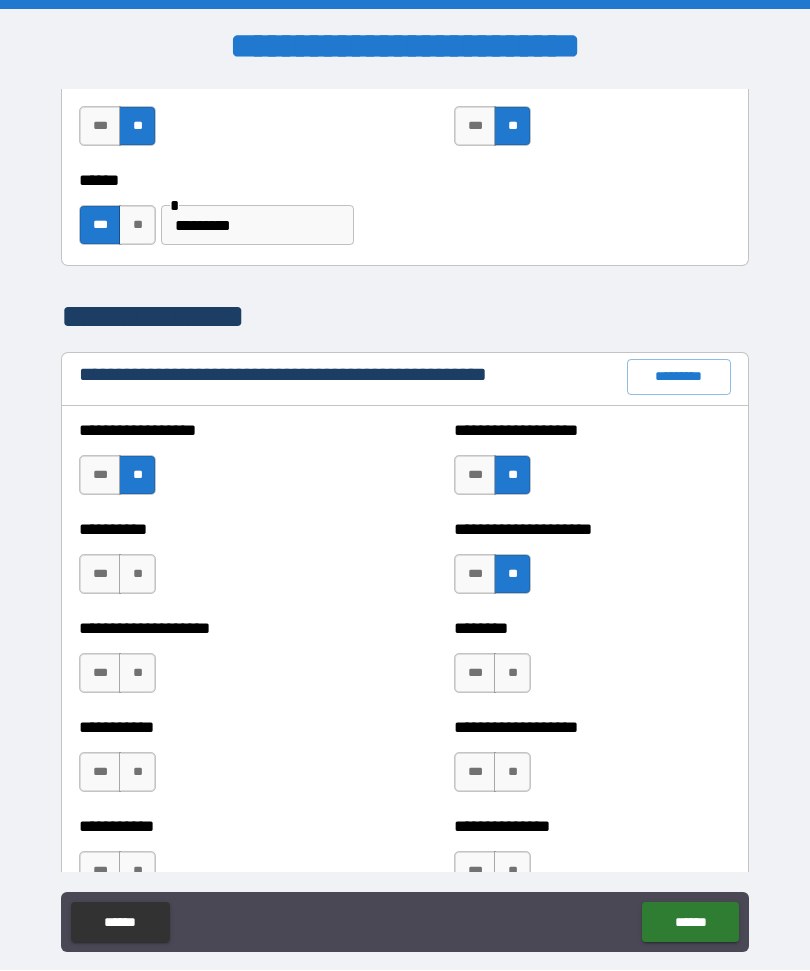 click on "**" at bounding box center (137, 575) 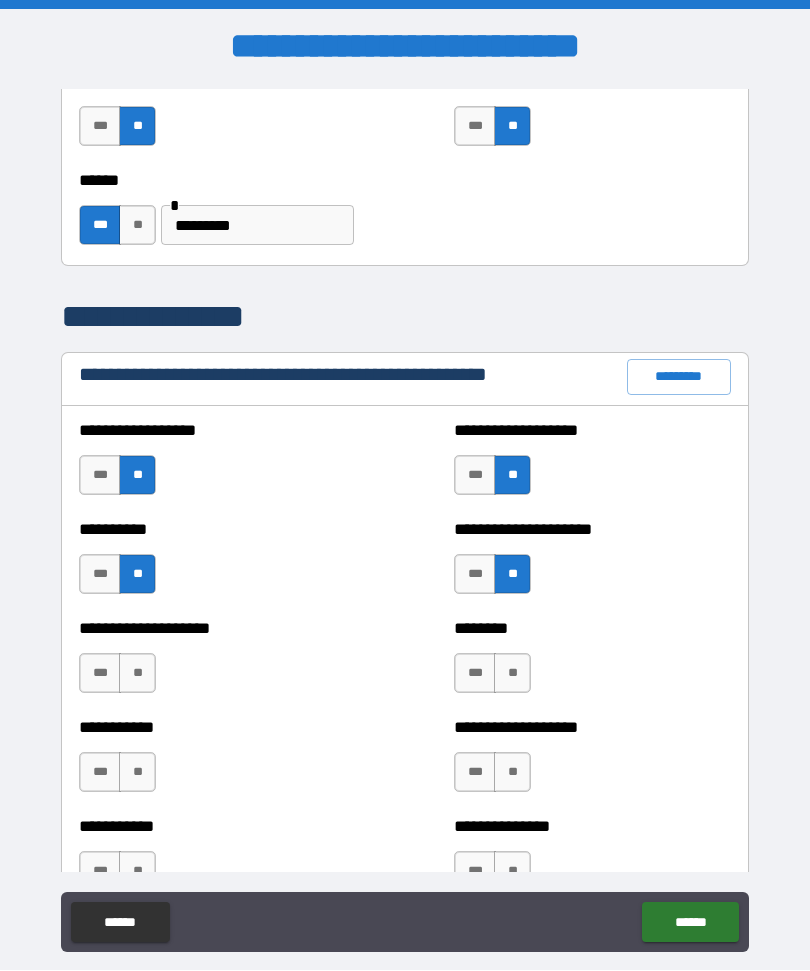 click on "**" at bounding box center (137, 674) 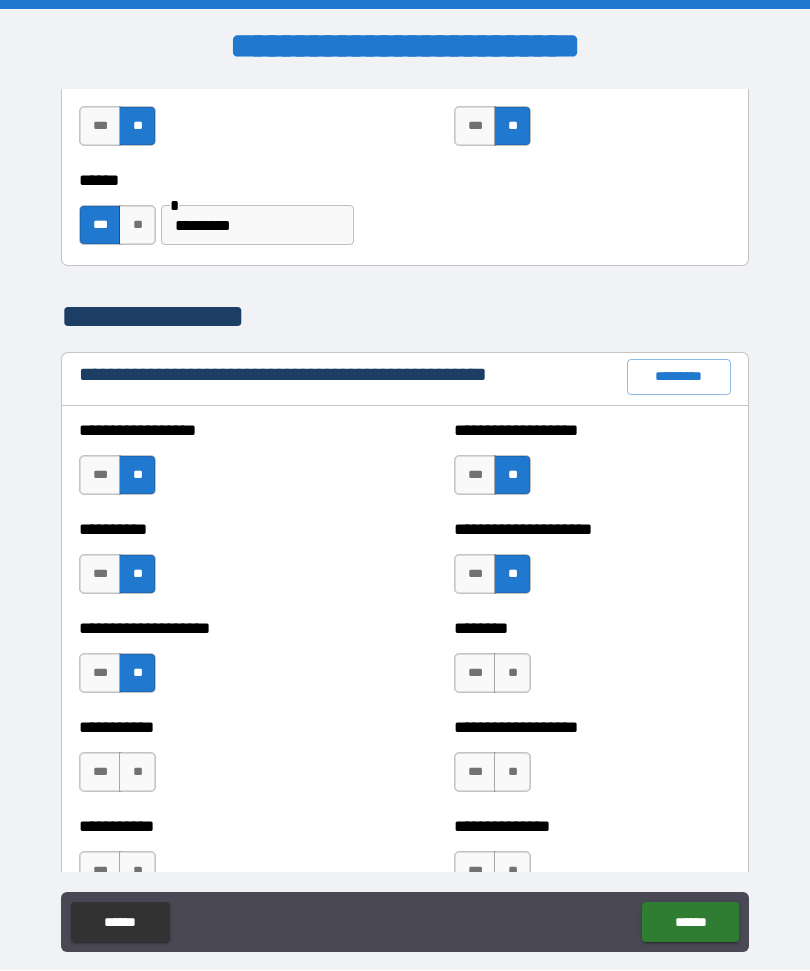 click on "**" at bounding box center (512, 674) 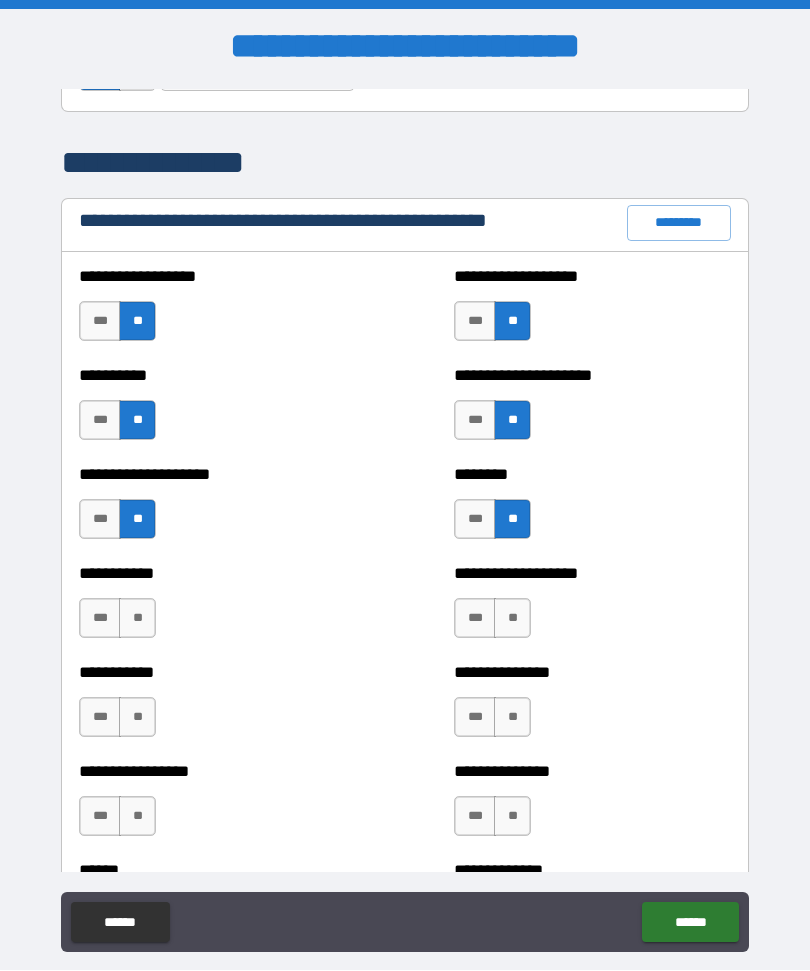 scroll, scrollTop: 2309, scrollLeft: 0, axis: vertical 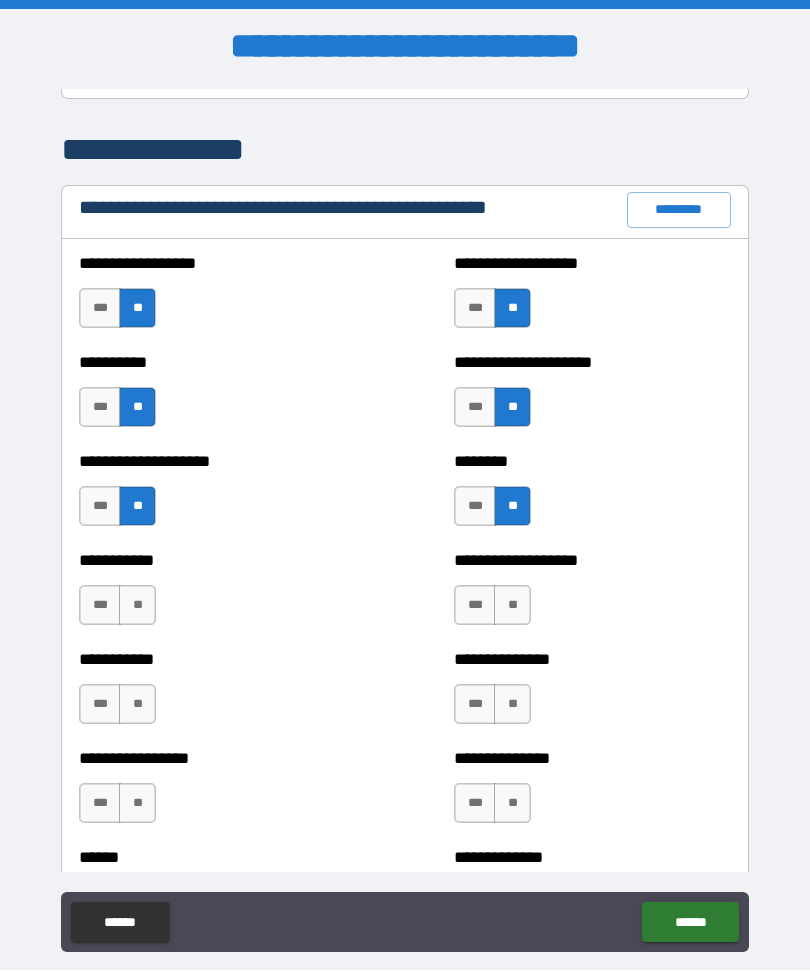 click on "**" at bounding box center (512, 606) 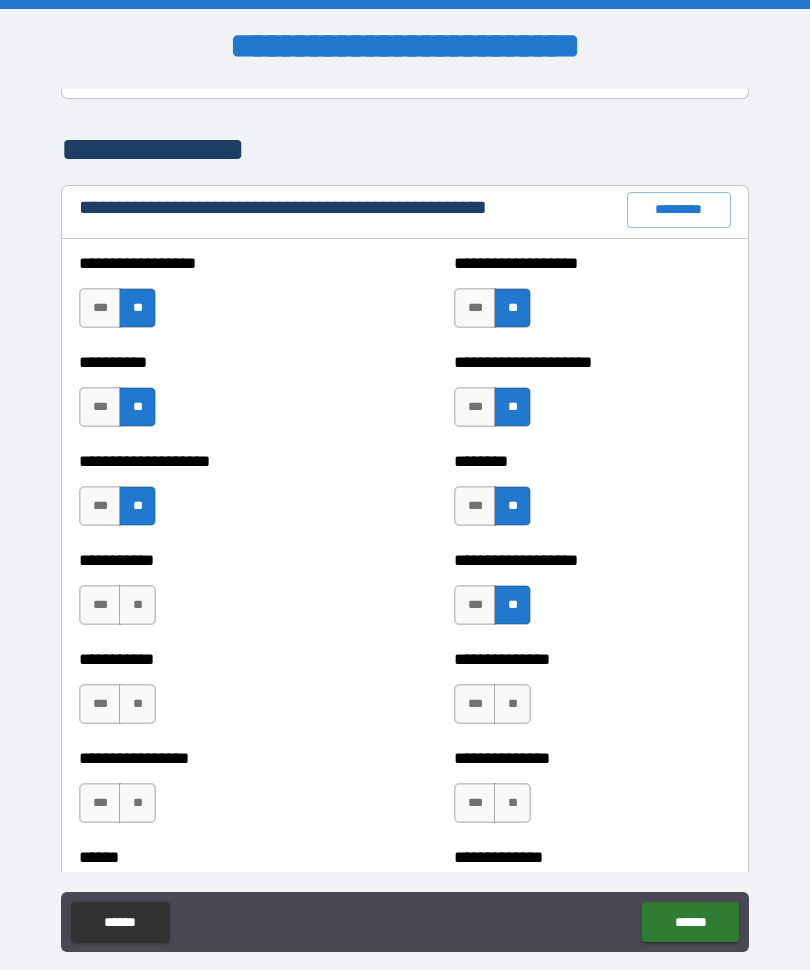 click on "**" at bounding box center (137, 606) 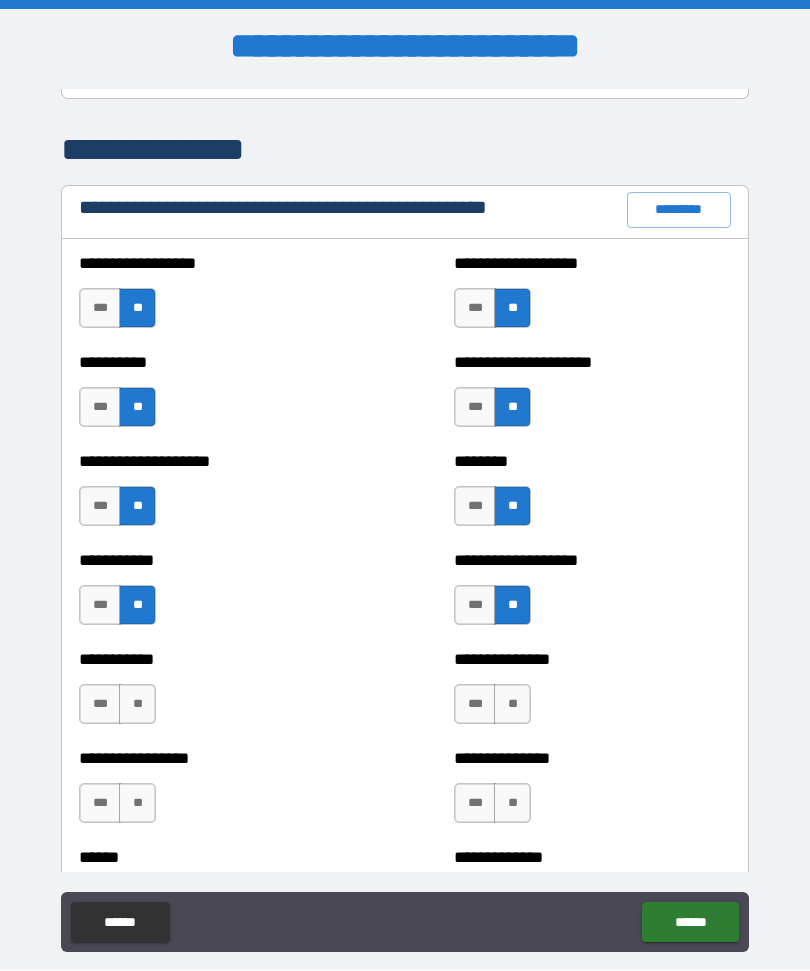 click on "**" at bounding box center (137, 705) 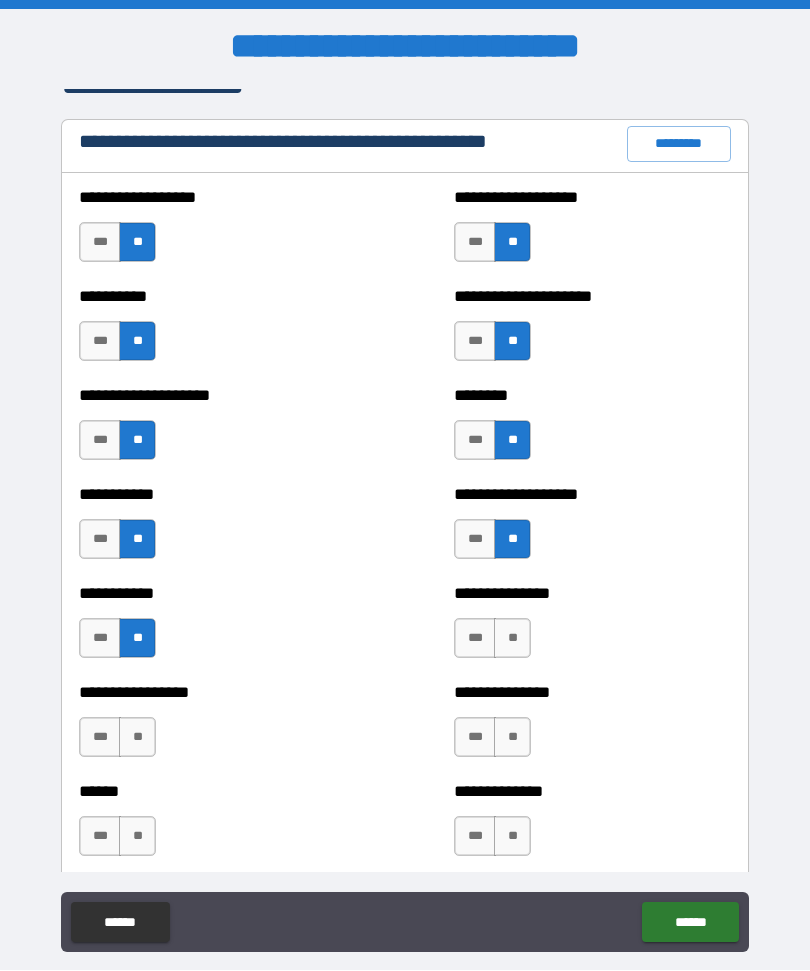 scroll, scrollTop: 2471, scrollLeft: 0, axis: vertical 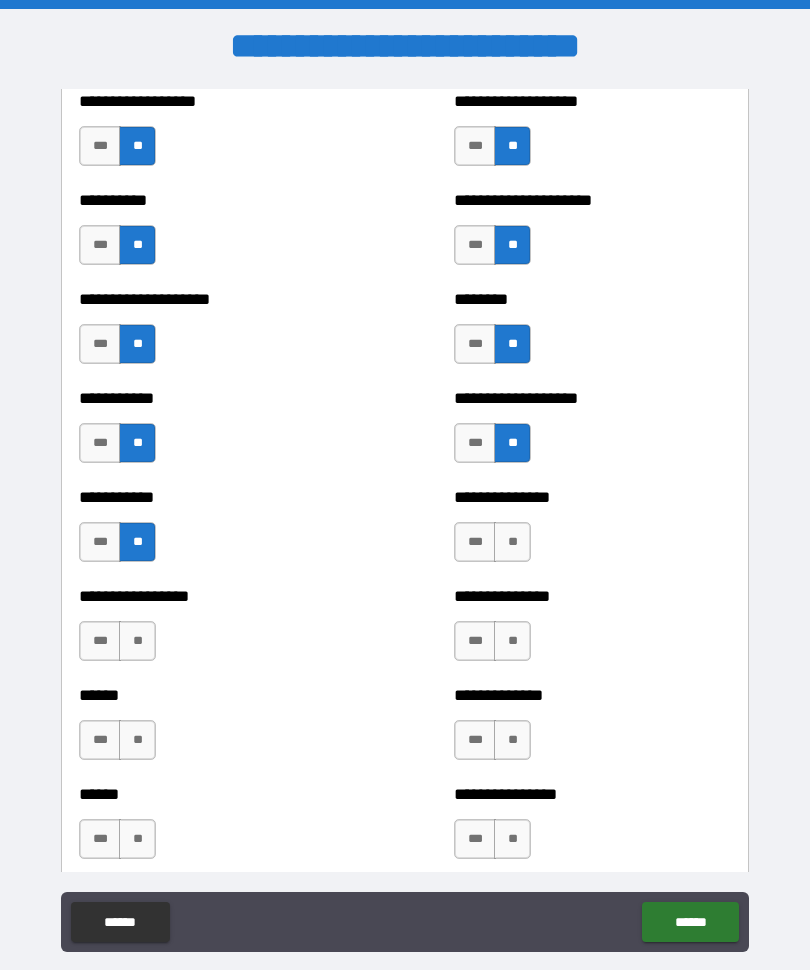 click on "**" at bounding box center (512, 543) 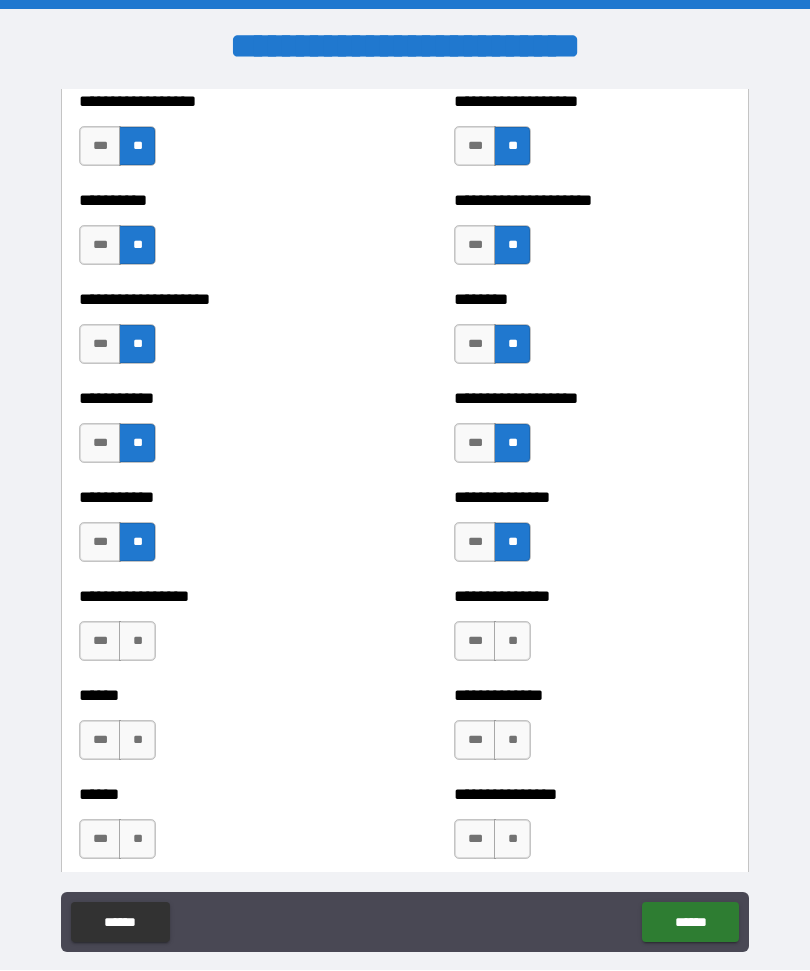 click on "**" at bounding box center (512, 642) 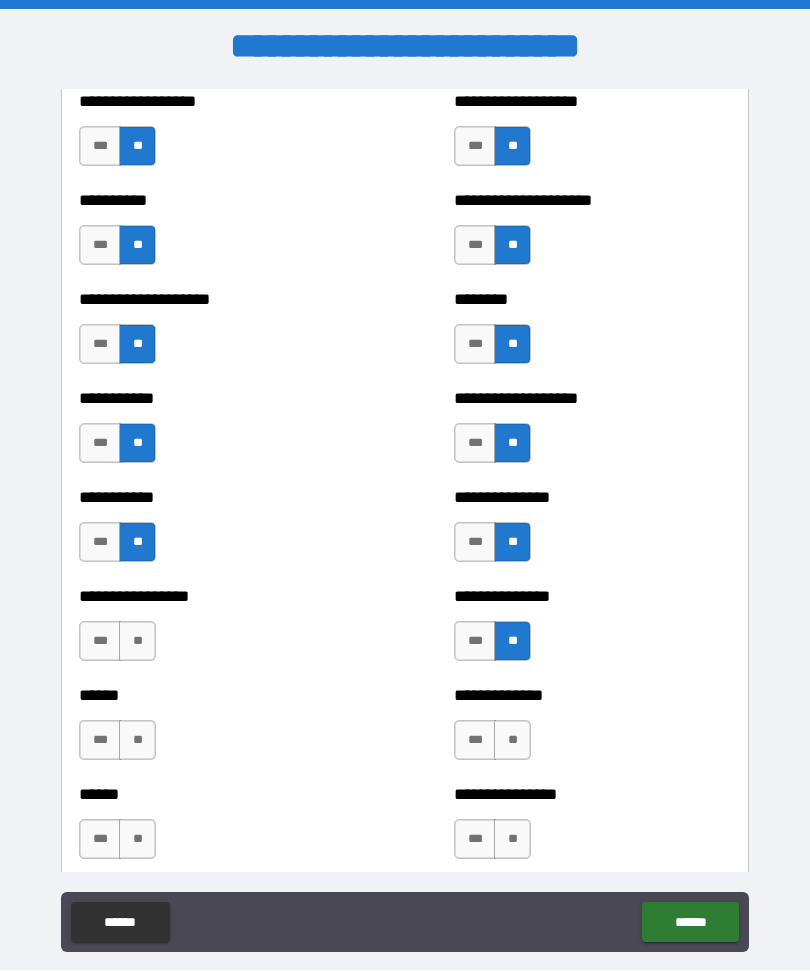 click on "**" at bounding box center [137, 642] 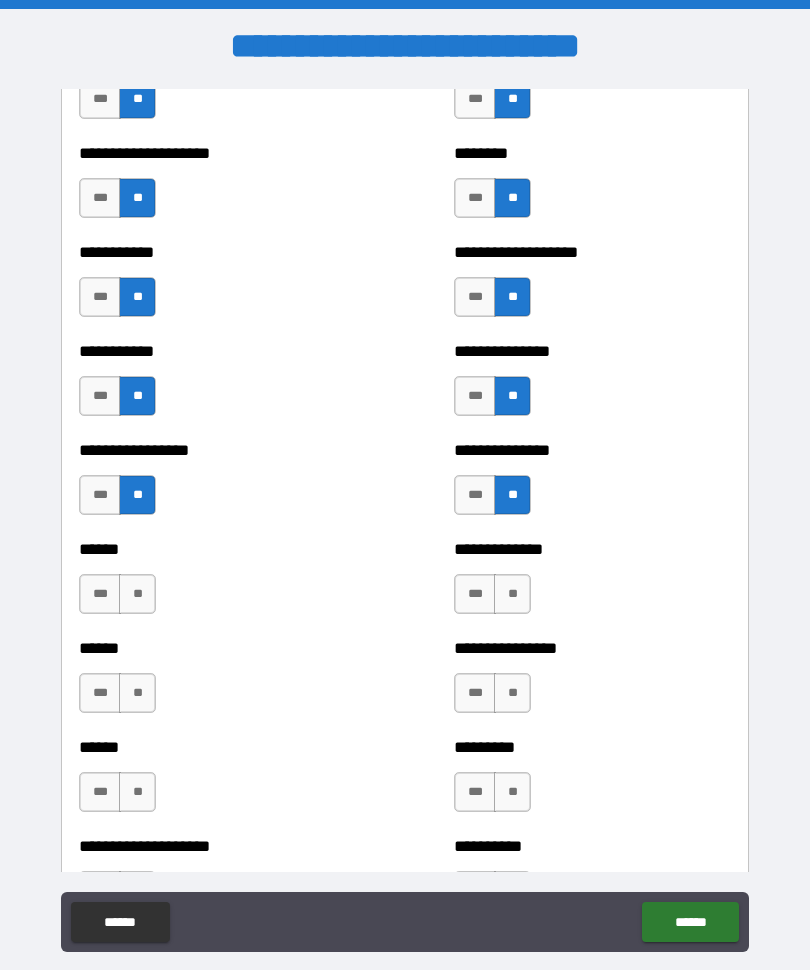 scroll, scrollTop: 2625, scrollLeft: 0, axis: vertical 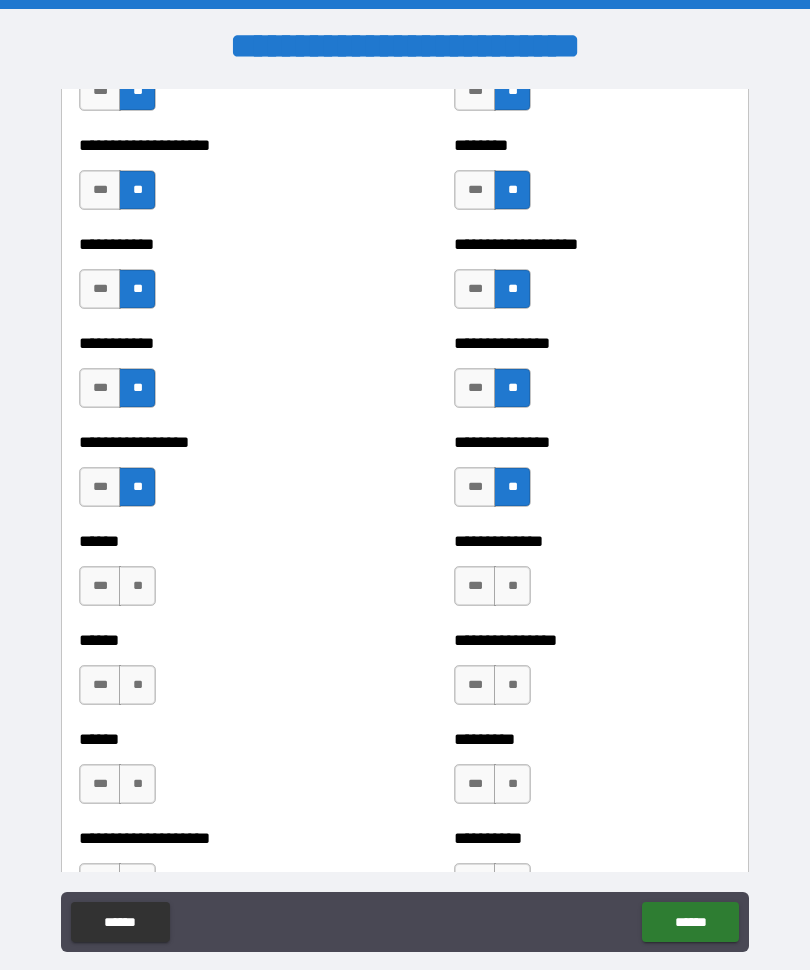 click on "**" at bounding box center (137, 587) 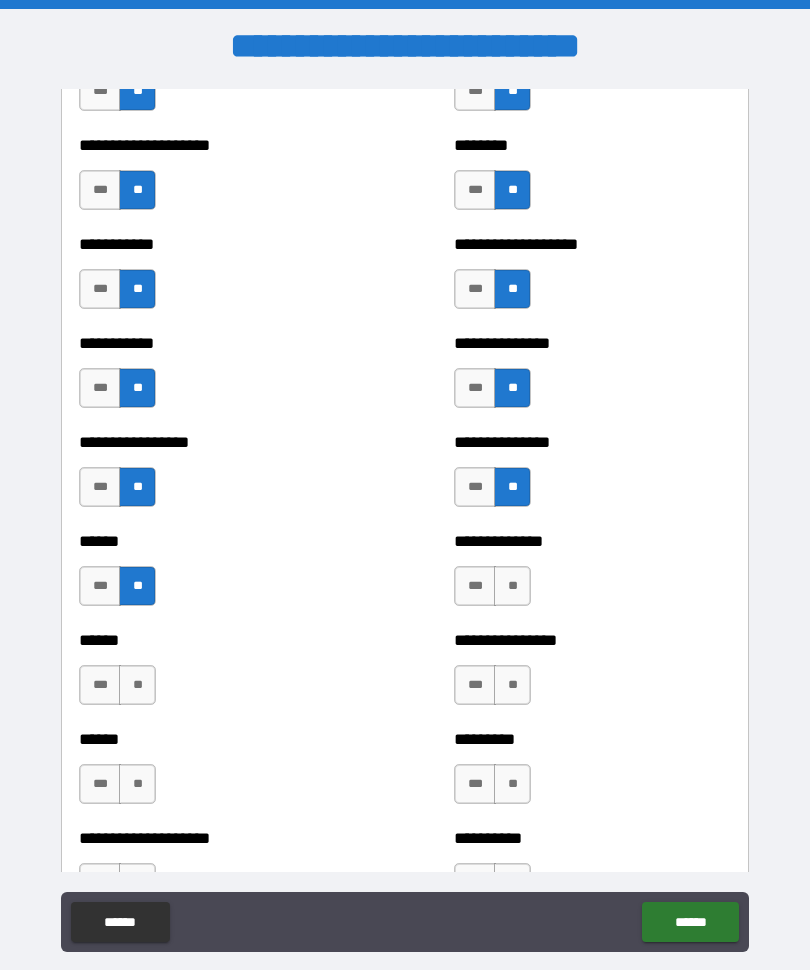 click on "**" at bounding box center [512, 587] 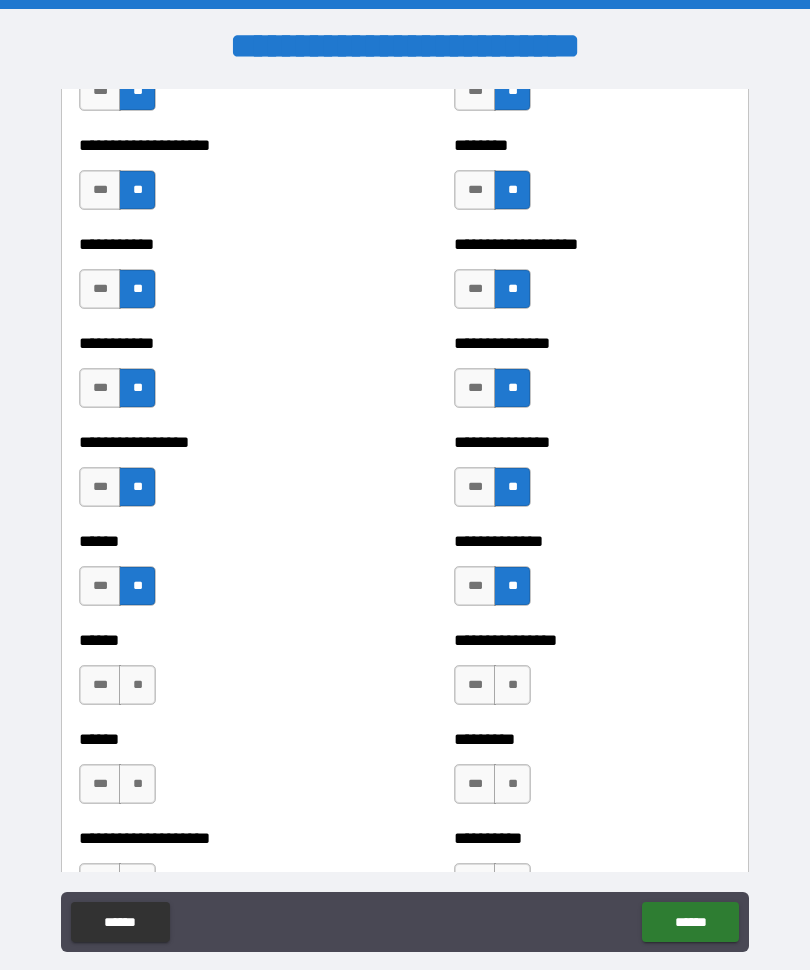 click on "**" at bounding box center [512, 686] 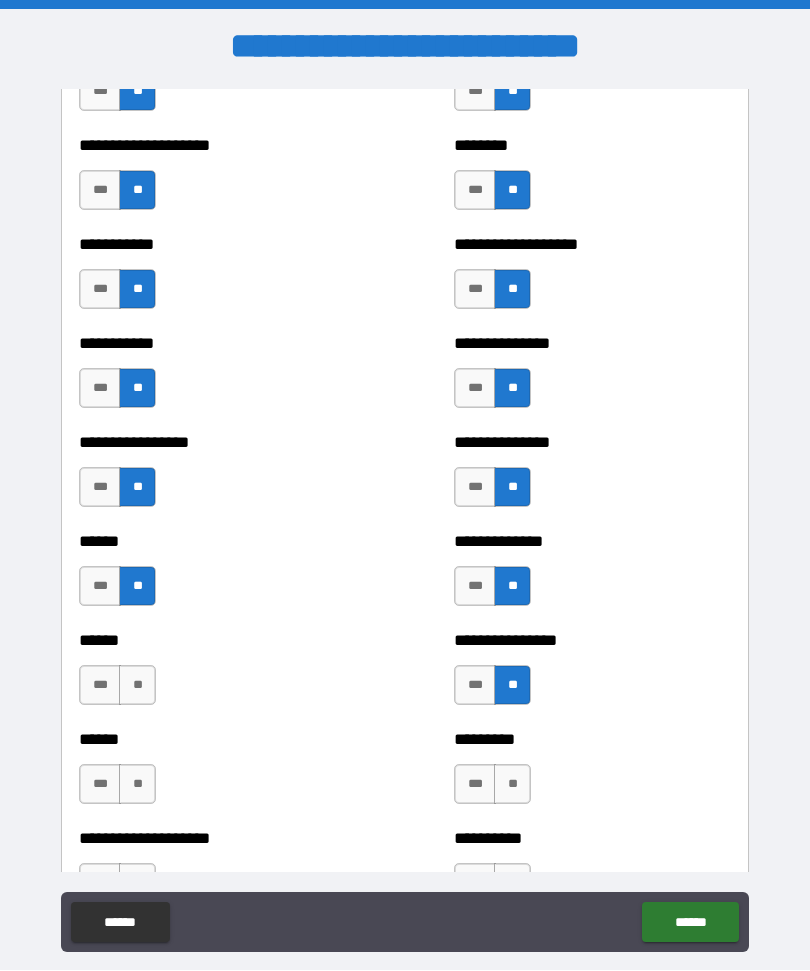 click on "**" at bounding box center [137, 686] 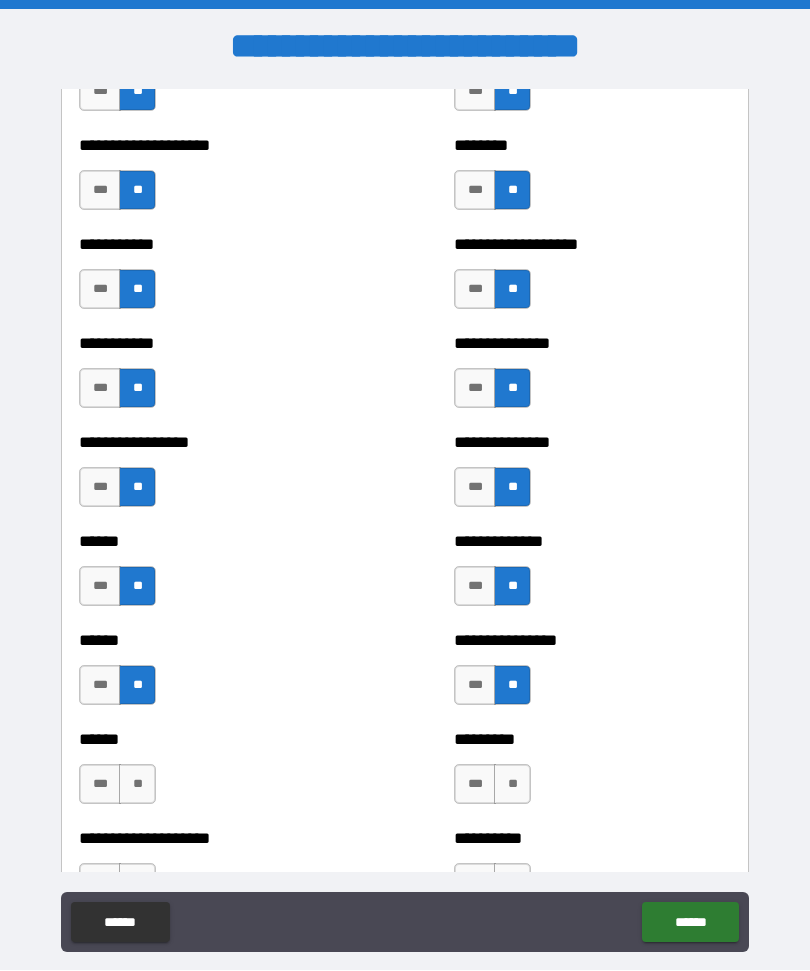 click on "**" at bounding box center (137, 785) 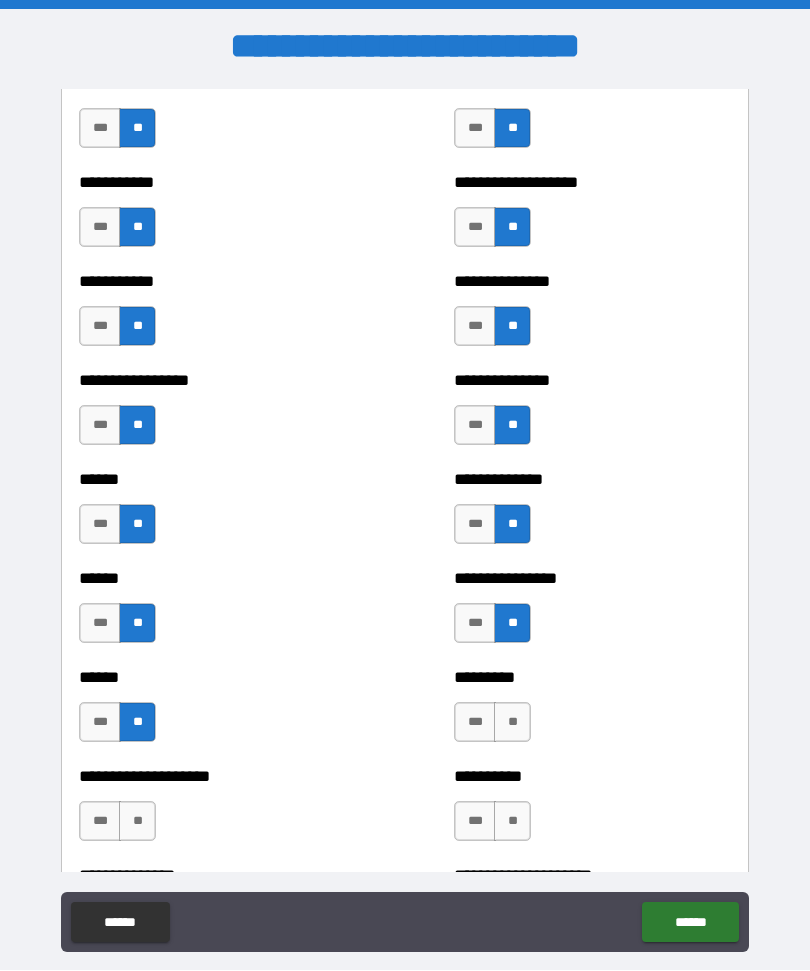 scroll, scrollTop: 2806, scrollLeft: 0, axis: vertical 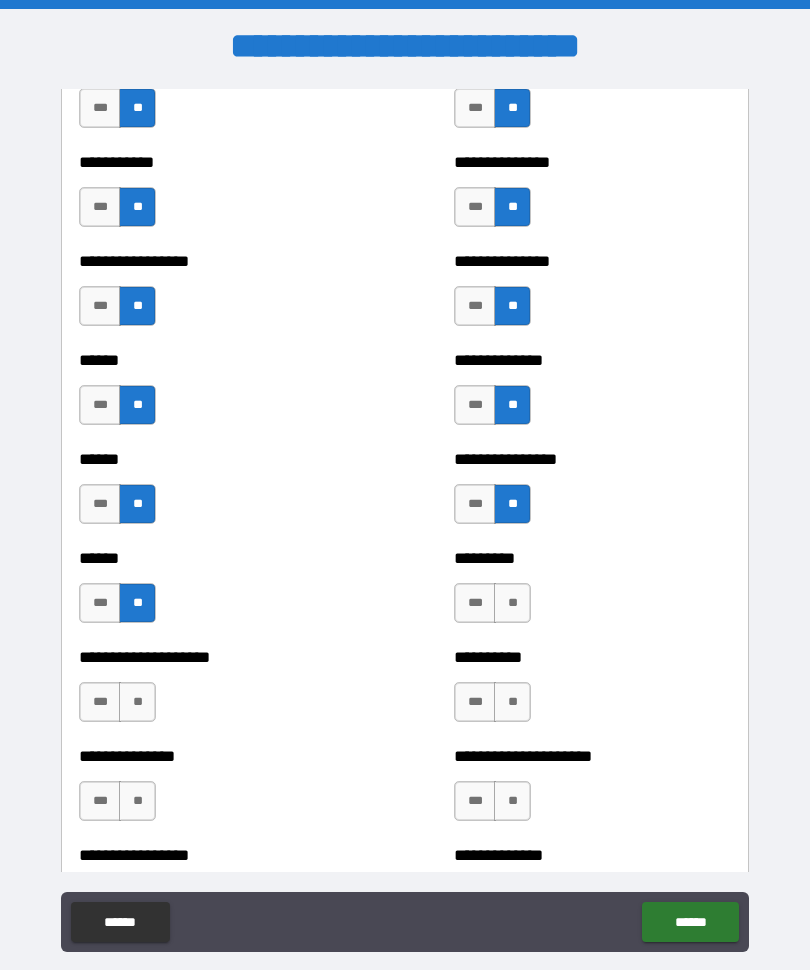 click on "**" at bounding box center [512, 604] 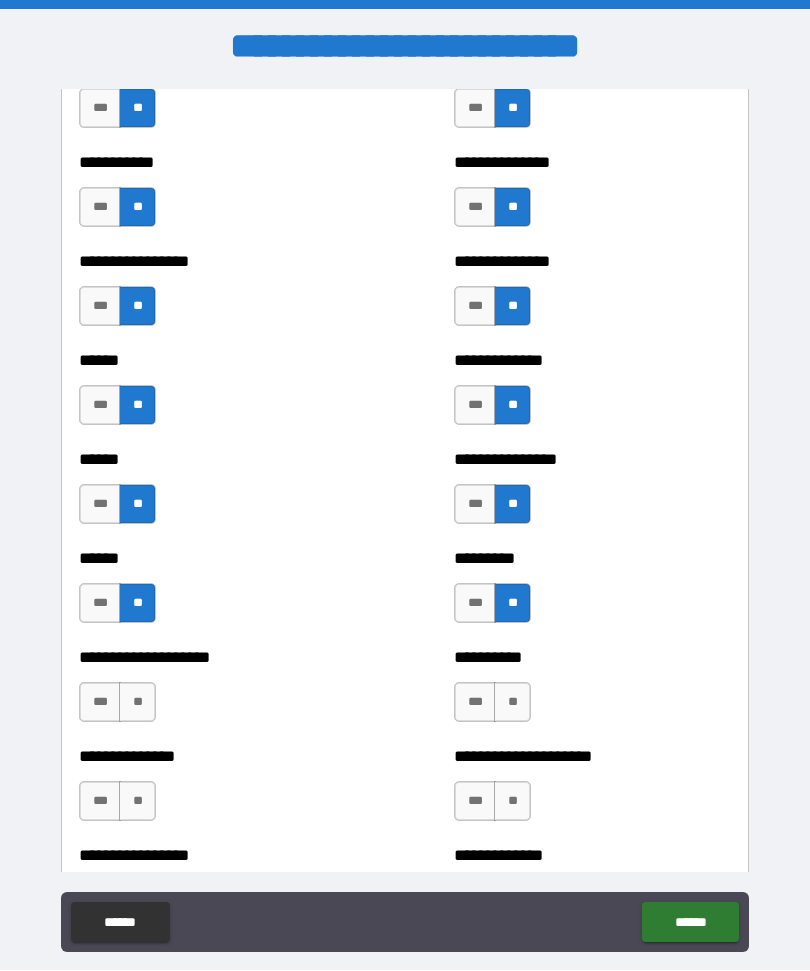 click on "**" at bounding box center (512, 703) 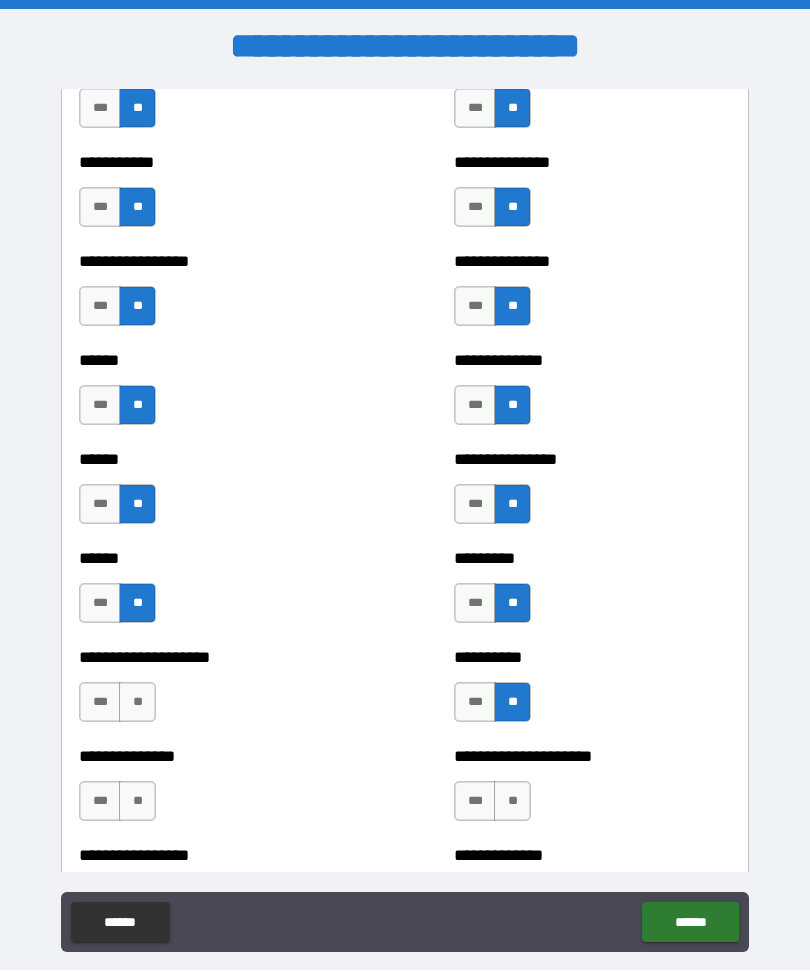 click on "**" at bounding box center [137, 703] 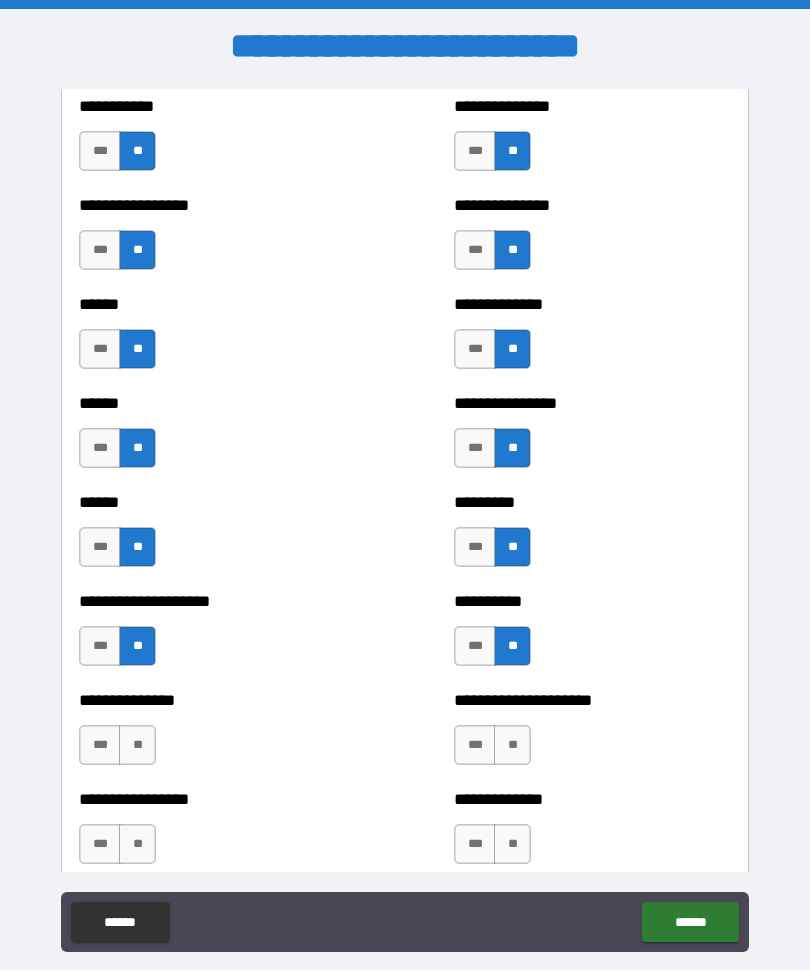 scroll, scrollTop: 2949, scrollLeft: 0, axis: vertical 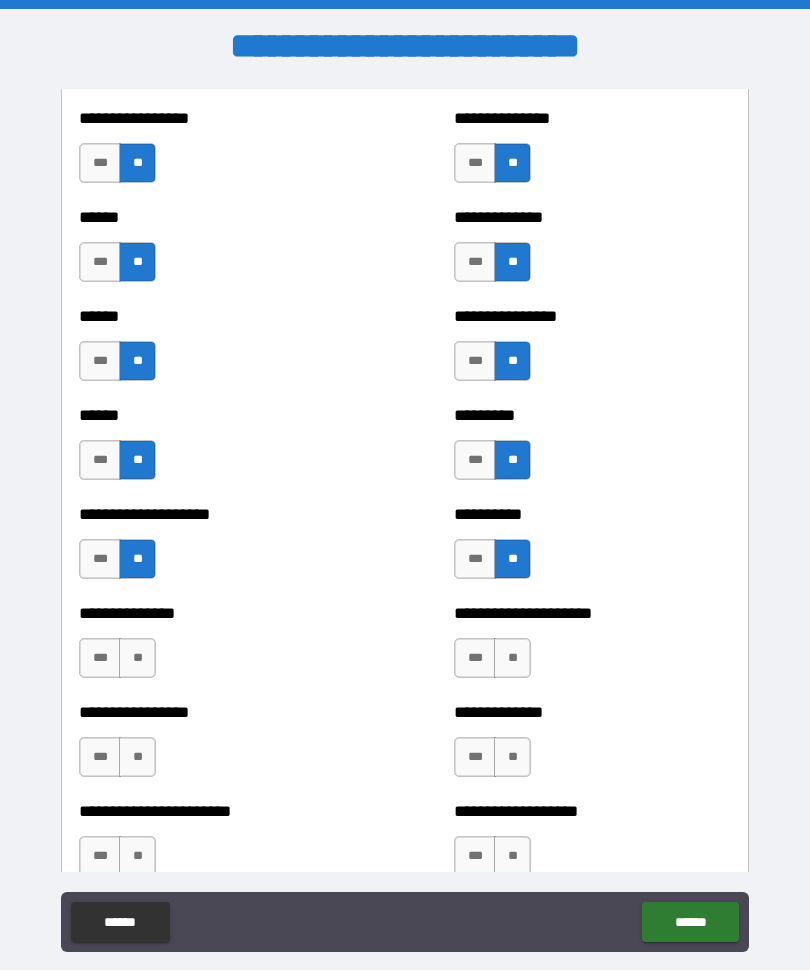 click on "**" at bounding box center (137, 659) 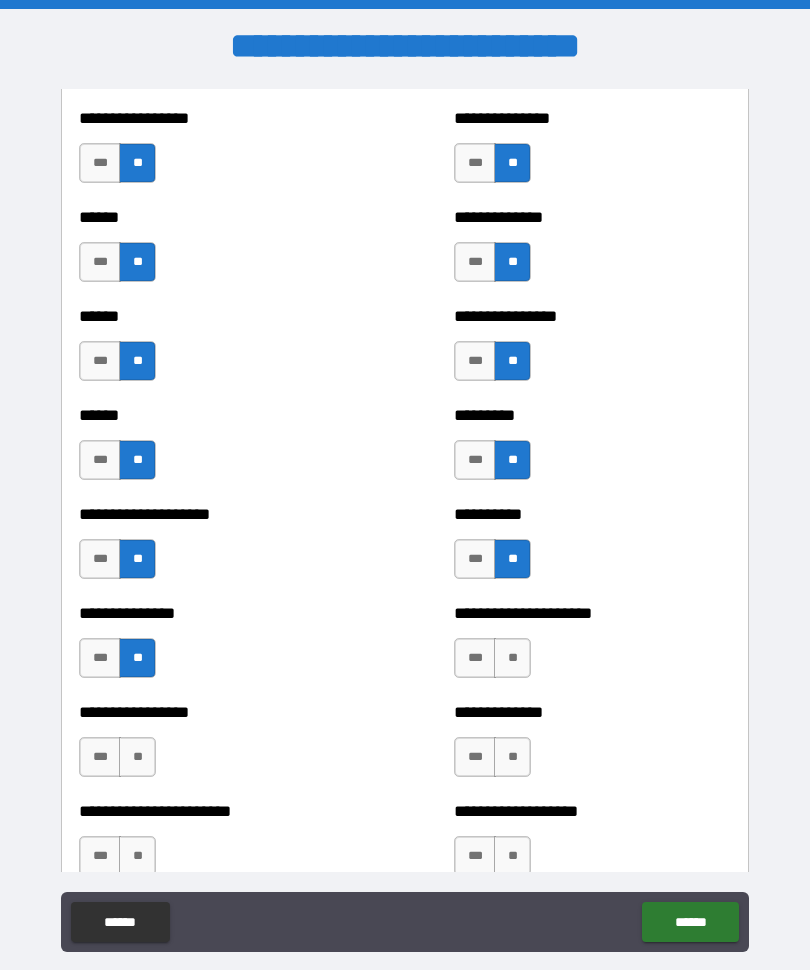 click on "**" at bounding box center [512, 659] 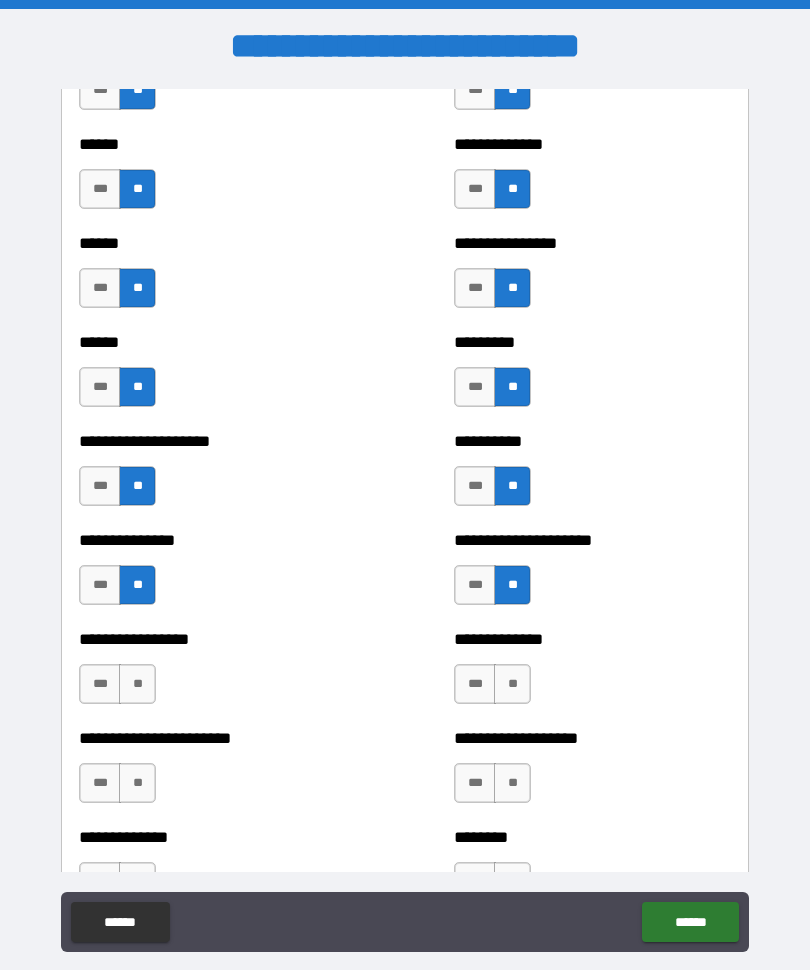 scroll, scrollTop: 3062, scrollLeft: 0, axis: vertical 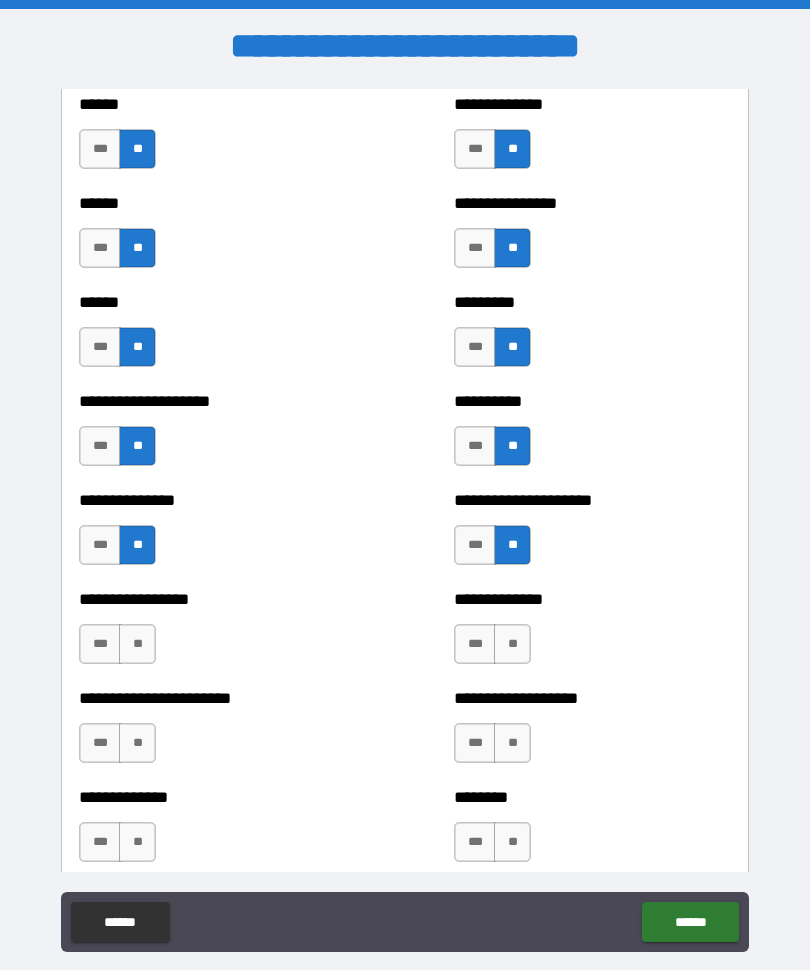 click on "**" at bounding box center [512, 645] 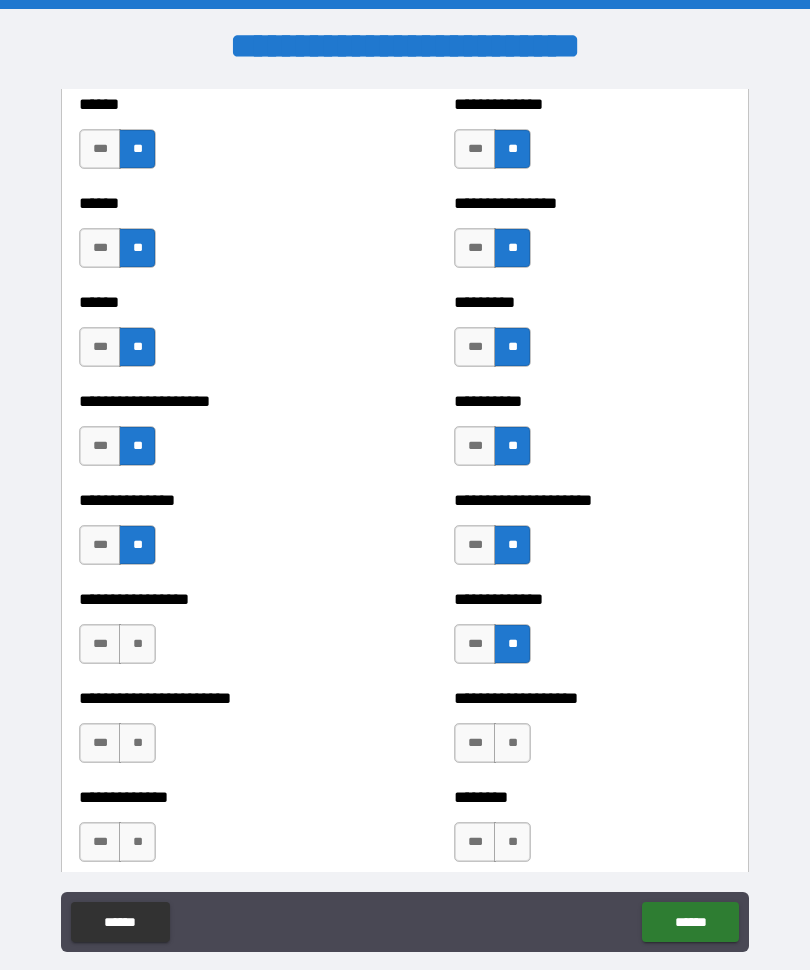 click on "**" at bounding box center [137, 645] 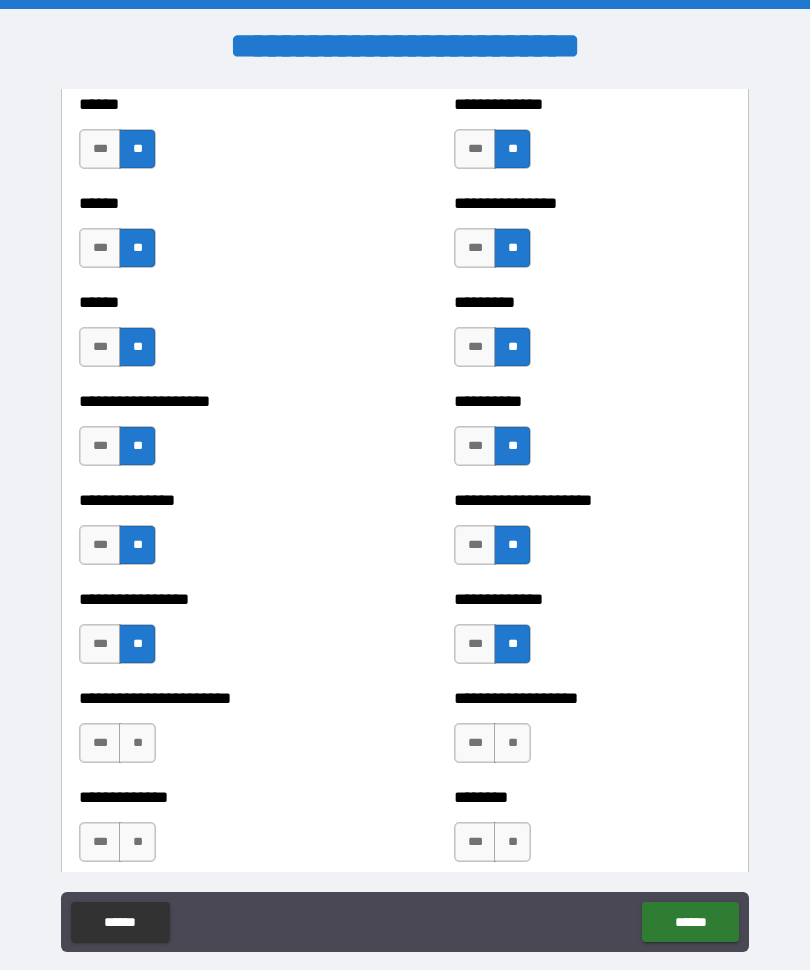 click on "**" at bounding box center [137, 744] 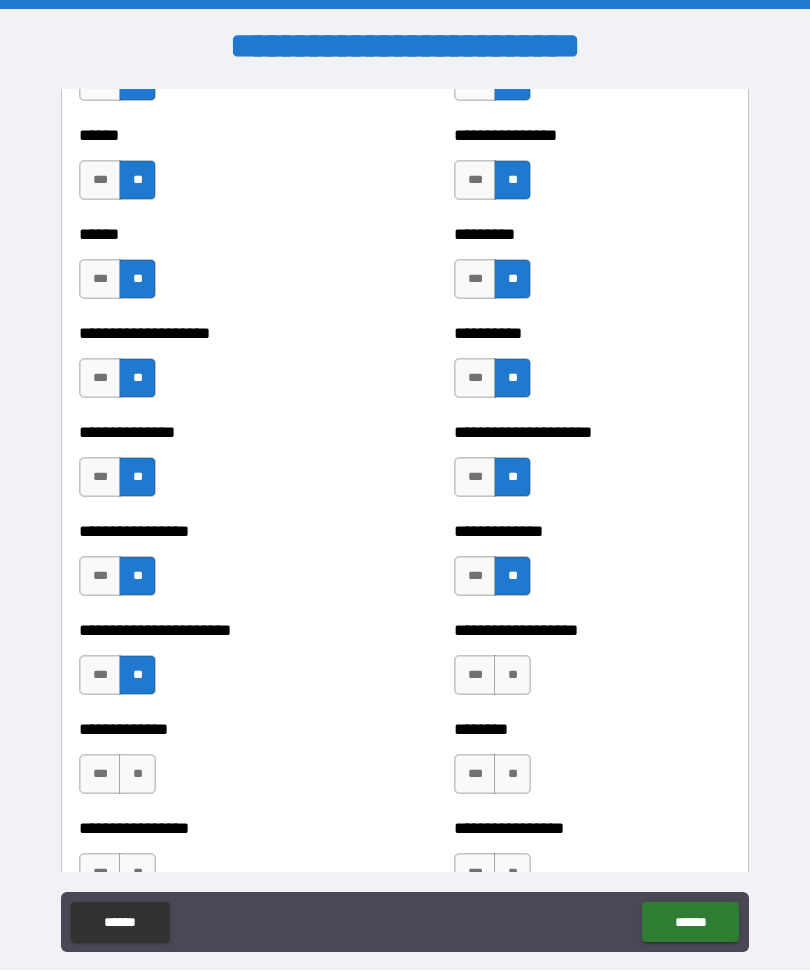scroll, scrollTop: 3218, scrollLeft: 0, axis: vertical 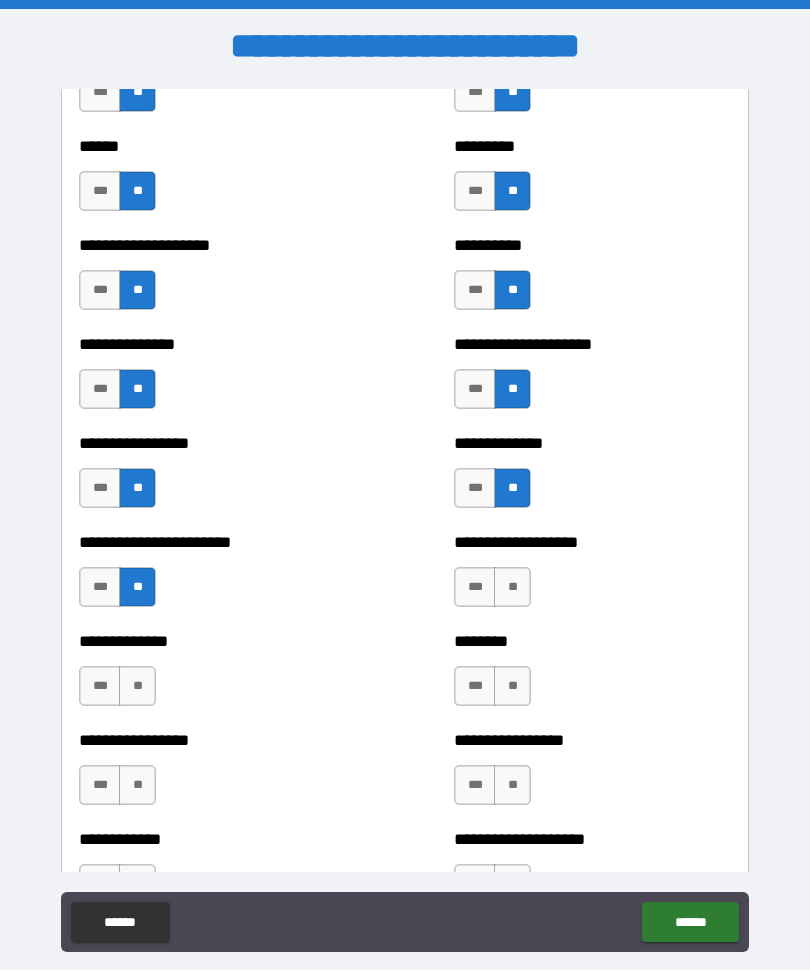 click on "**" at bounding box center (512, 588) 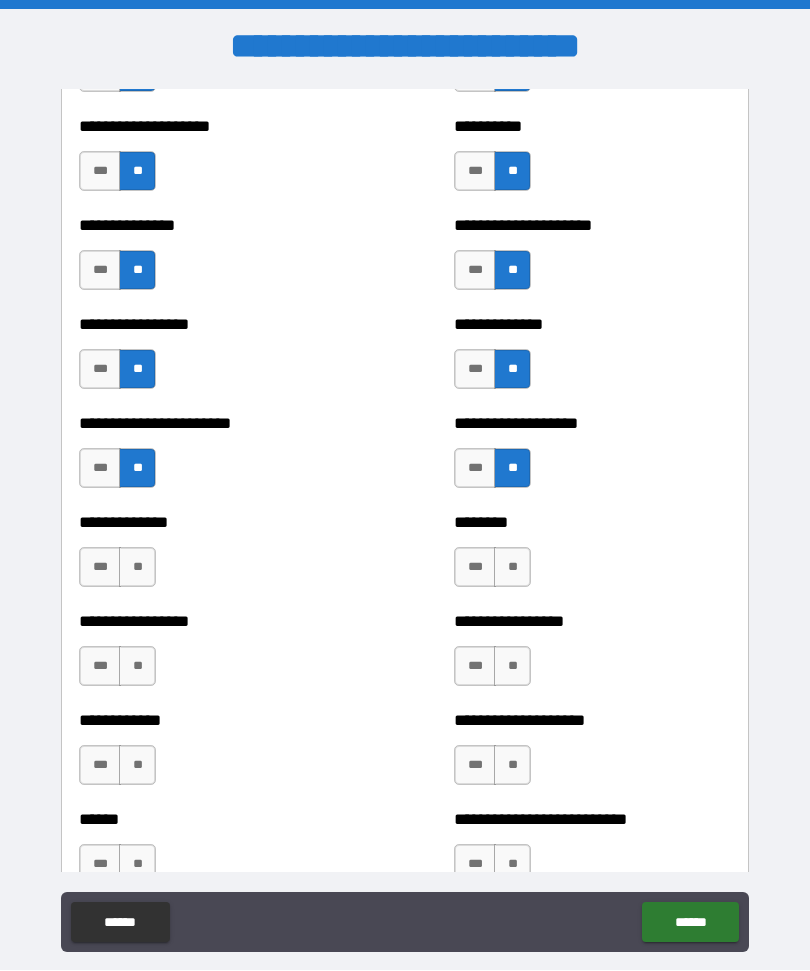 scroll, scrollTop: 3339, scrollLeft: 0, axis: vertical 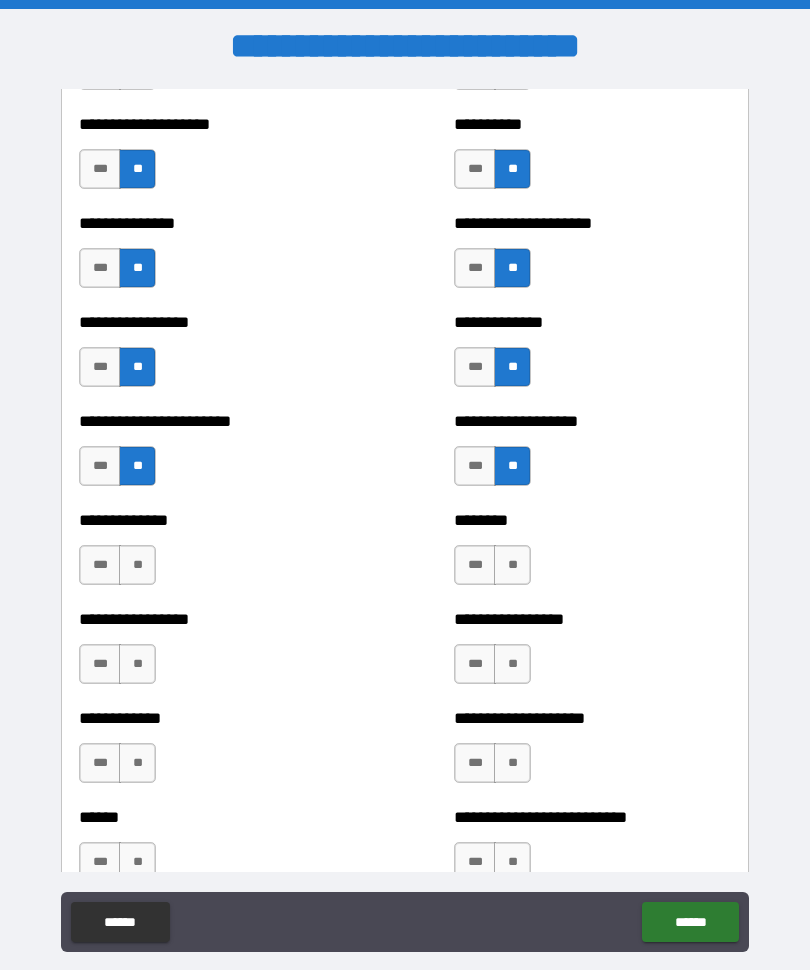 click on "**" at bounding box center (512, 566) 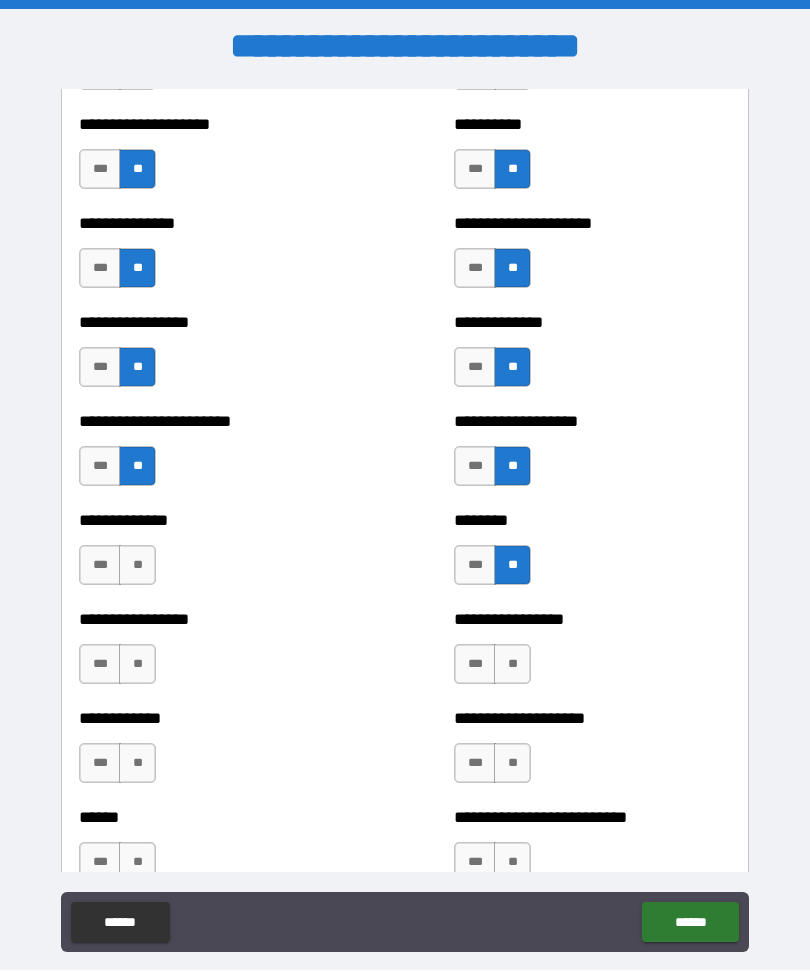 click on "**" at bounding box center [137, 665] 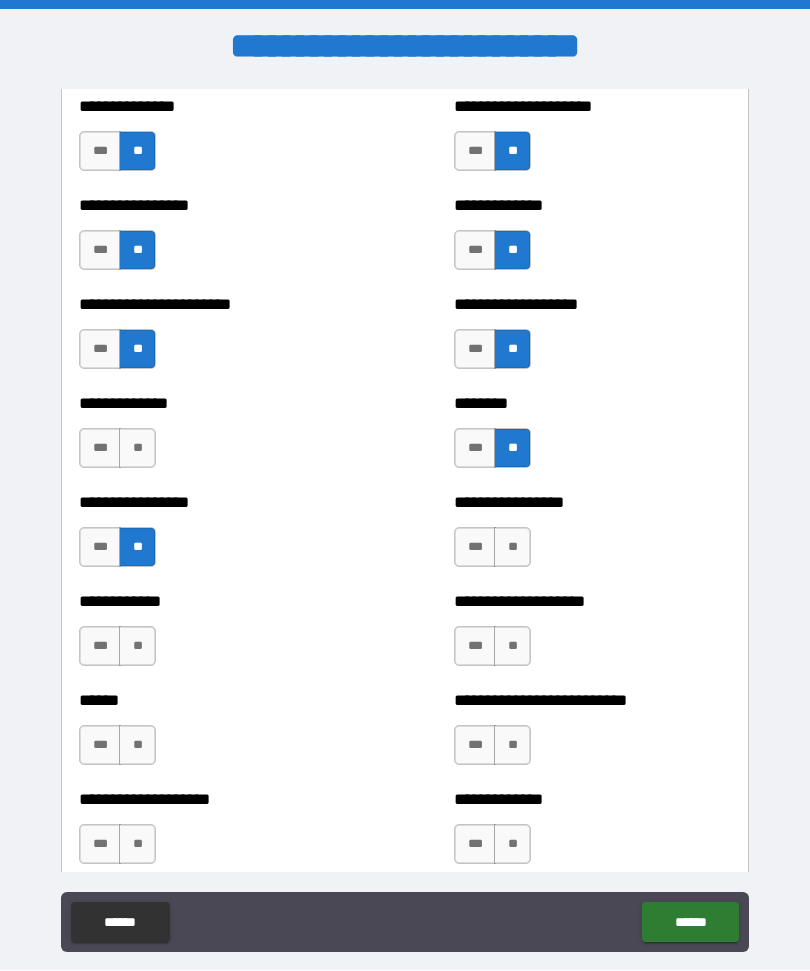 scroll, scrollTop: 3467, scrollLeft: 0, axis: vertical 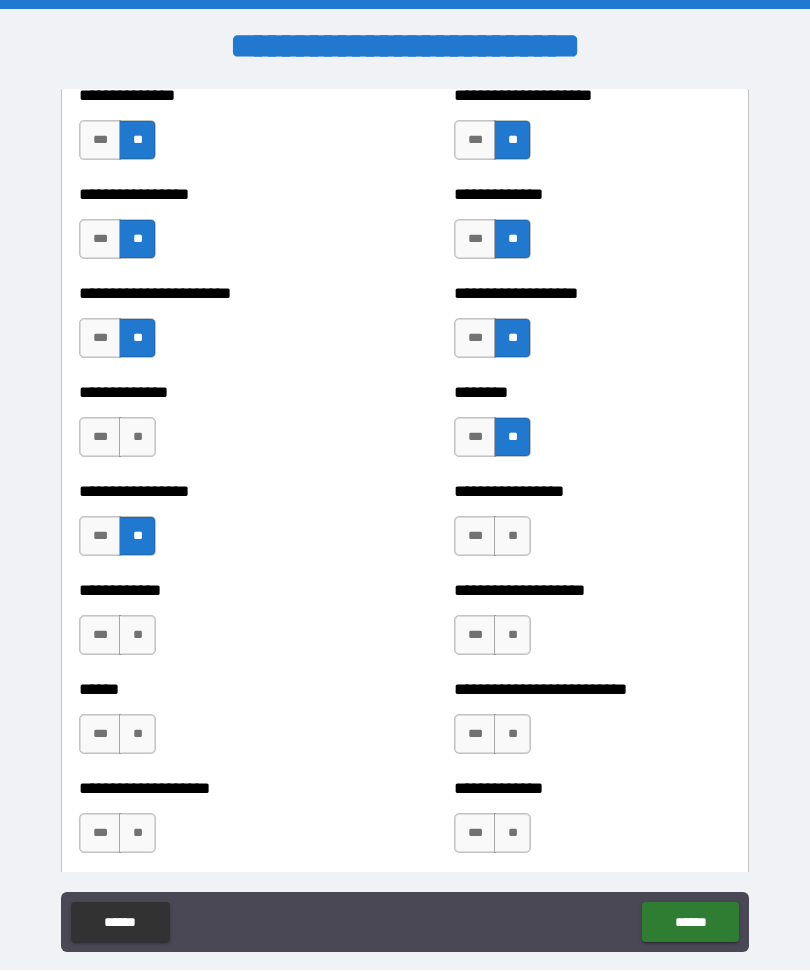 click on "**" at bounding box center [512, 537] 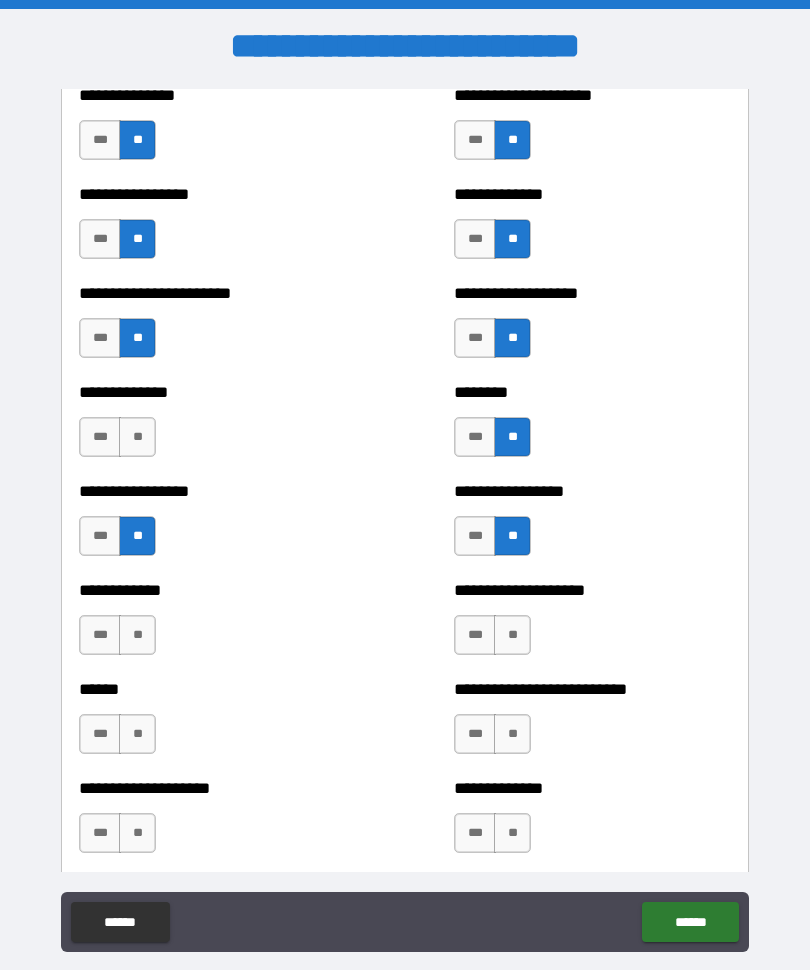 click on "**" at bounding box center [512, 636] 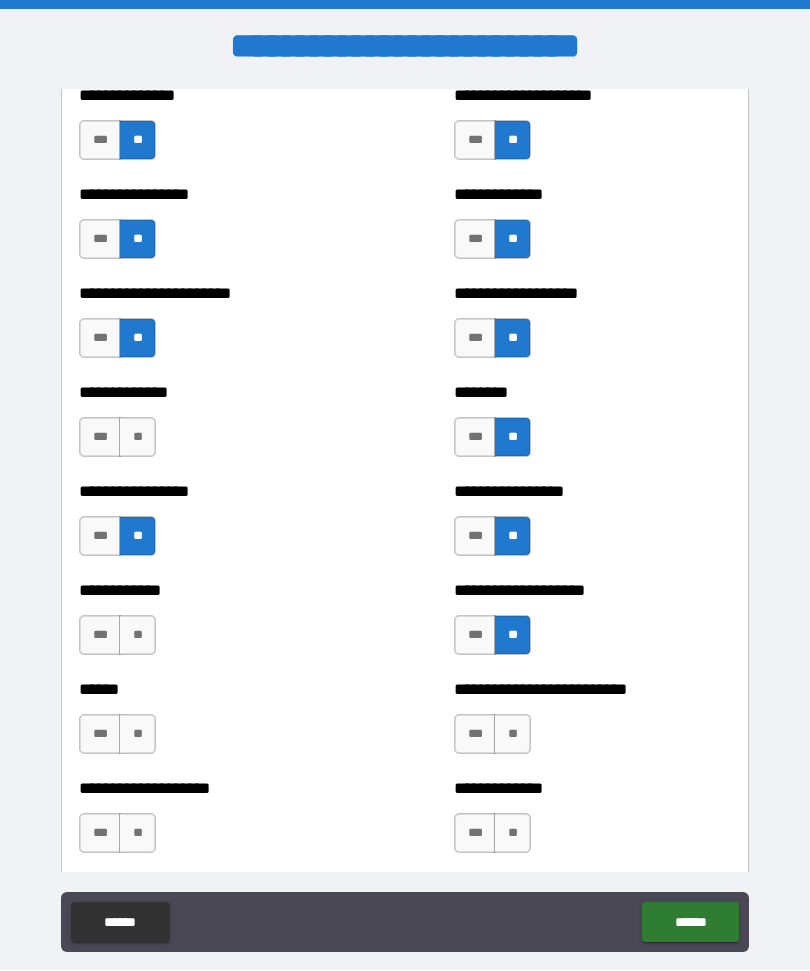 click on "**" at bounding box center [137, 636] 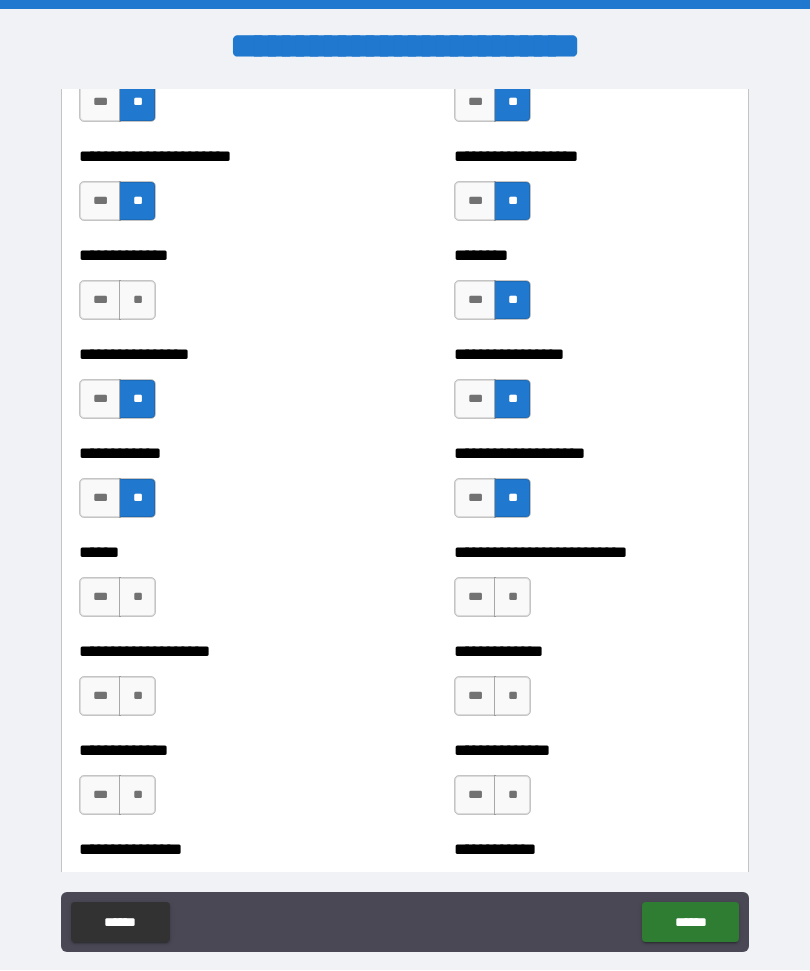 scroll, scrollTop: 3599, scrollLeft: 0, axis: vertical 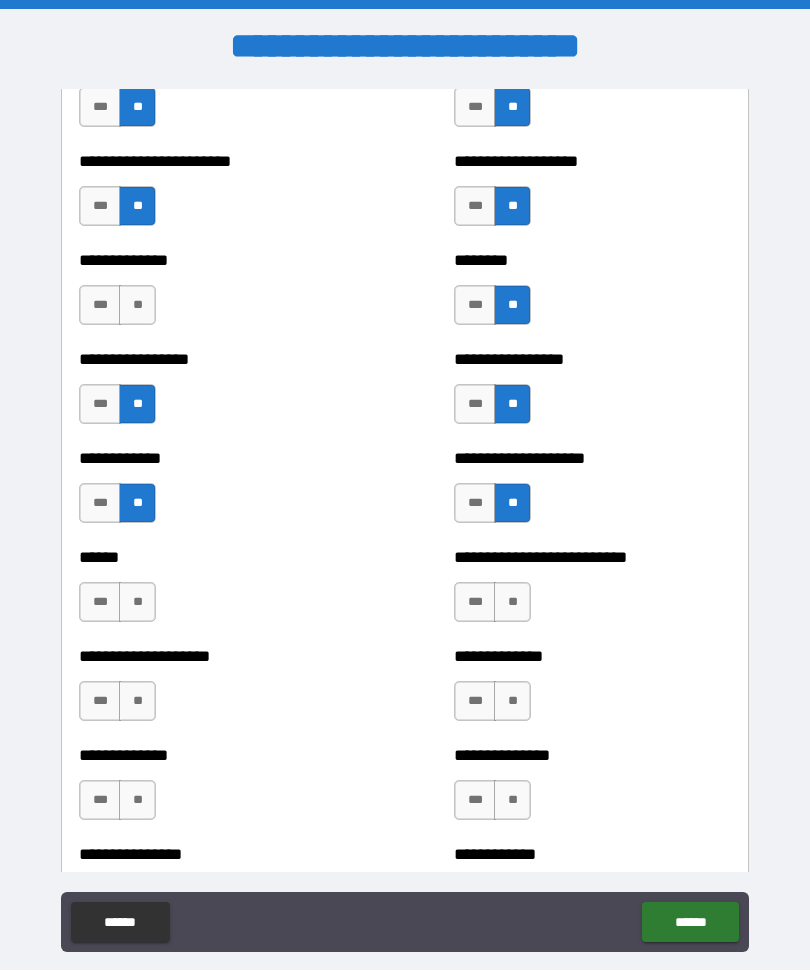 click on "**" at bounding box center (137, 603) 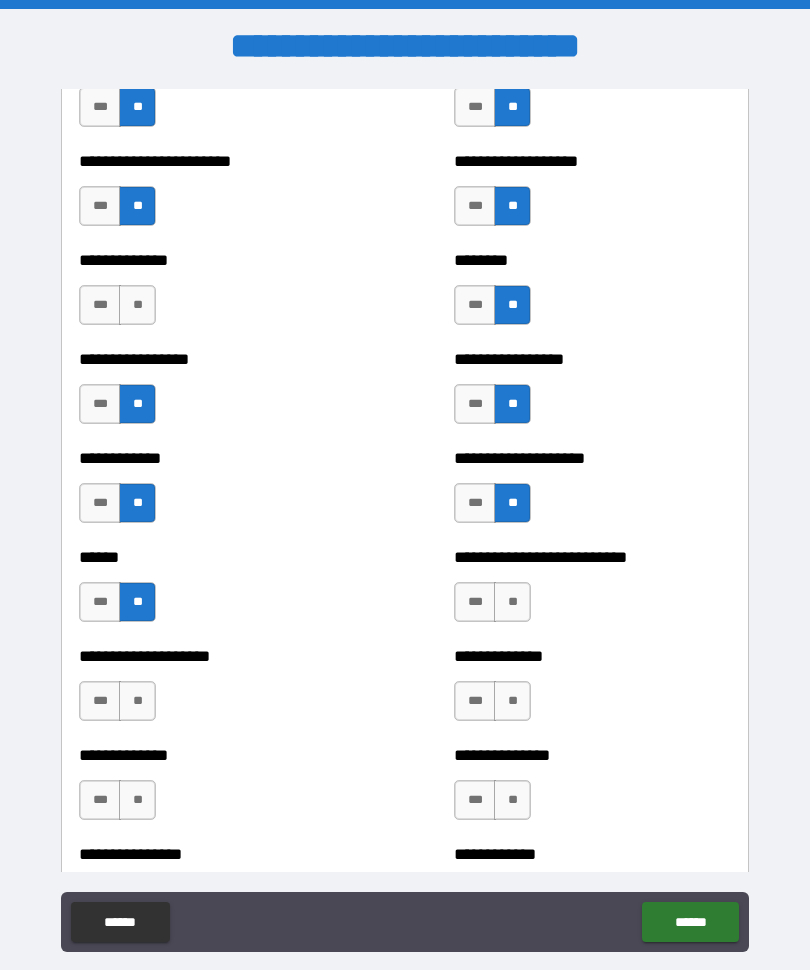 click on "**" at bounding box center (512, 603) 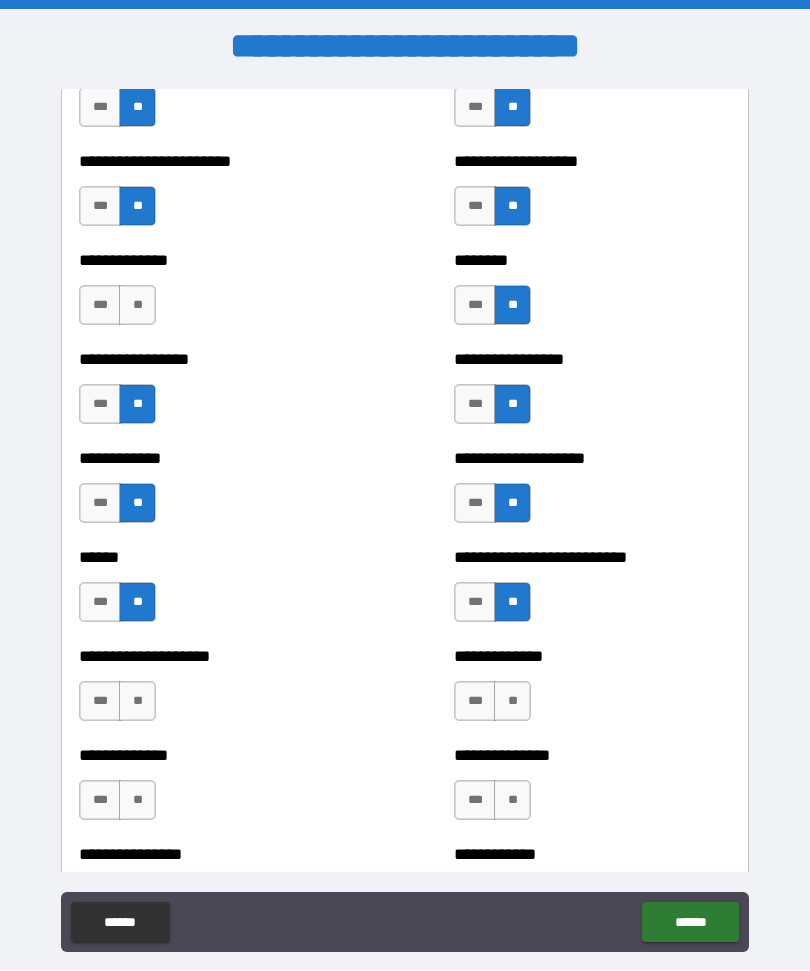 click on "**" at bounding box center (512, 702) 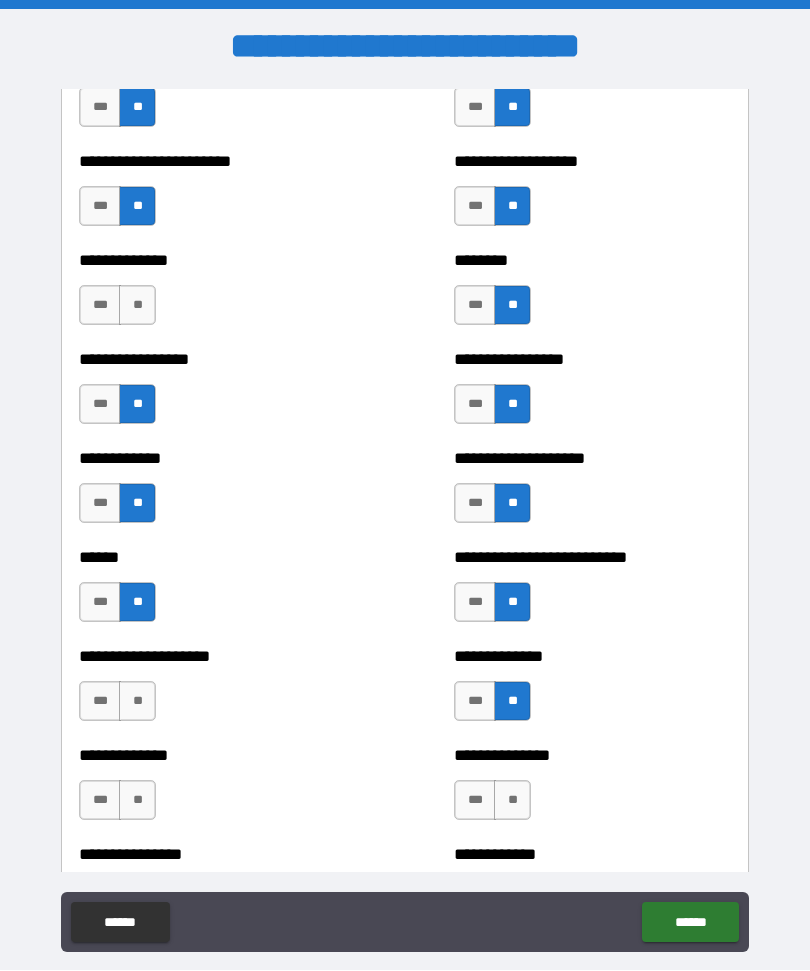 click on "**" at bounding box center (137, 702) 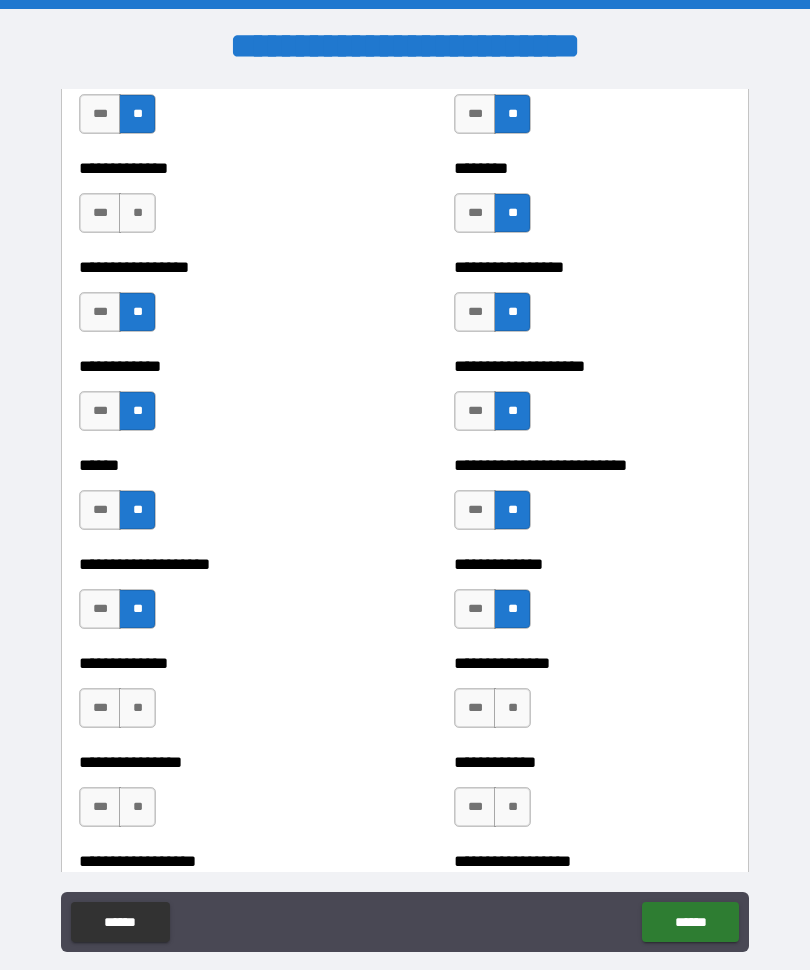 scroll, scrollTop: 3774, scrollLeft: 0, axis: vertical 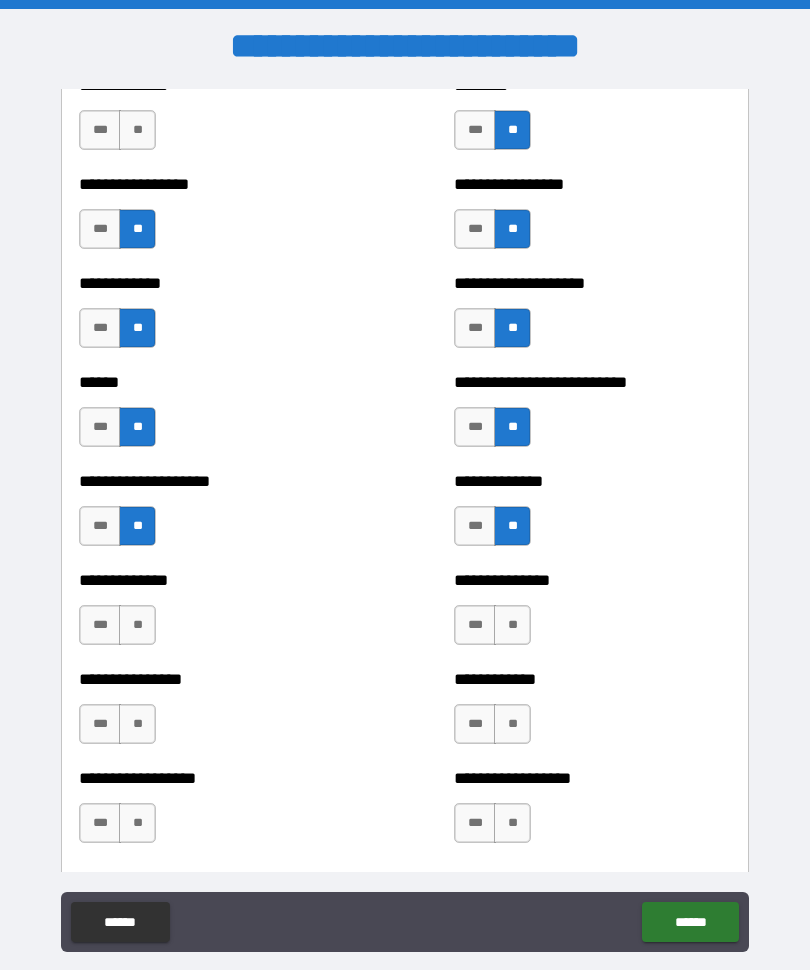 click on "**" at bounding box center (137, 626) 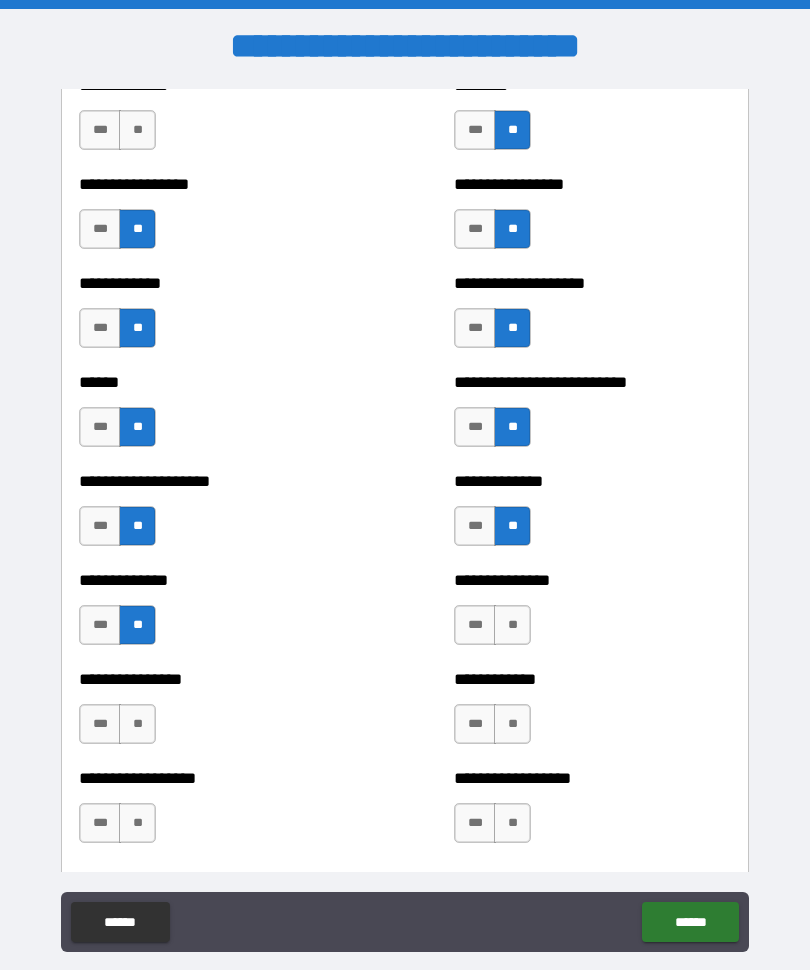 click on "***" at bounding box center [100, 626] 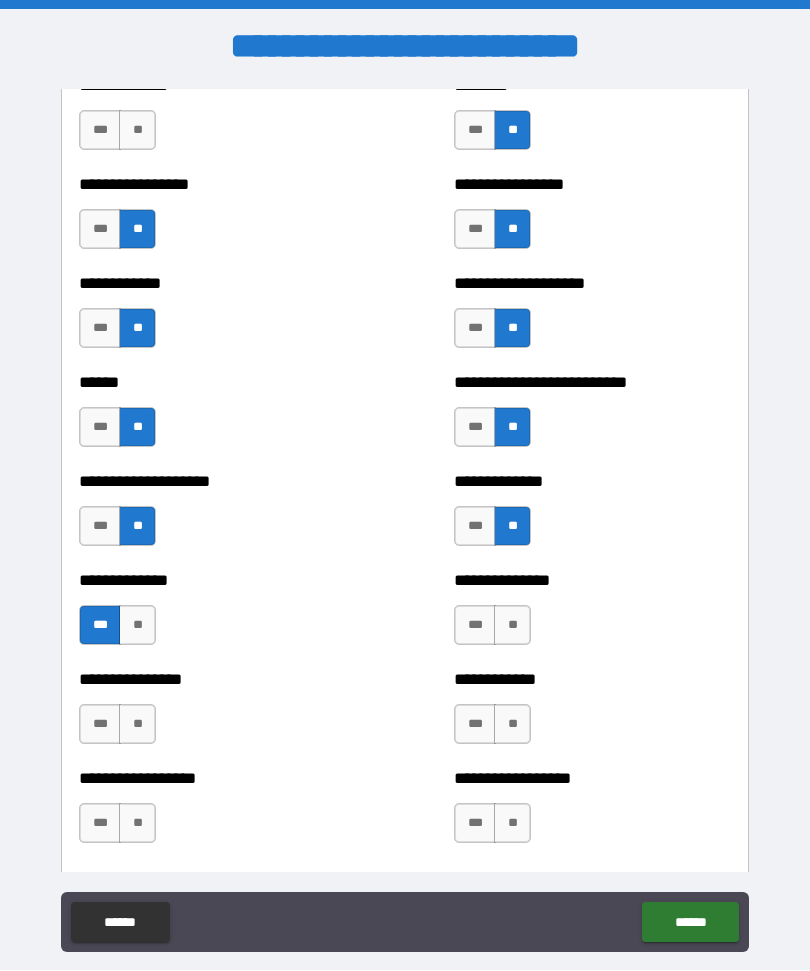 click on "**" at bounding box center (512, 626) 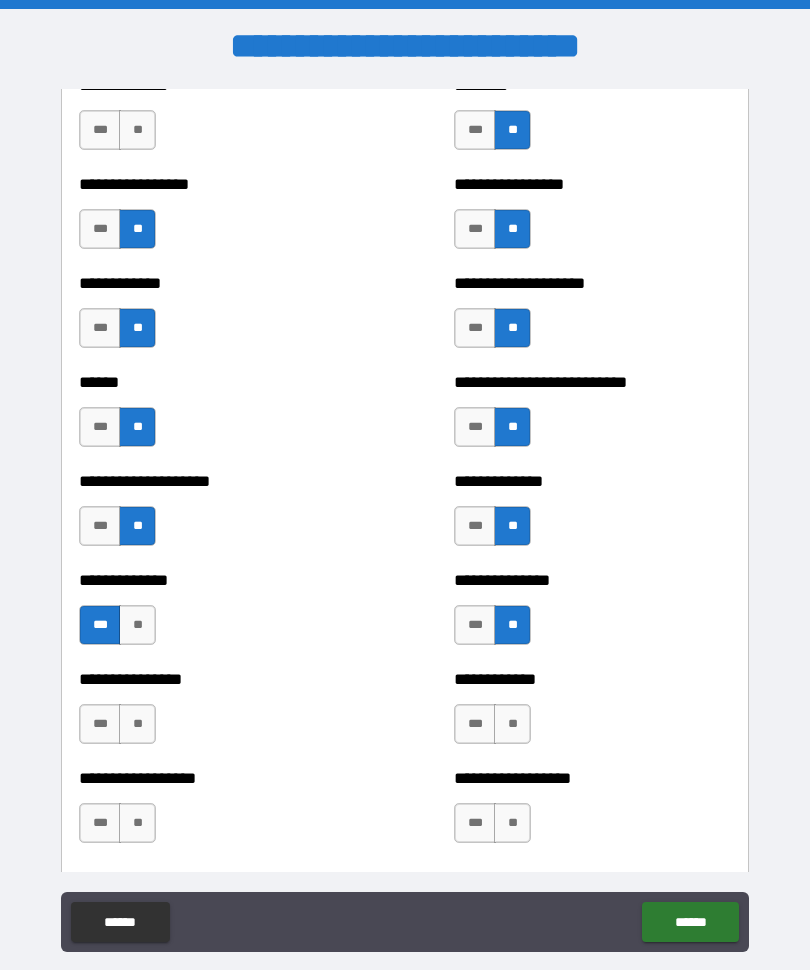 click on "**" at bounding box center (512, 725) 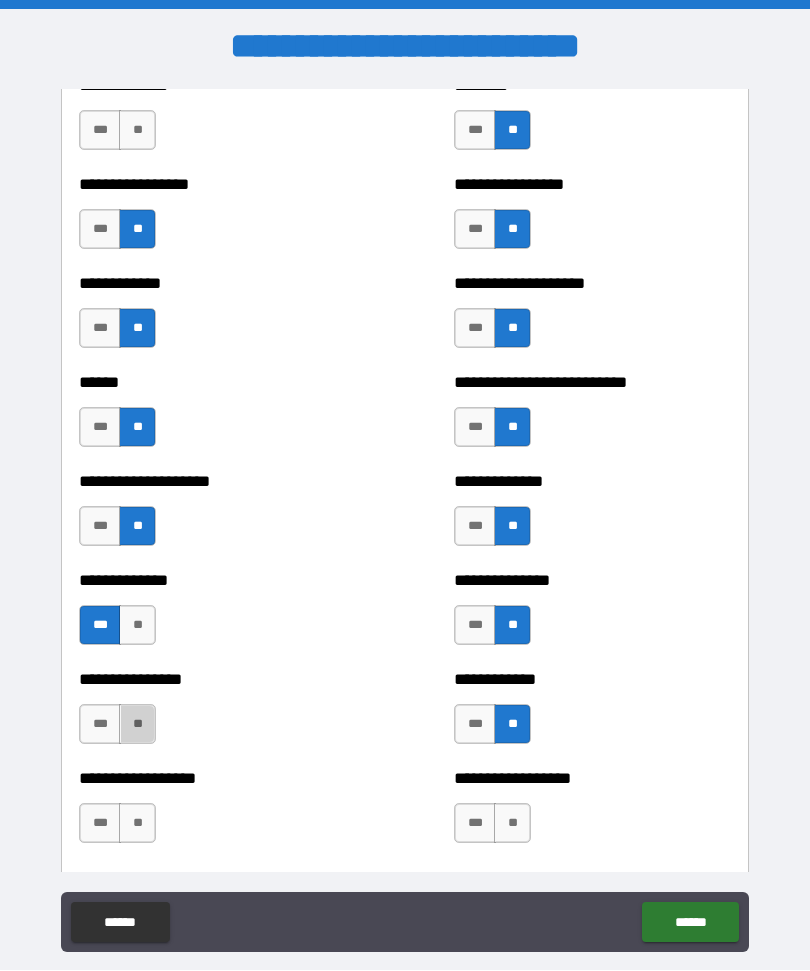 click on "**" at bounding box center (137, 725) 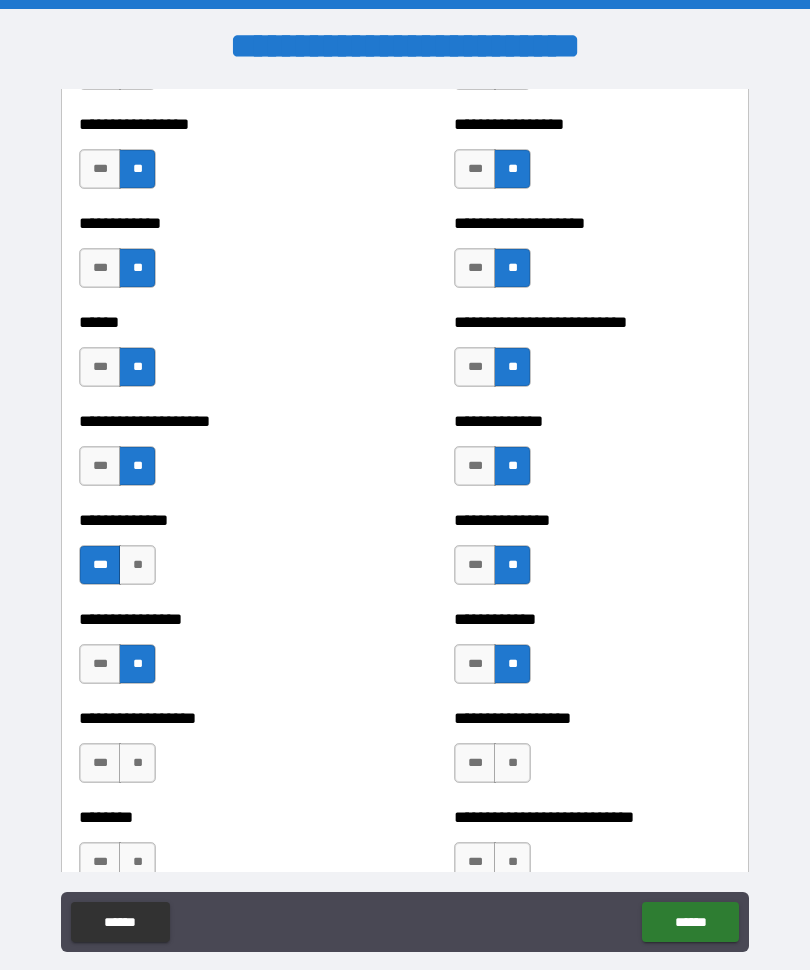 scroll, scrollTop: 3881, scrollLeft: 0, axis: vertical 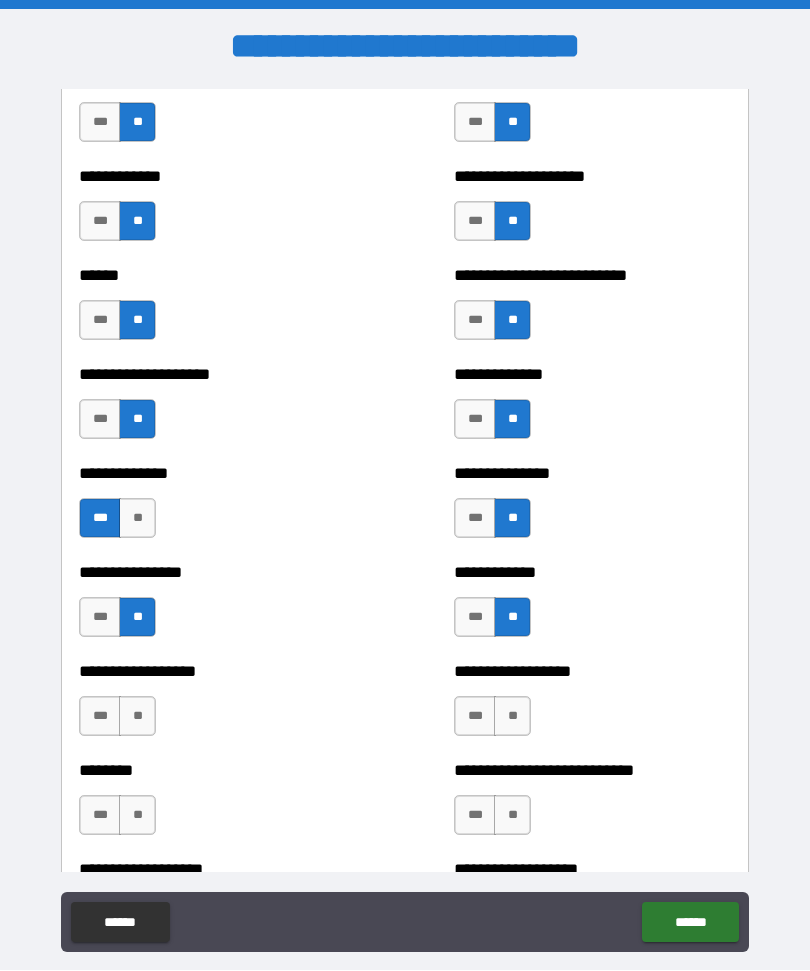 click on "**" at bounding box center [512, 717] 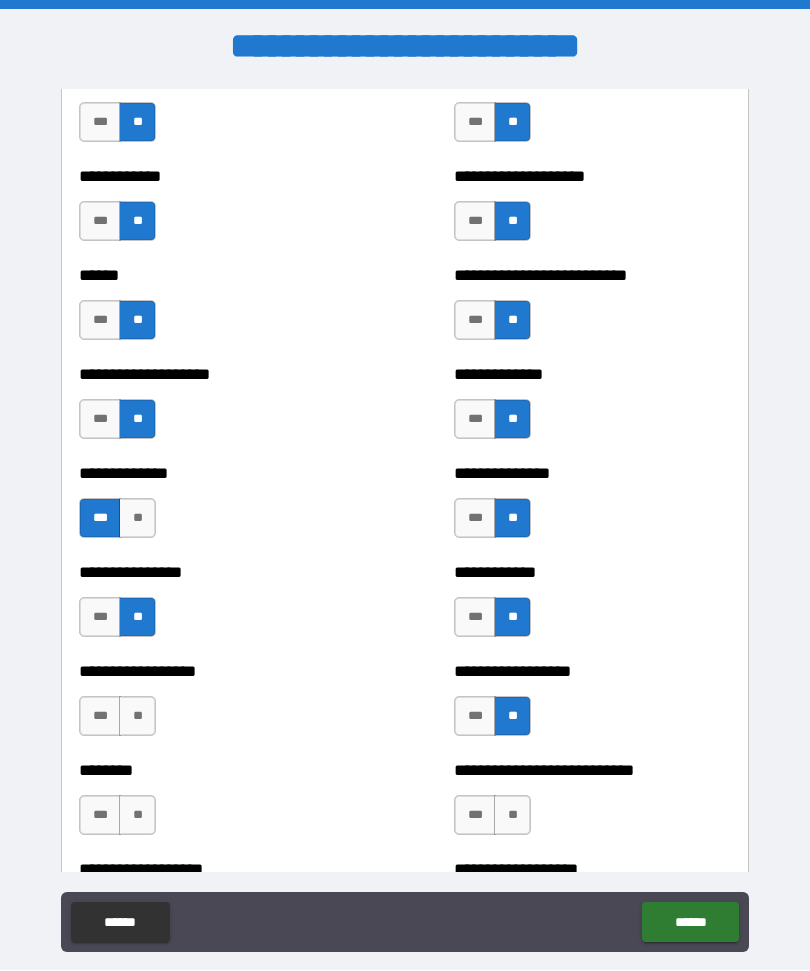 click on "**" at bounding box center (137, 717) 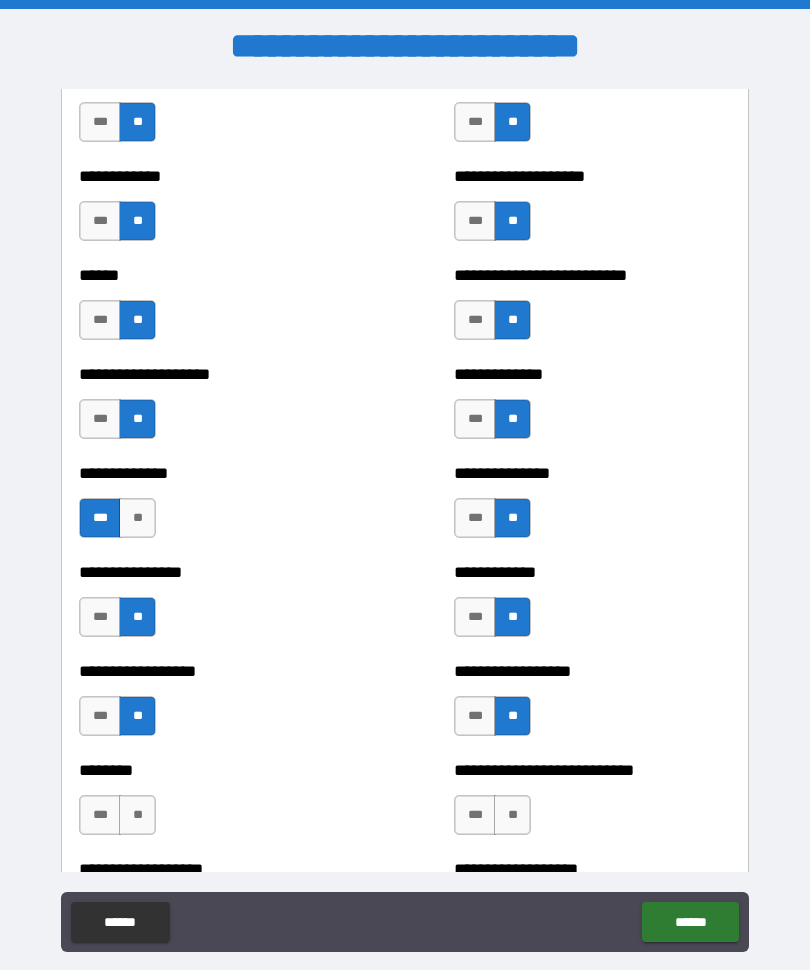 click on "**" at bounding box center (137, 816) 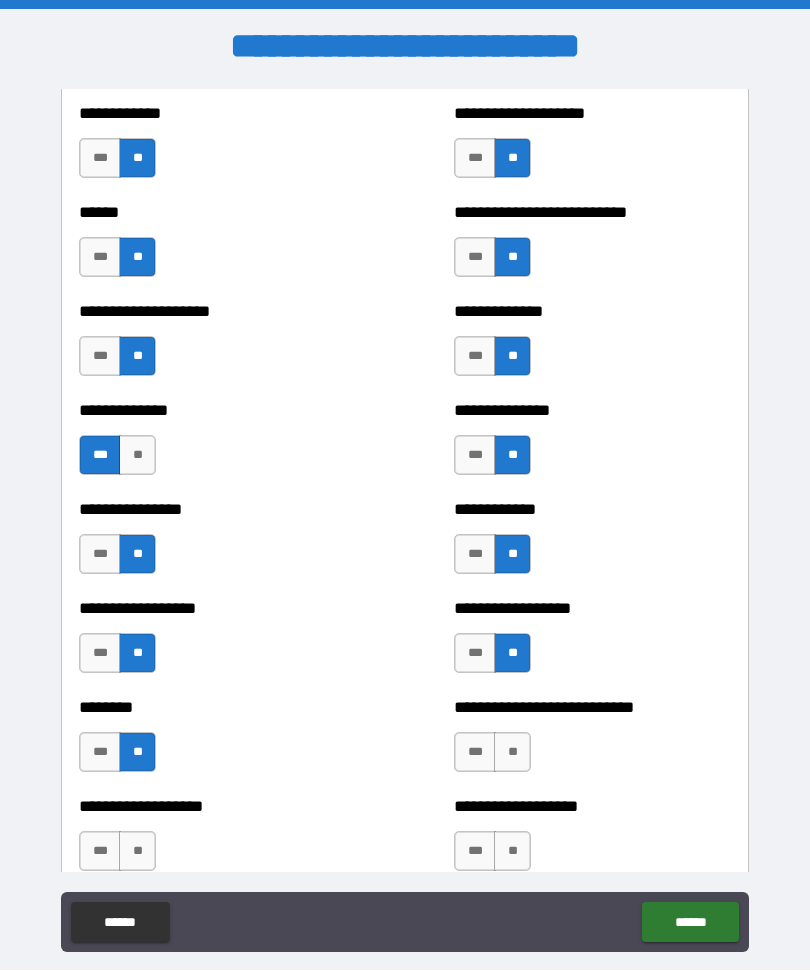 scroll, scrollTop: 4072, scrollLeft: 0, axis: vertical 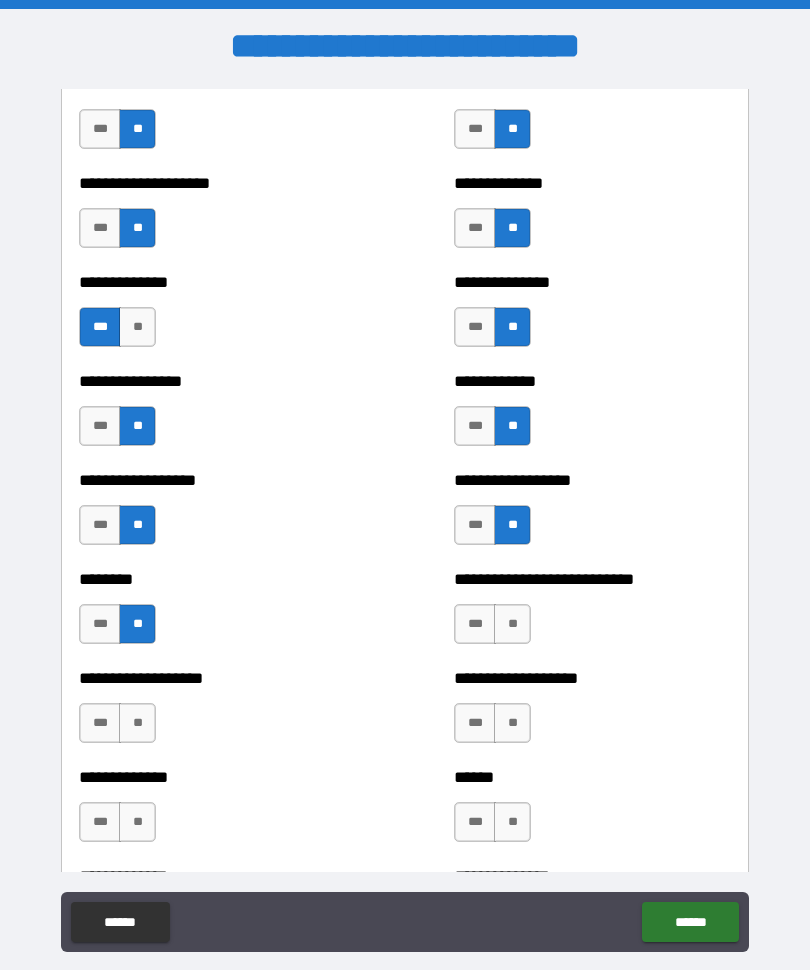 click on "**" at bounding box center (512, 625) 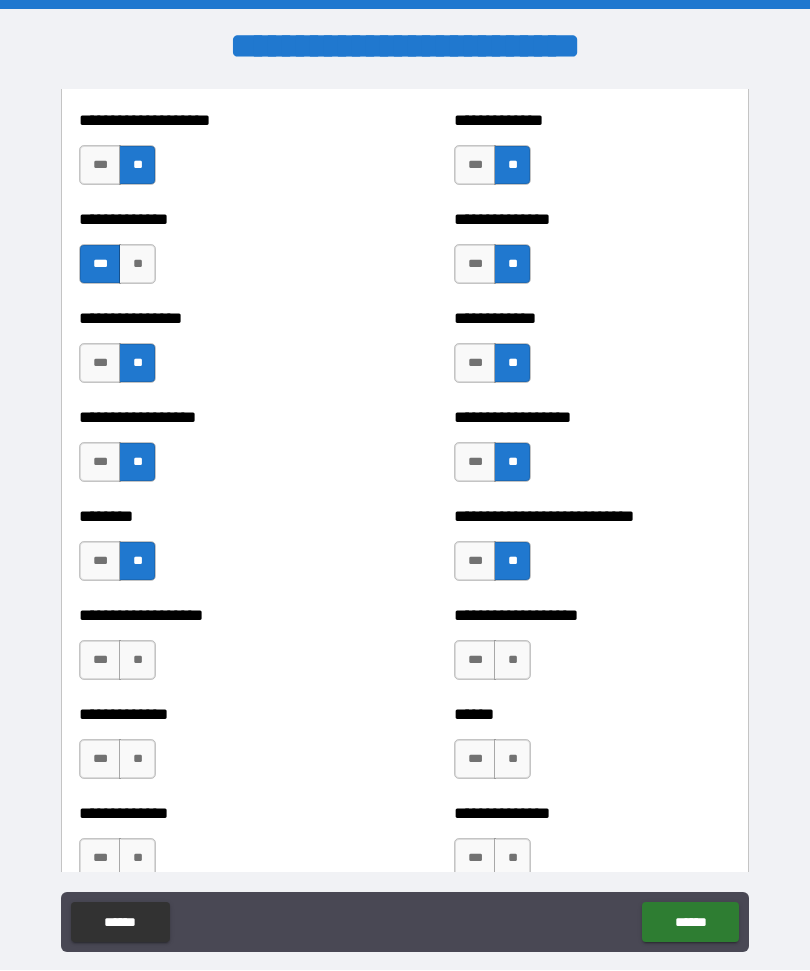 scroll, scrollTop: 4185, scrollLeft: 0, axis: vertical 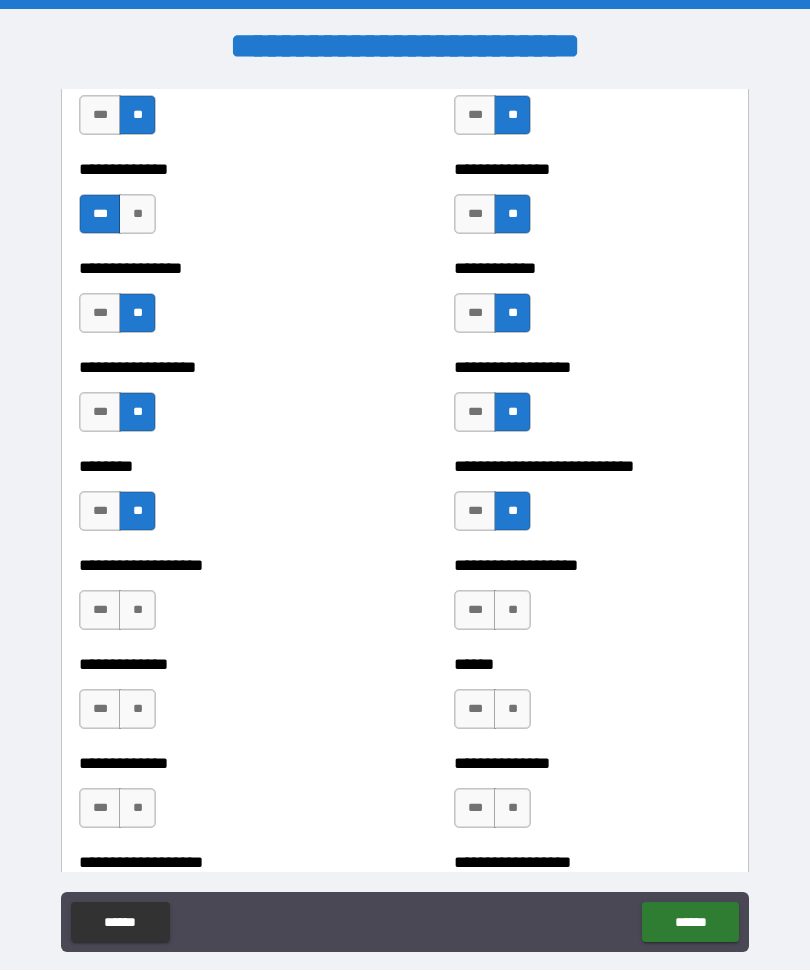 click on "**" at bounding box center (512, 611) 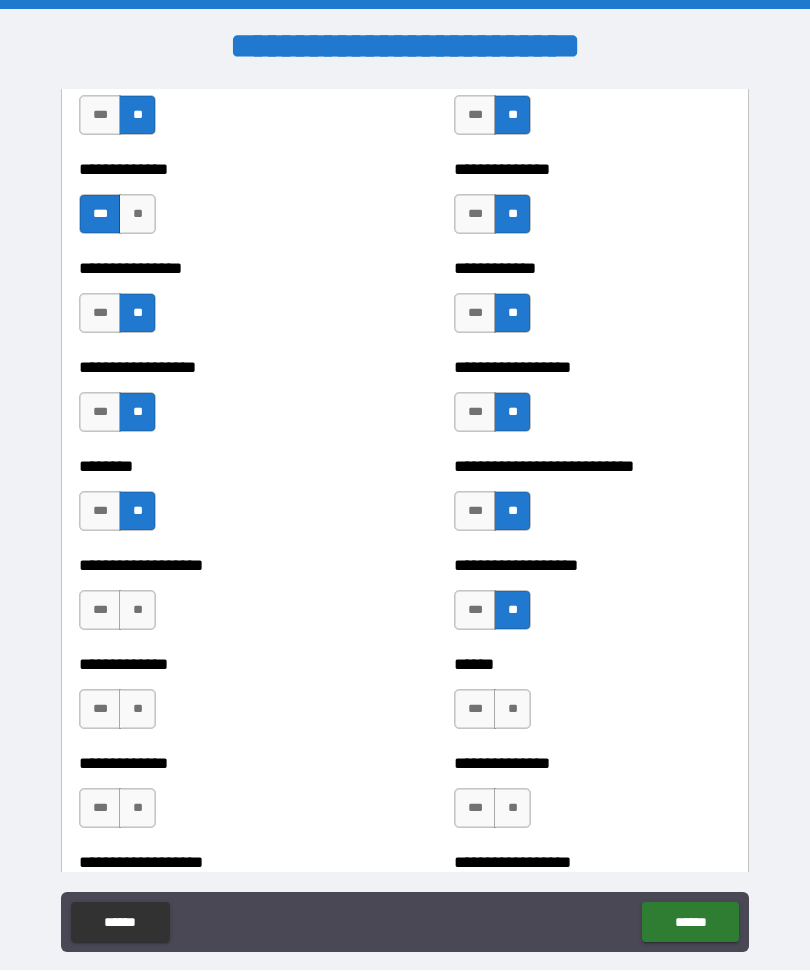 click on "**" at bounding box center (137, 611) 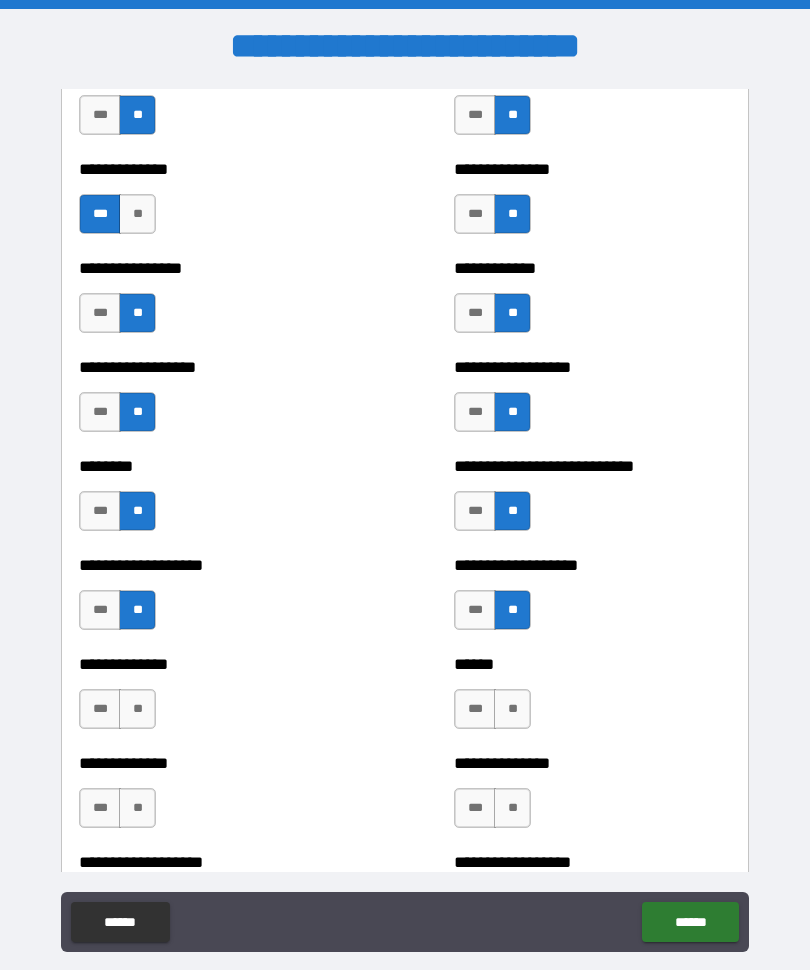 click on "**" at bounding box center (137, 710) 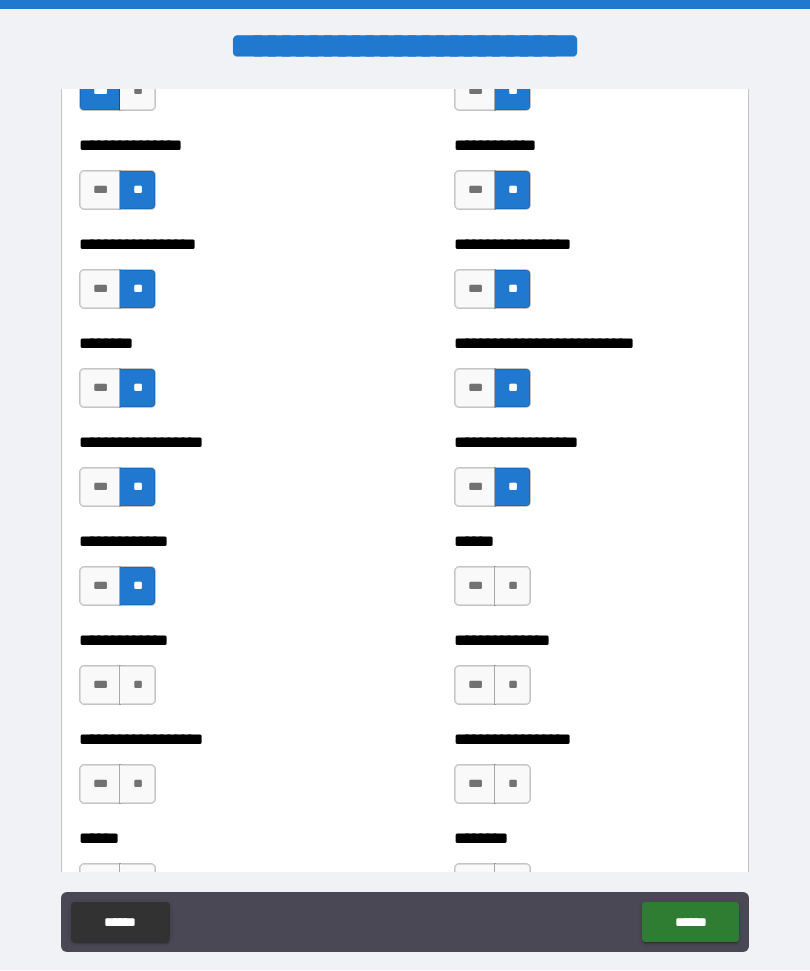 scroll, scrollTop: 4327, scrollLeft: 0, axis: vertical 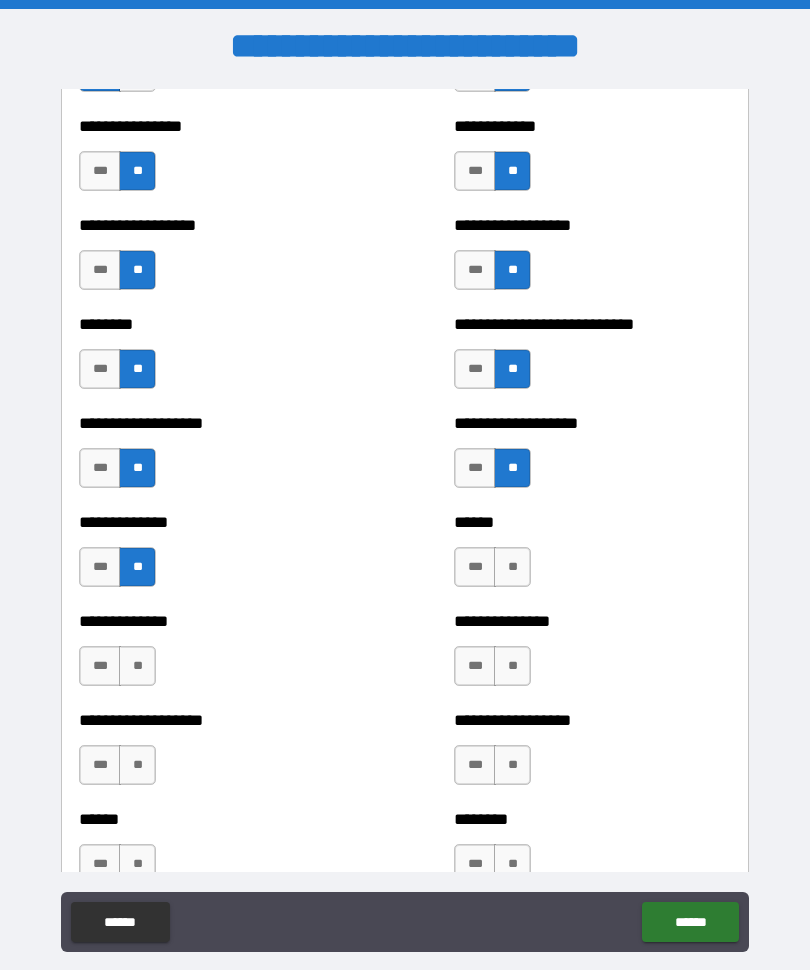 click on "**" at bounding box center [512, 568] 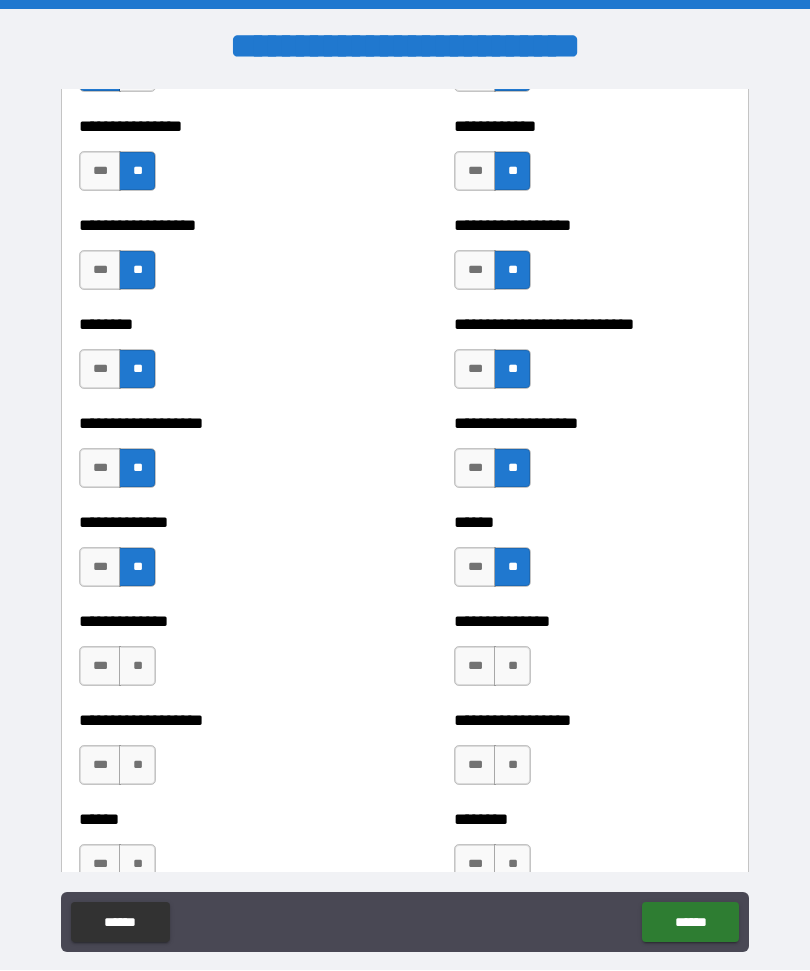 click on "**" at bounding box center (512, 667) 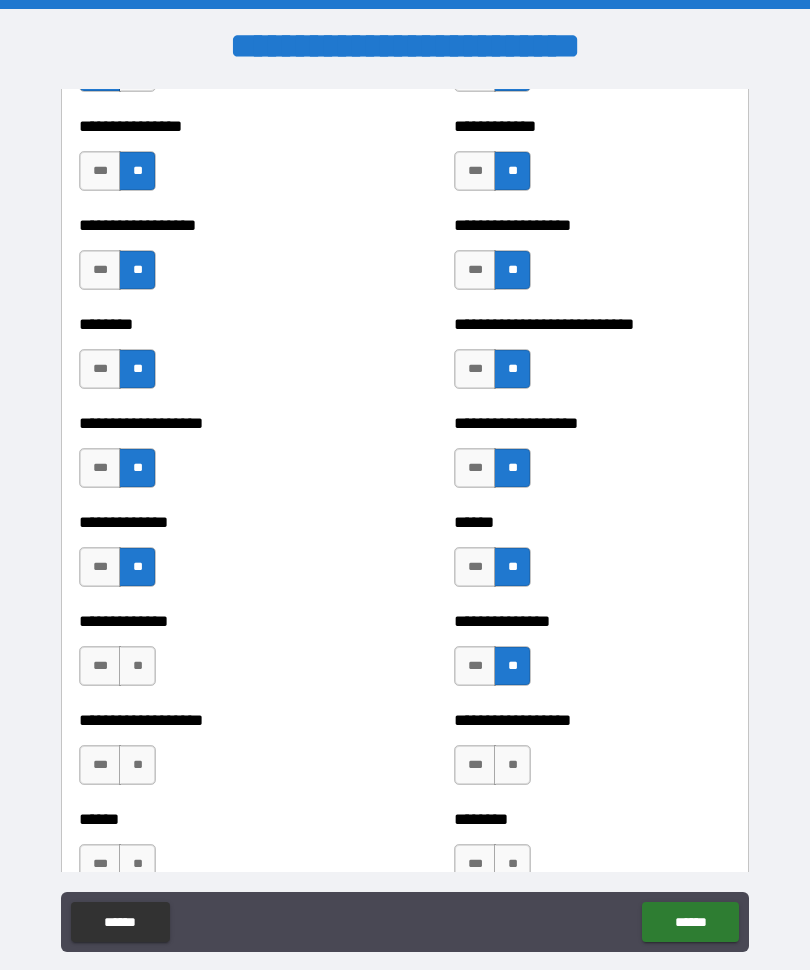 click on "**" at bounding box center (137, 667) 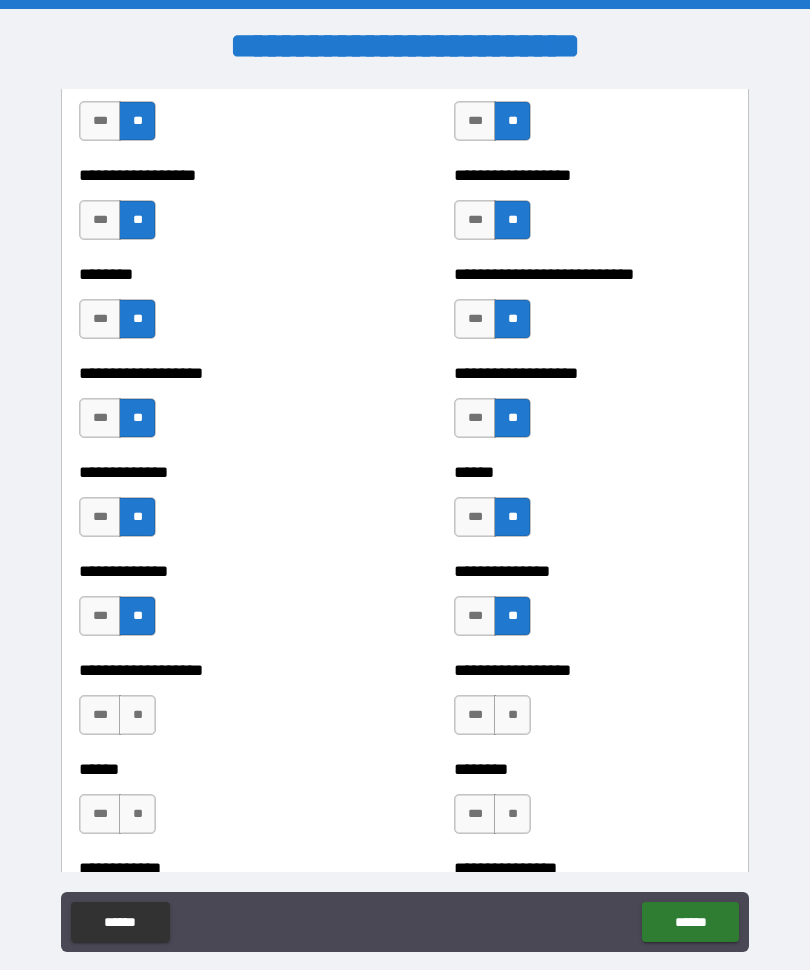 scroll, scrollTop: 4483, scrollLeft: 0, axis: vertical 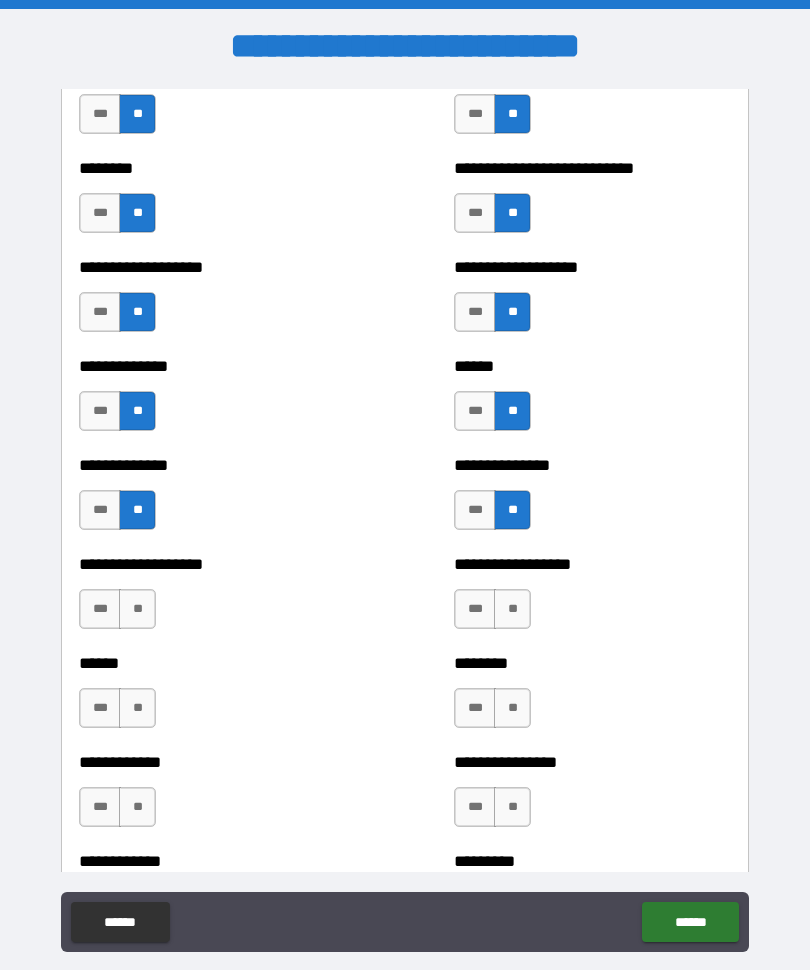 click on "**" at bounding box center [137, 610] 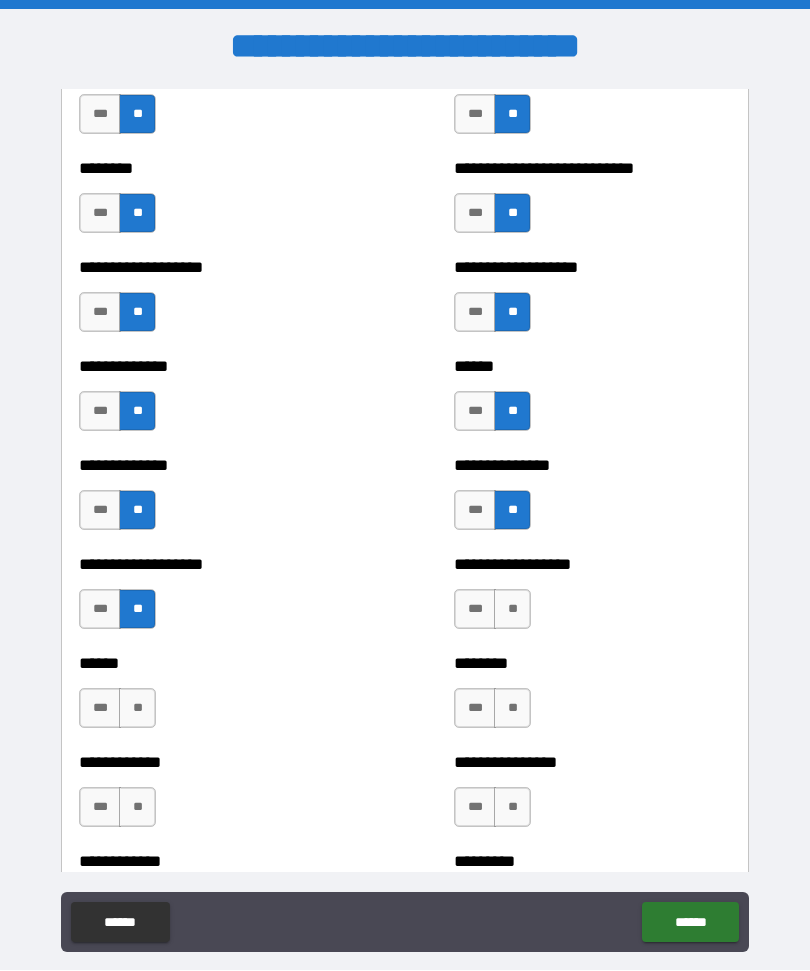 click on "**" at bounding box center (512, 610) 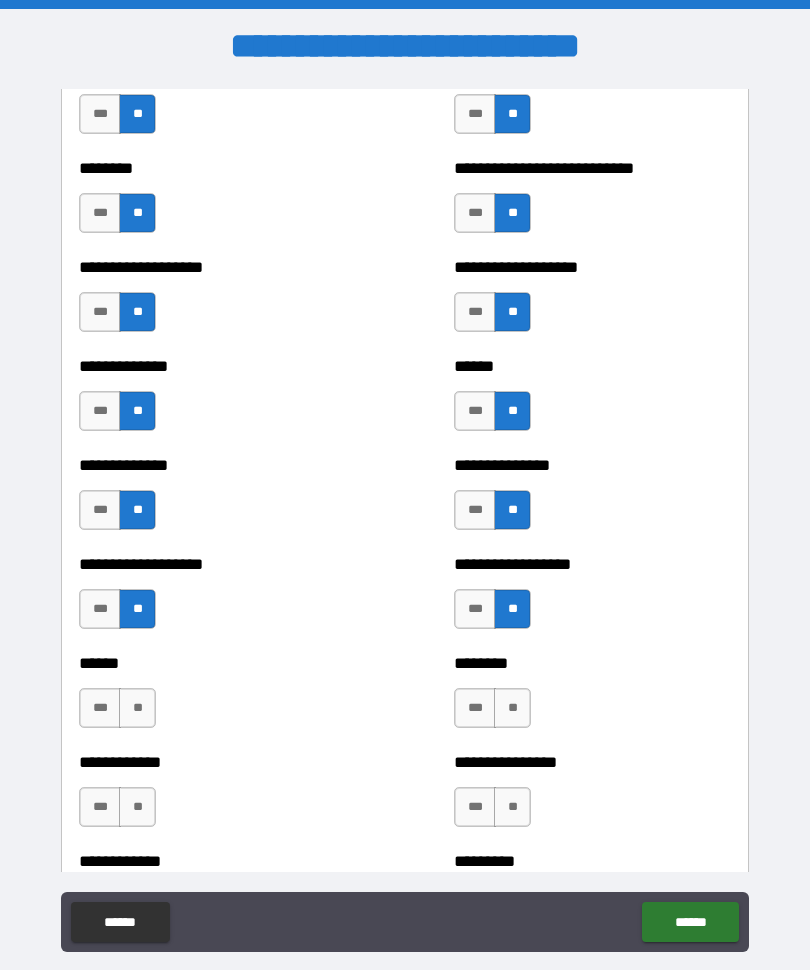 click on "**" at bounding box center [512, 709] 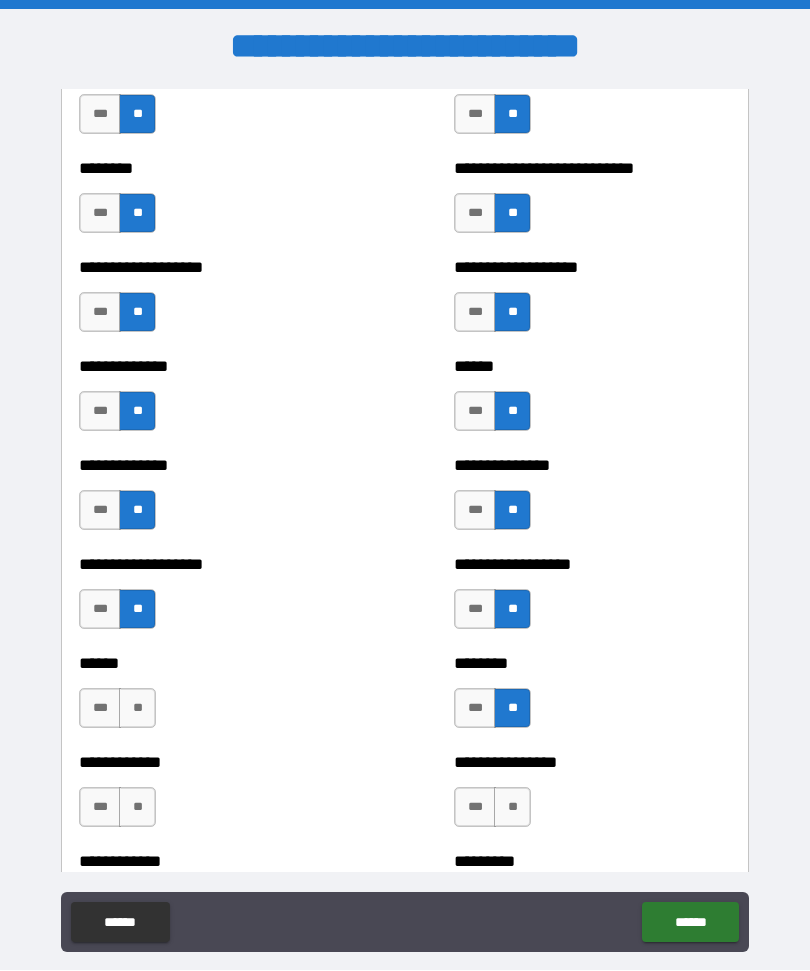 click on "**" at bounding box center [137, 709] 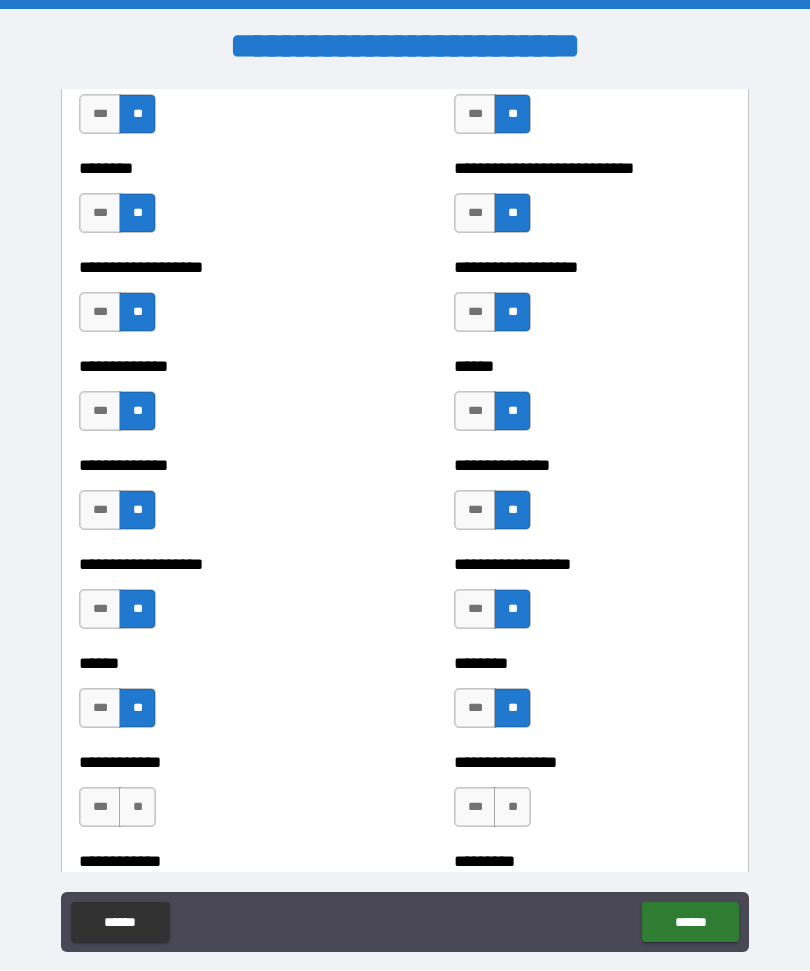 click on "**" at bounding box center (137, 808) 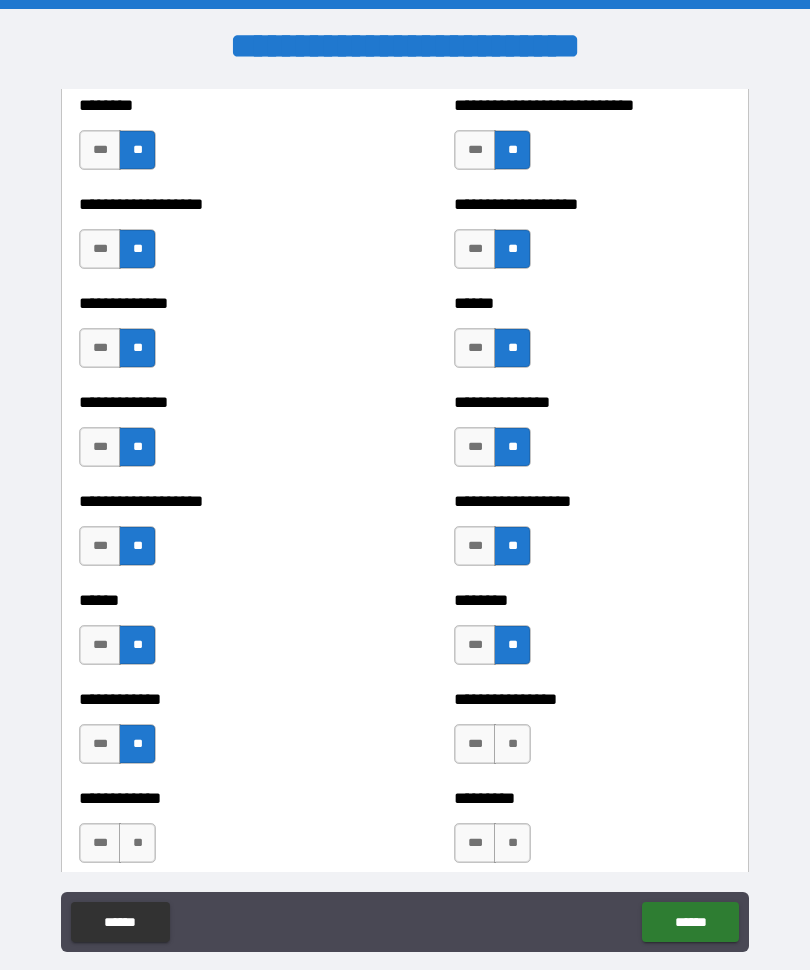 scroll, scrollTop: 4642, scrollLeft: 0, axis: vertical 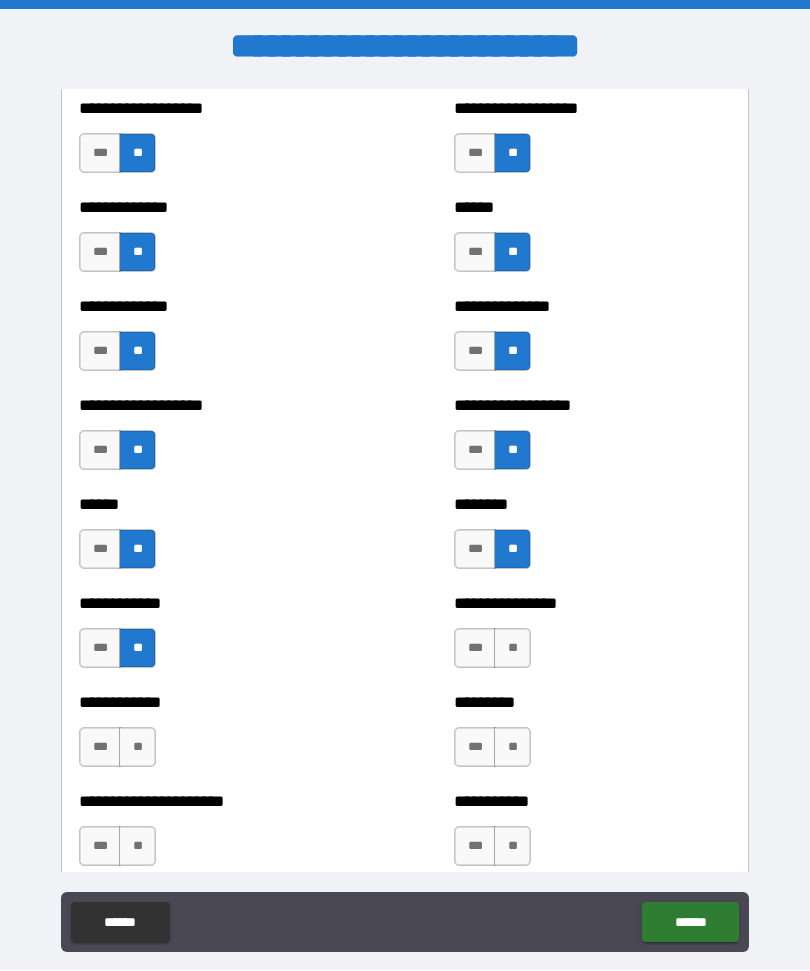 click on "**" at bounding box center [512, 649] 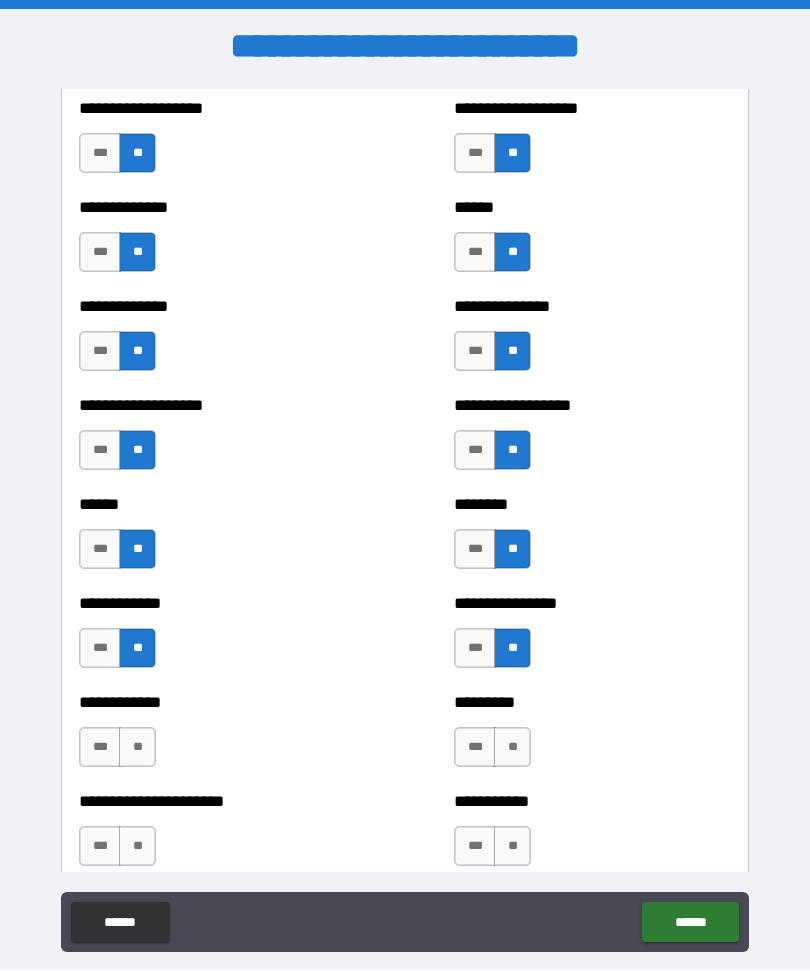 click on "**" at bounding box center [512, 748] 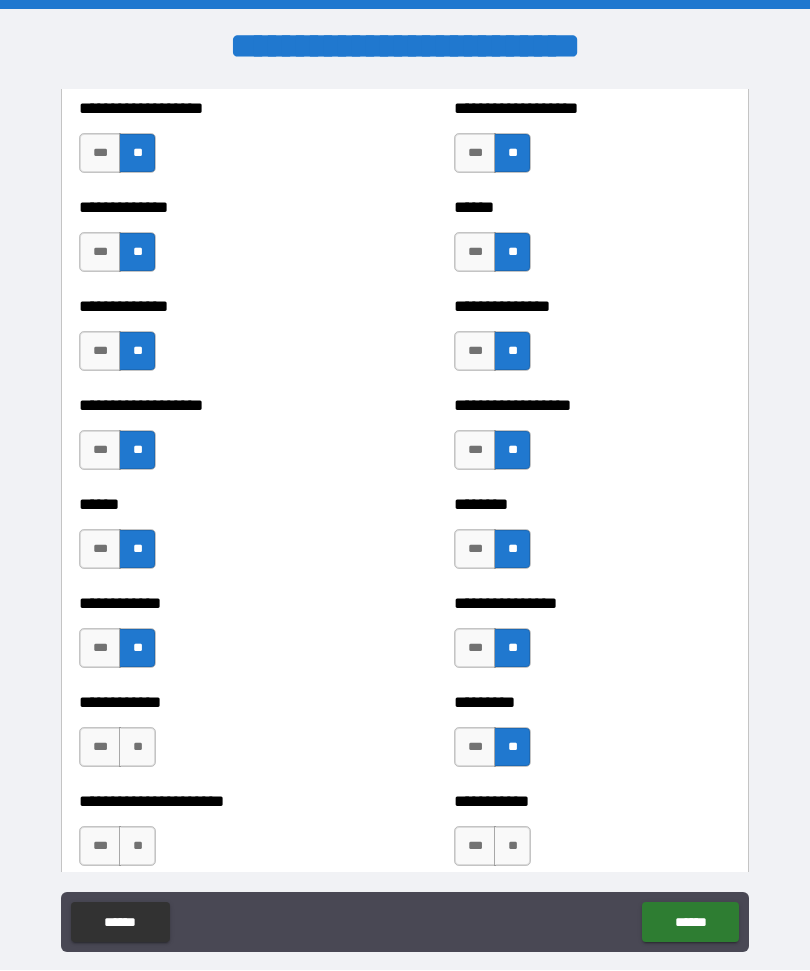 click on "**" at bounding box center (137, 748) 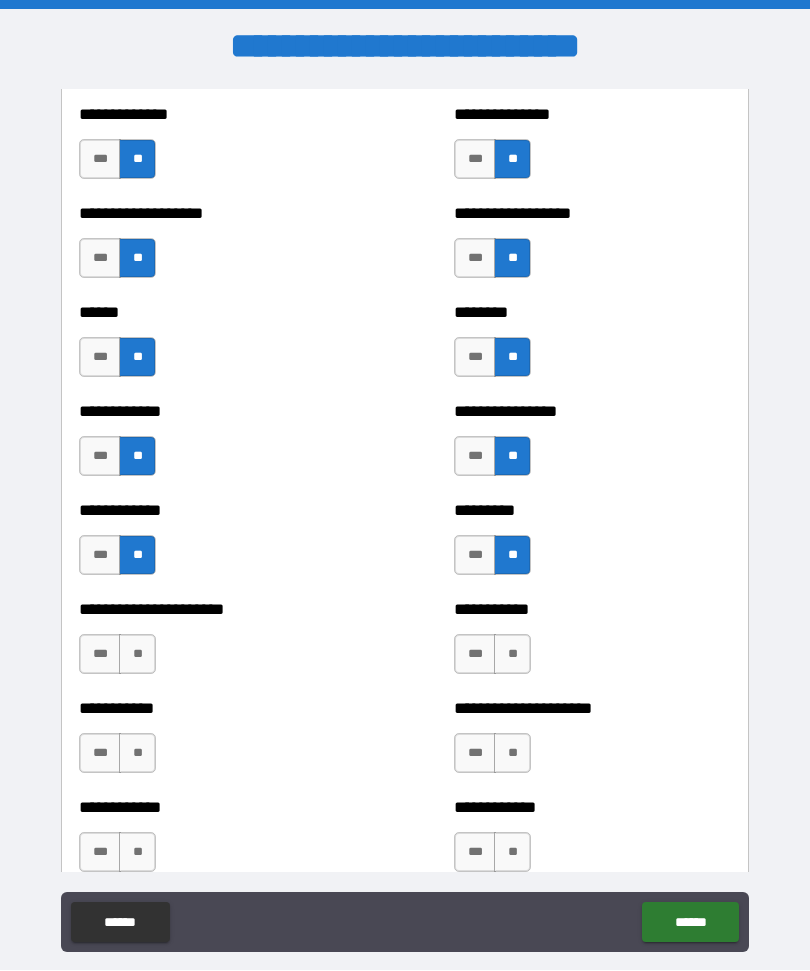 scroll, scrollTop: 4835, scrollLeft: 0, axis: vertical 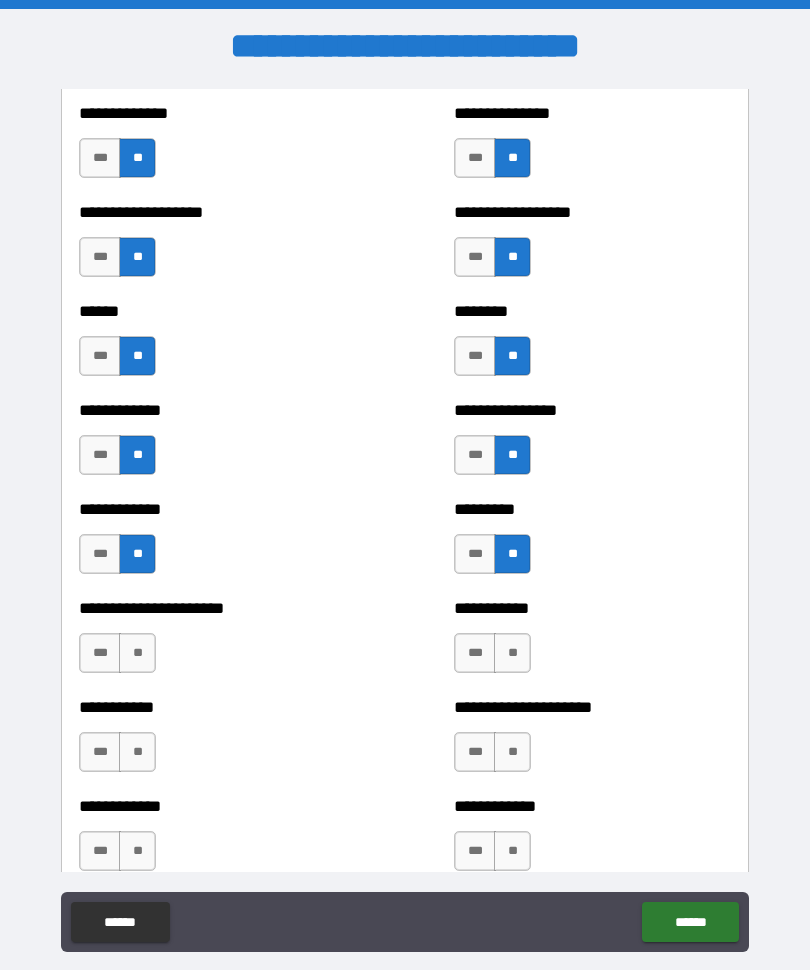 click on "**" at bounding box center (137, 654) 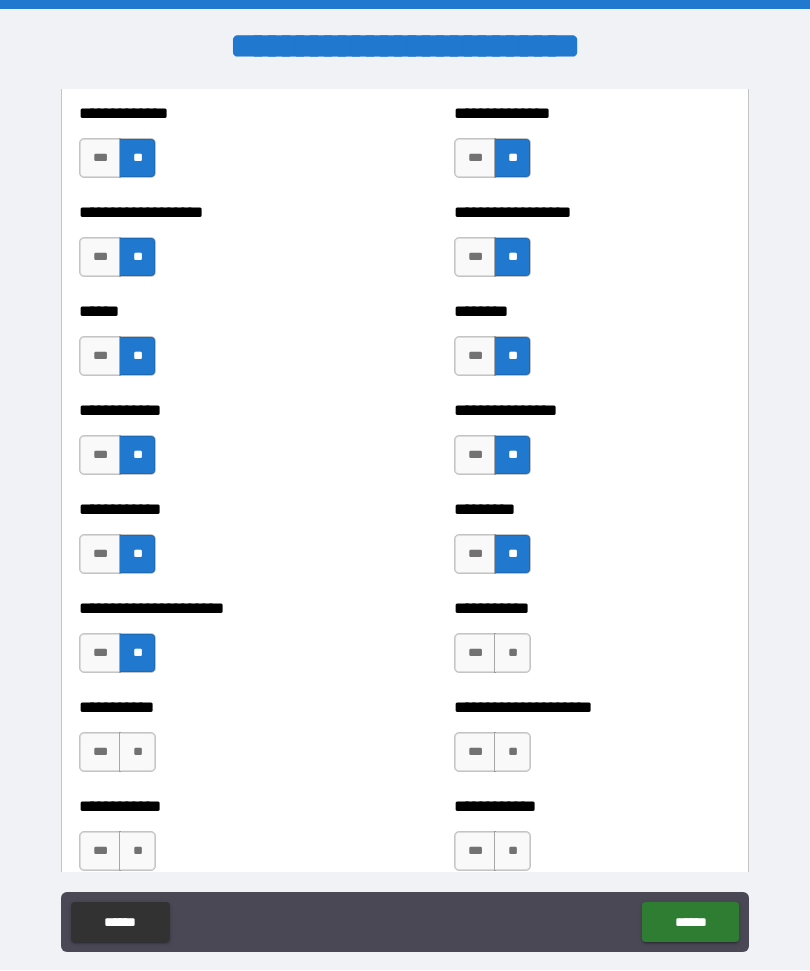 click on "**" at bounding box center [512, 654] 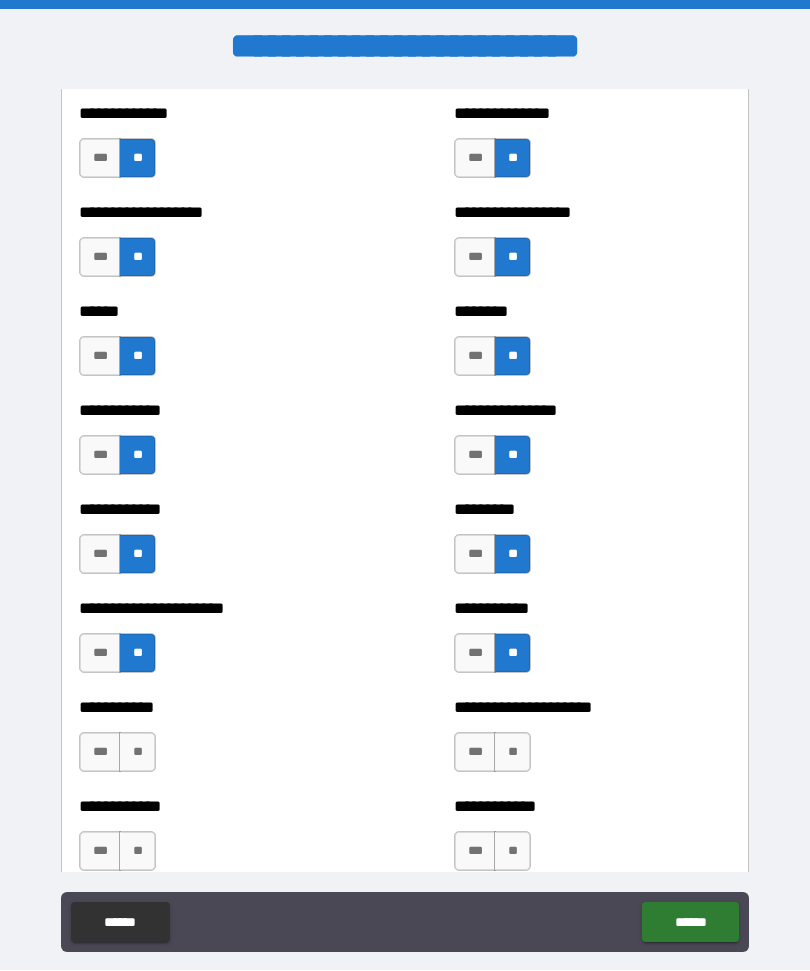 click on "**" at bounding box center (512, 753) 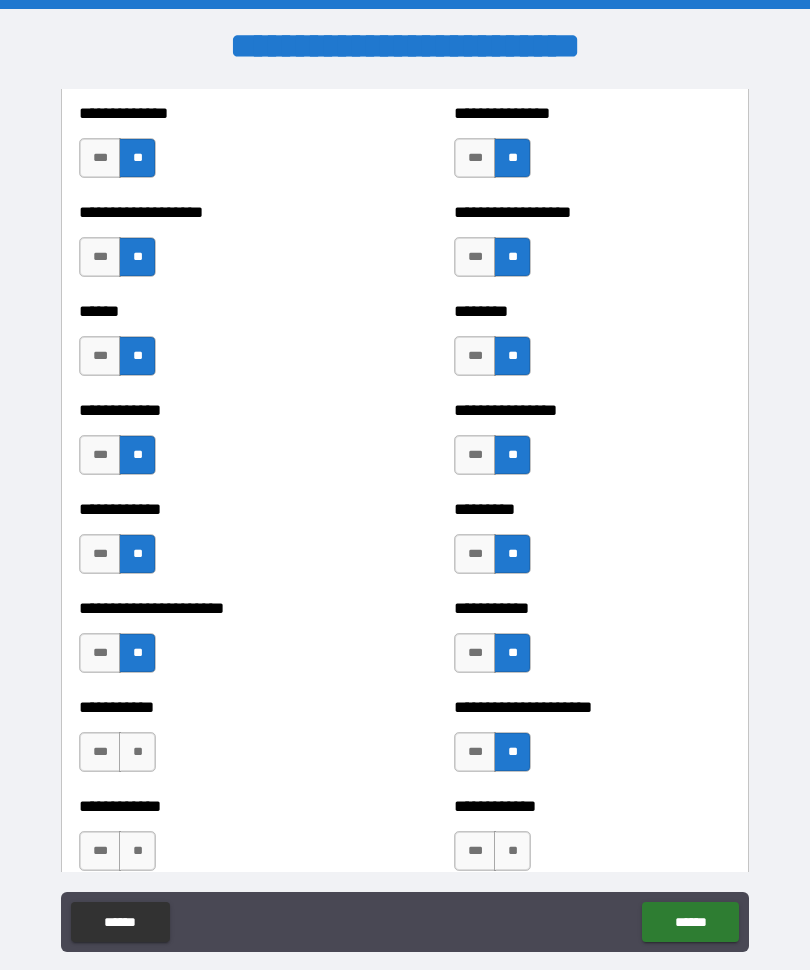 click on "**" at bounding box center [137, 753] 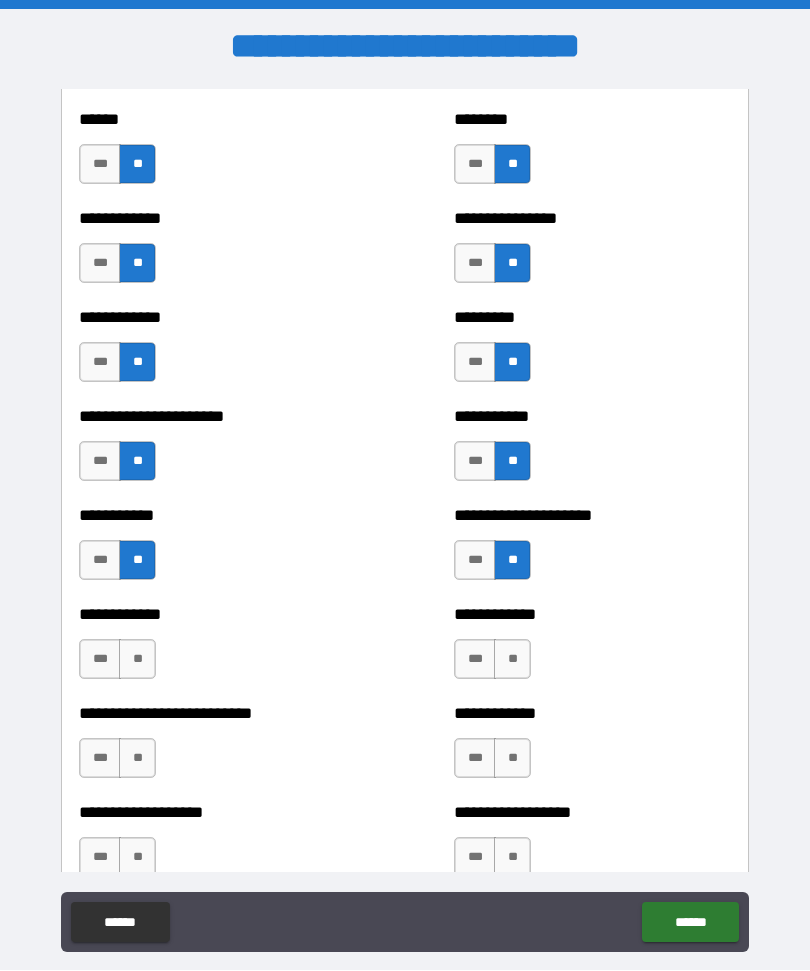 scroll, scrollTop: 5030, scrollLeft: 0, axis: vertical 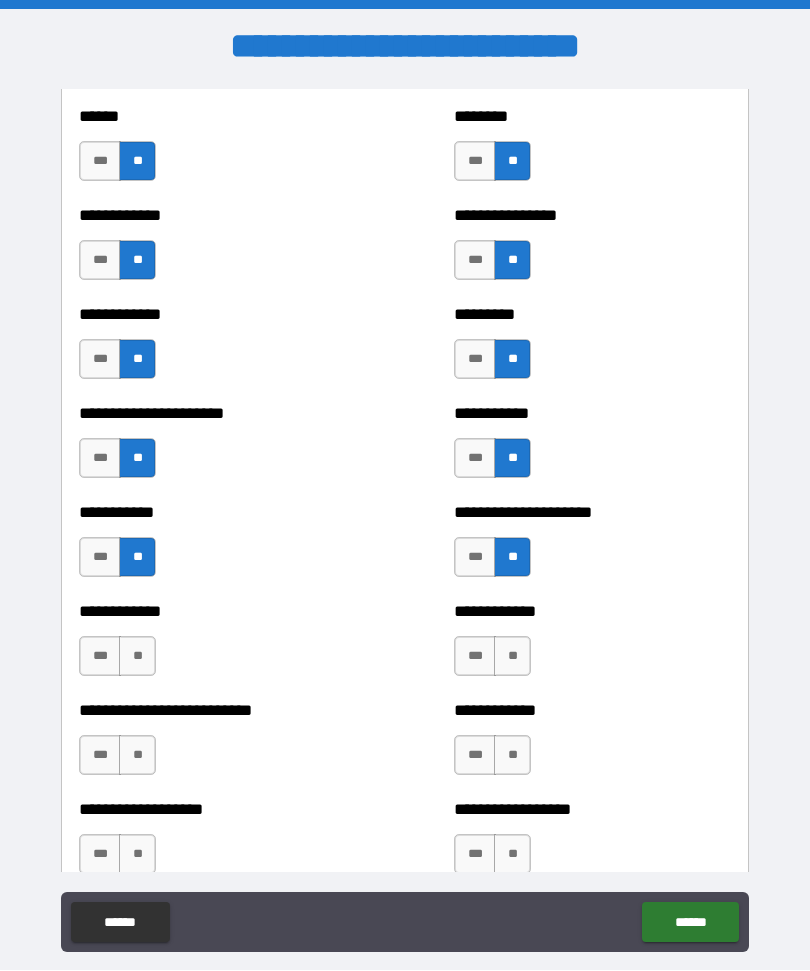 click on "**" at bounding box center (137, 657) 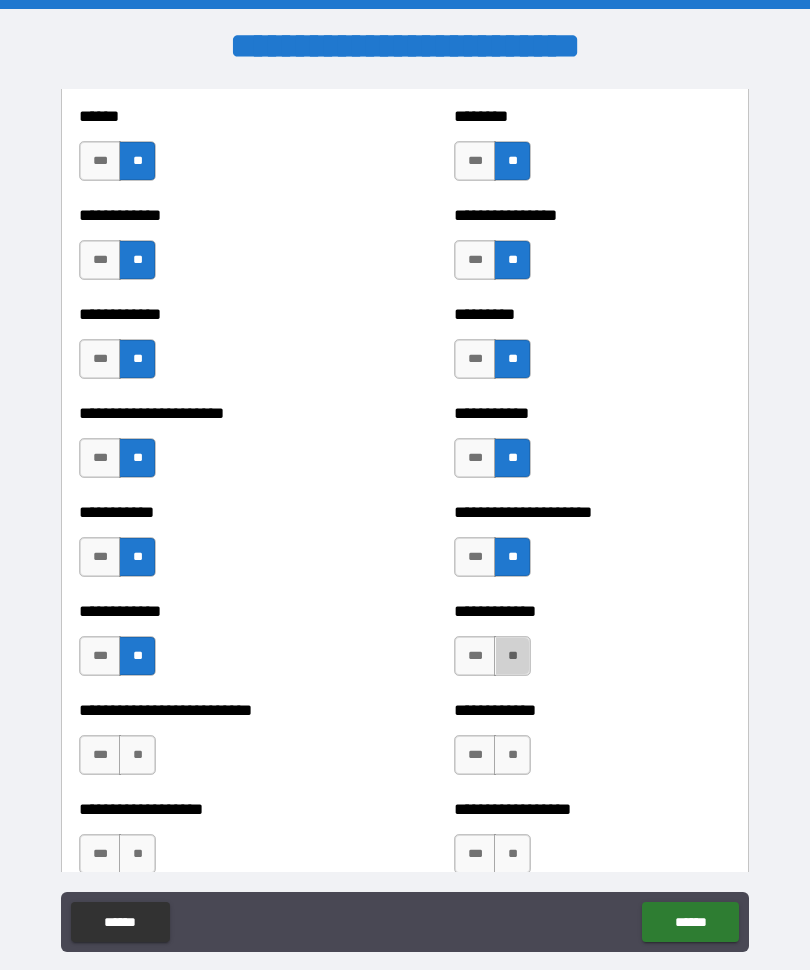 click on "**" at bounding box center [512, 657] 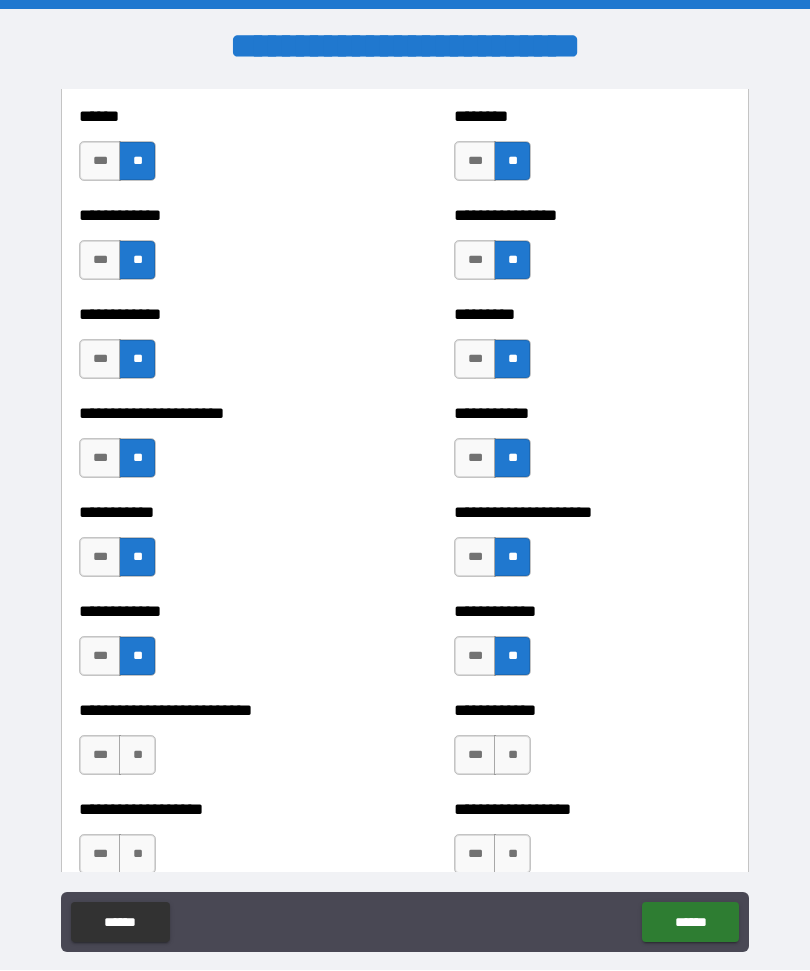 click on "**" at bounding box center (512, 756) 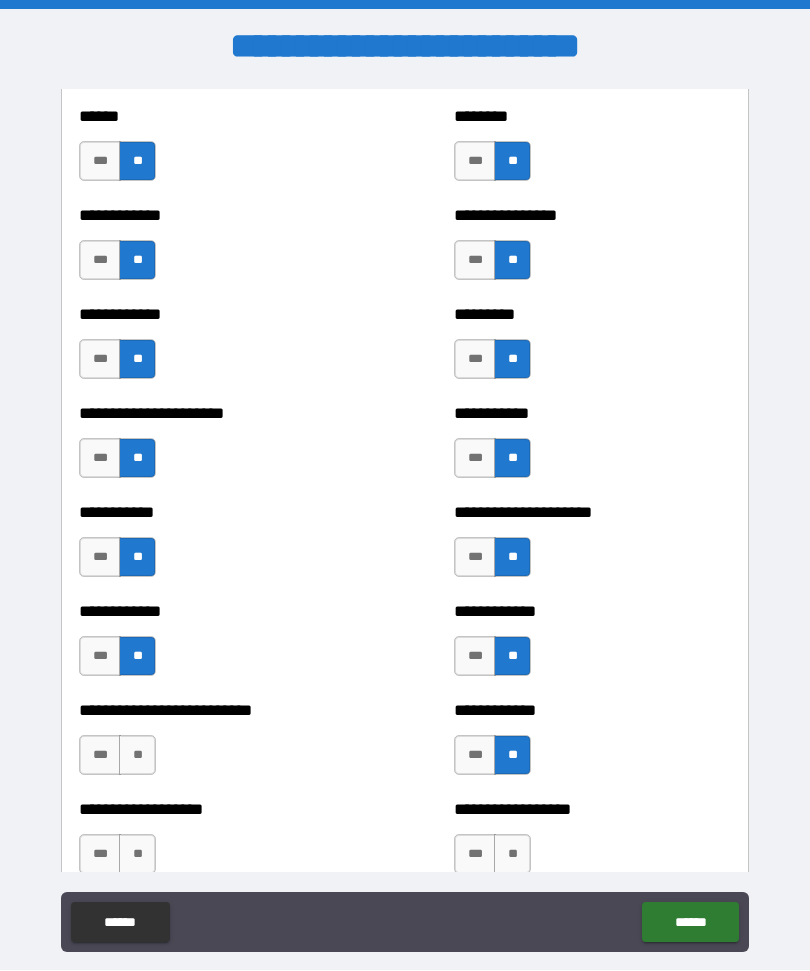click on "**" at bounding box center (137, 756) 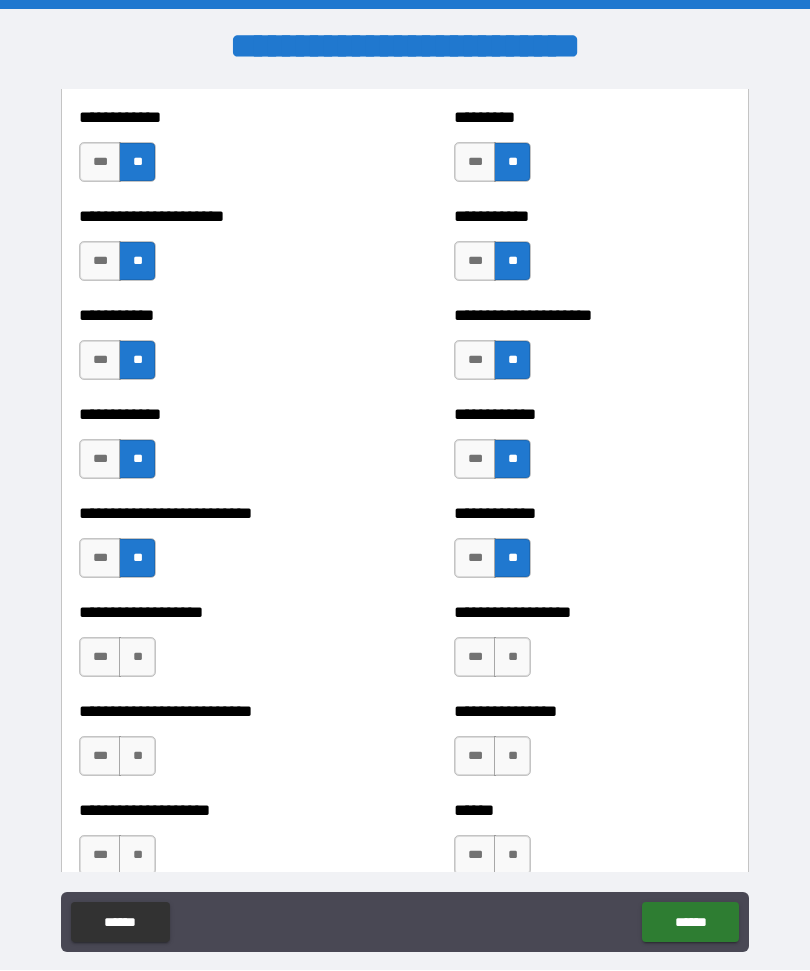 scroll, scrollTop: 5234, scrollLeft: 0, axis: vertical 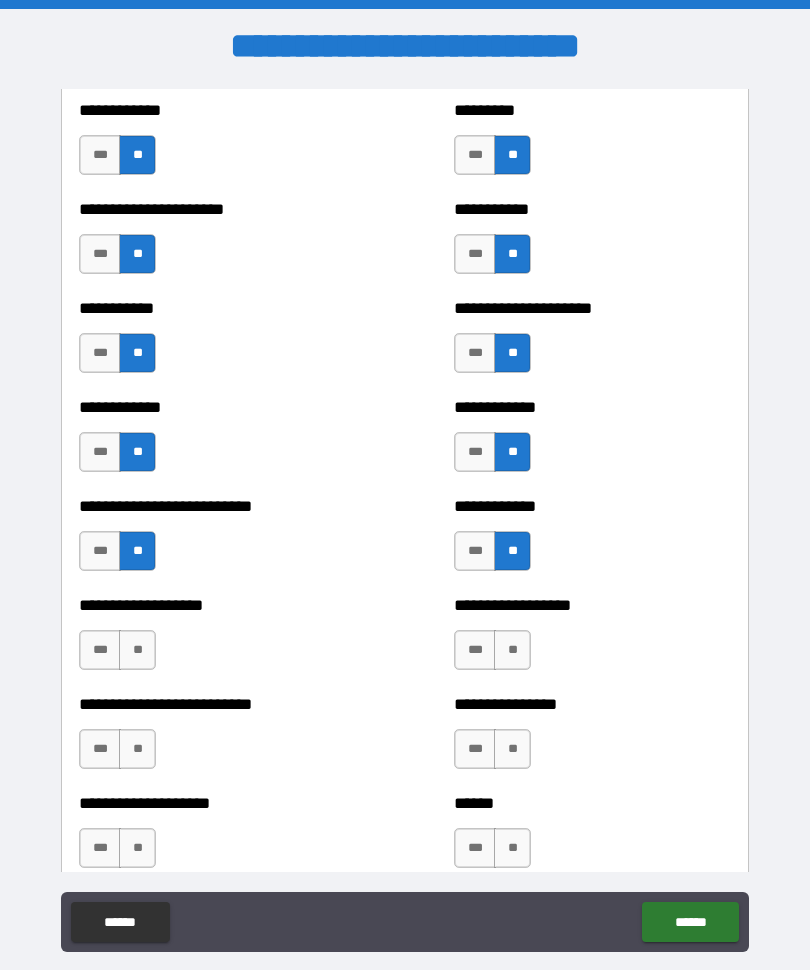 click on "**" at bounding box center (137, 651) 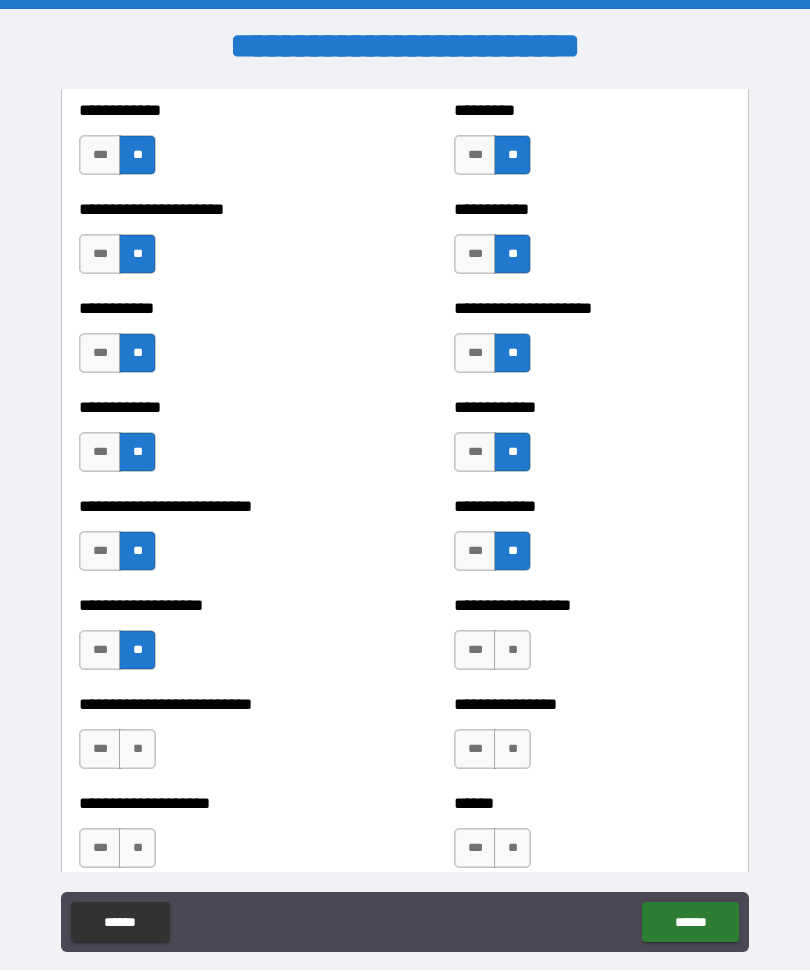 click on "**" at bounding box center [512, 651] 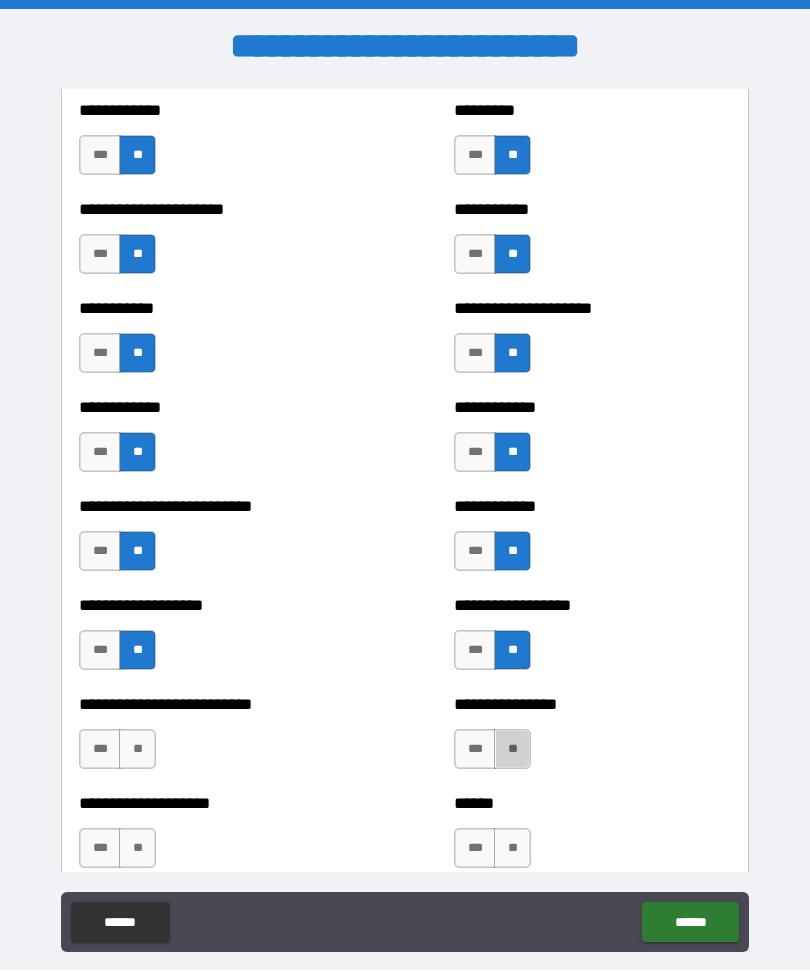 click on "**" at bounding box center (512, 750) 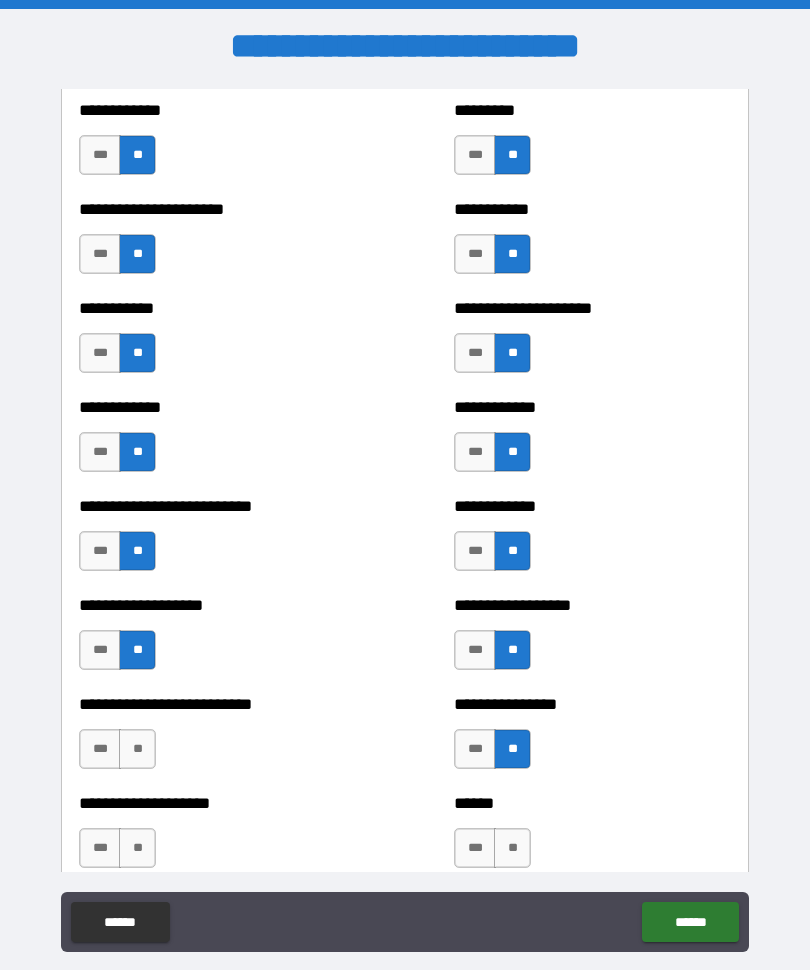 click on "**" at bounding box center [137, 750] 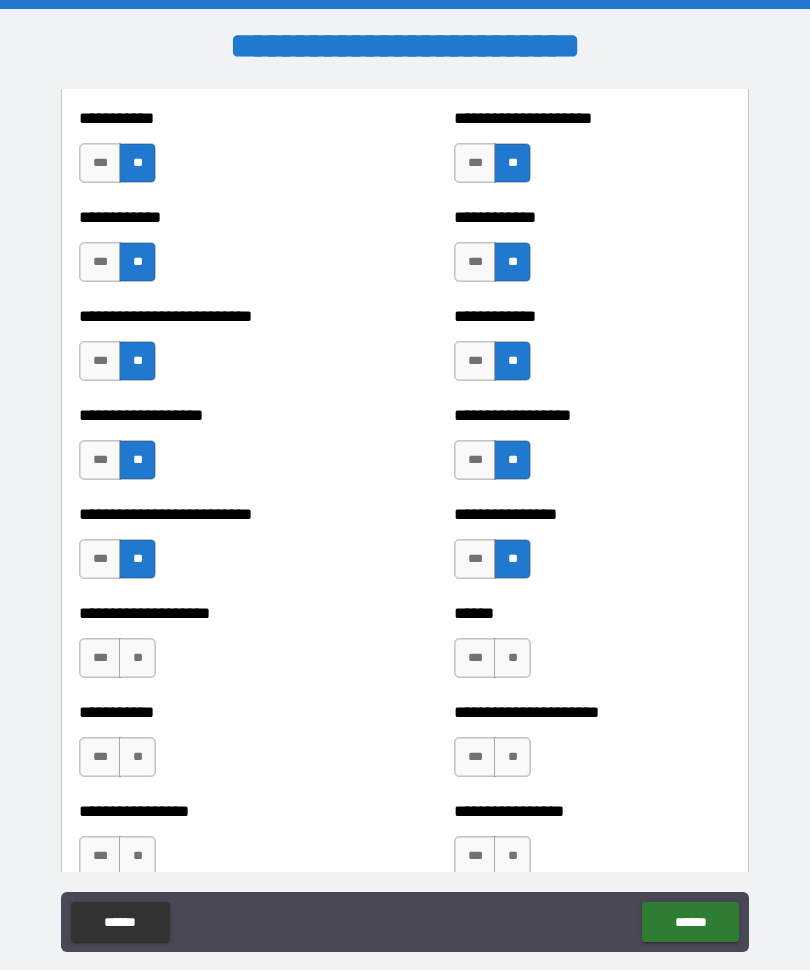 scroll, scrollTop: 5429, scrollLeft: 0, axis: vertical 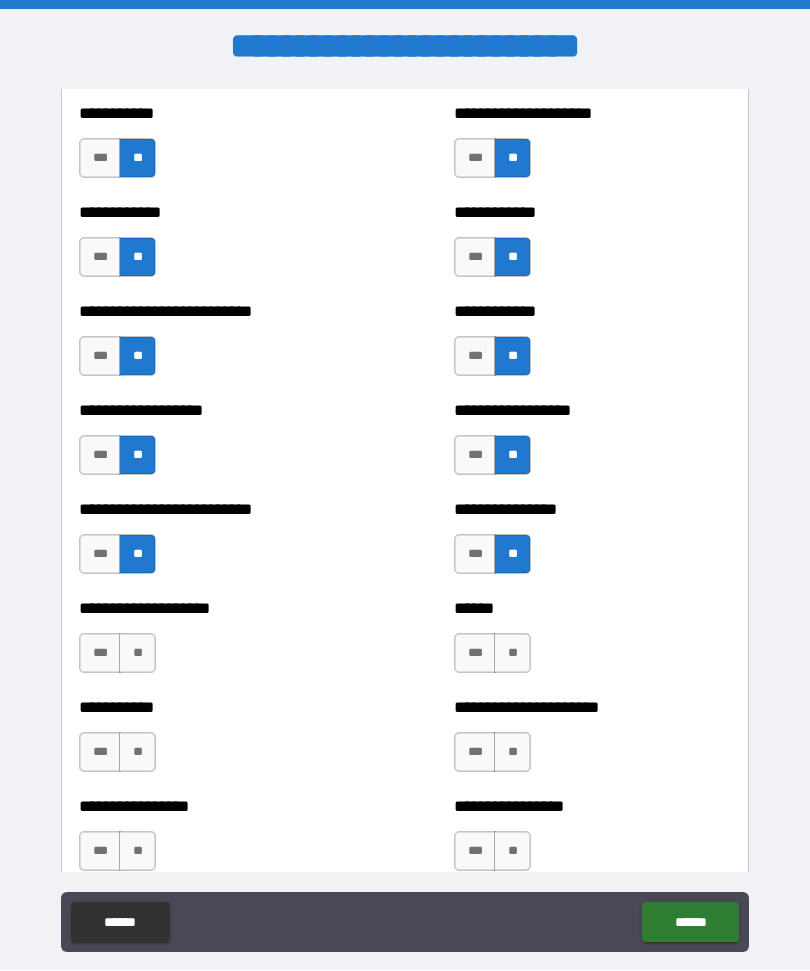 click on "**" at bounding box center [137, 654] 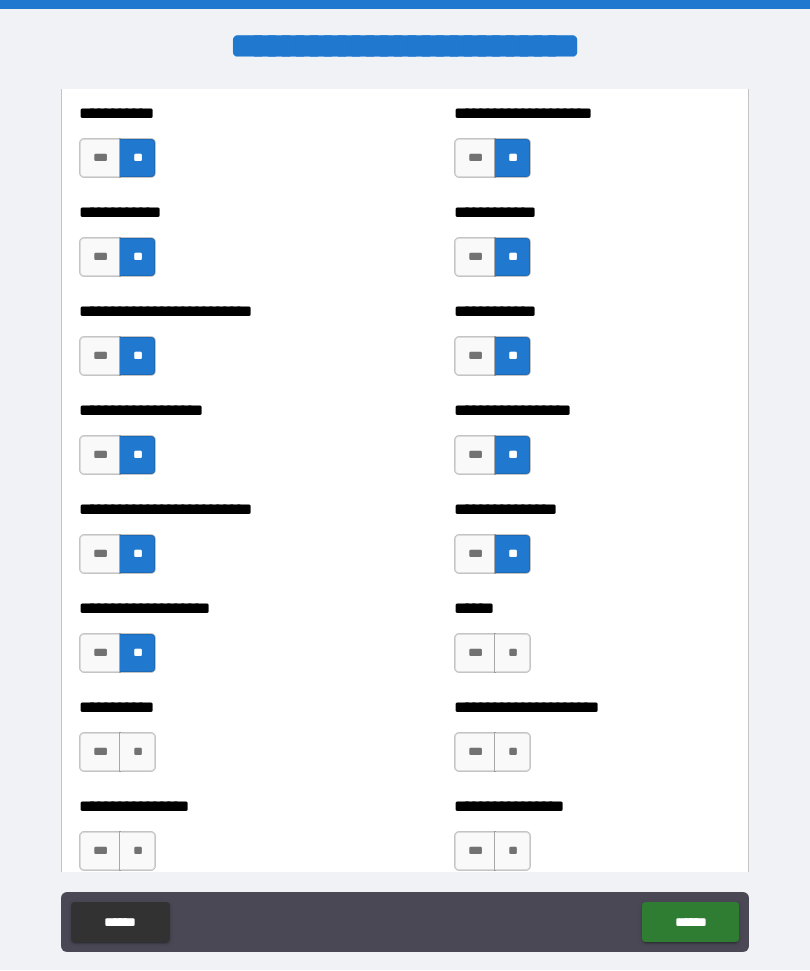 click on "**" at bounding box center [512, 654] 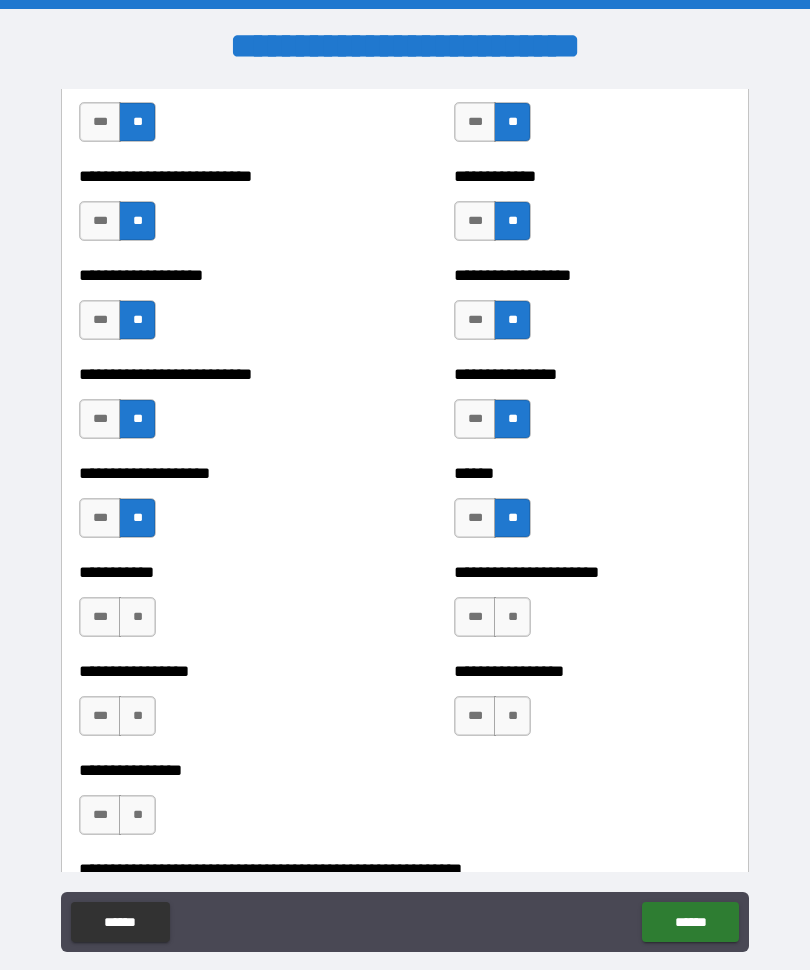 scroll, scrollTop: 5584, scrollLeft: 0, axis: vertical 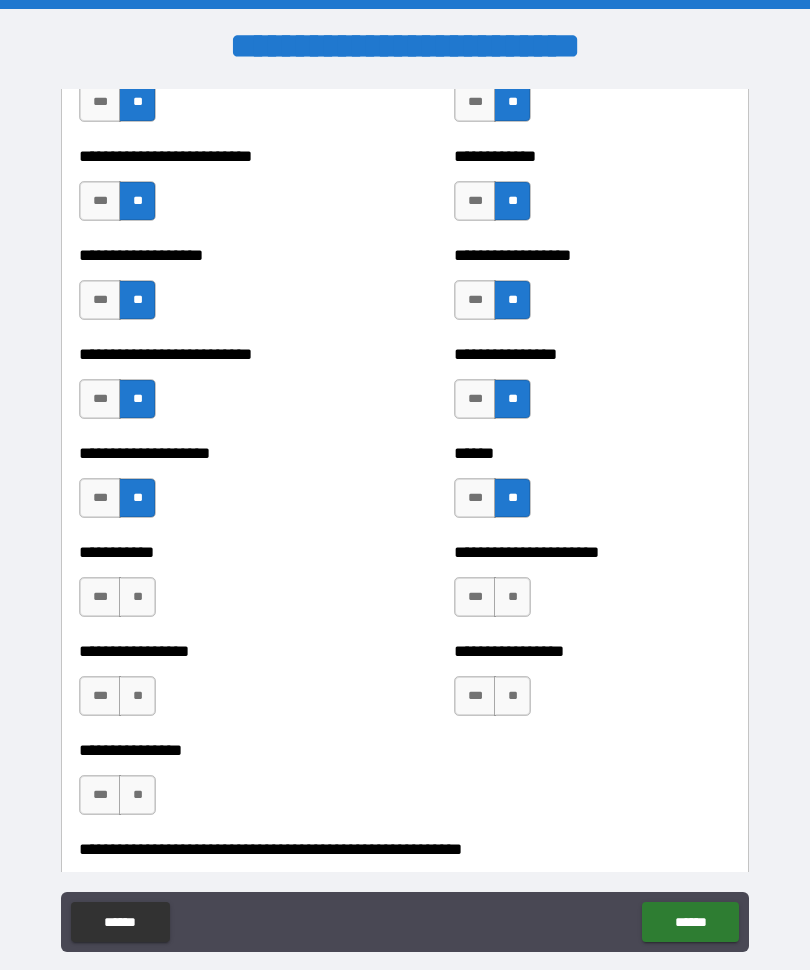 click on "**" at bounding box center [512, 598] 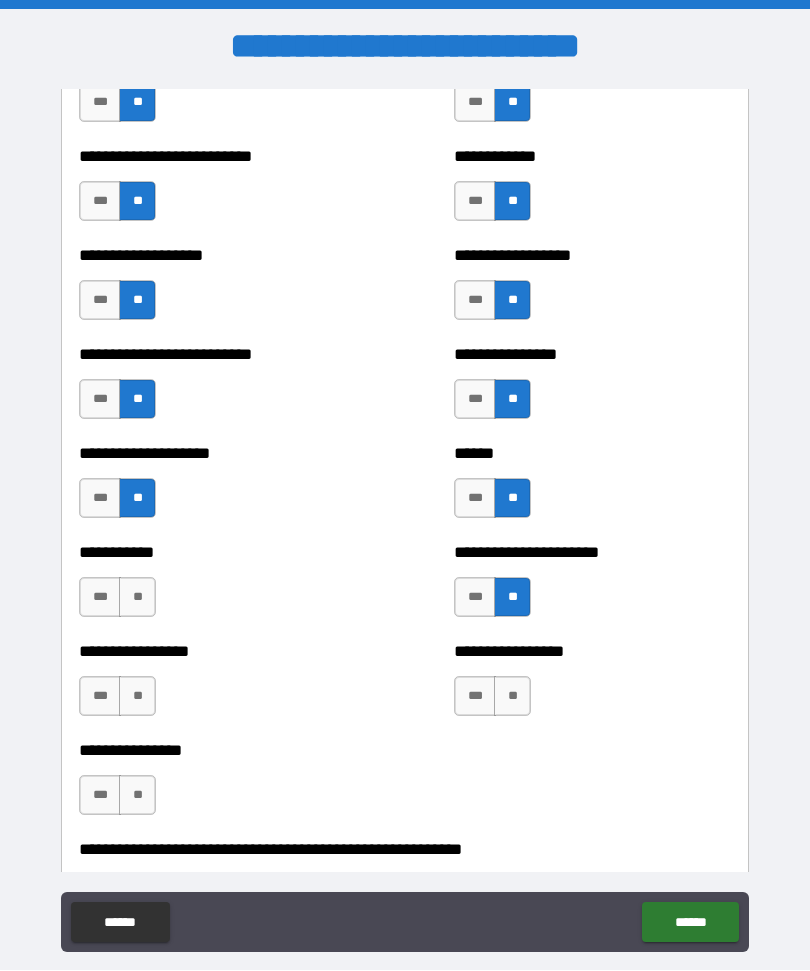 click on "**" at bounding box center (137, 598) 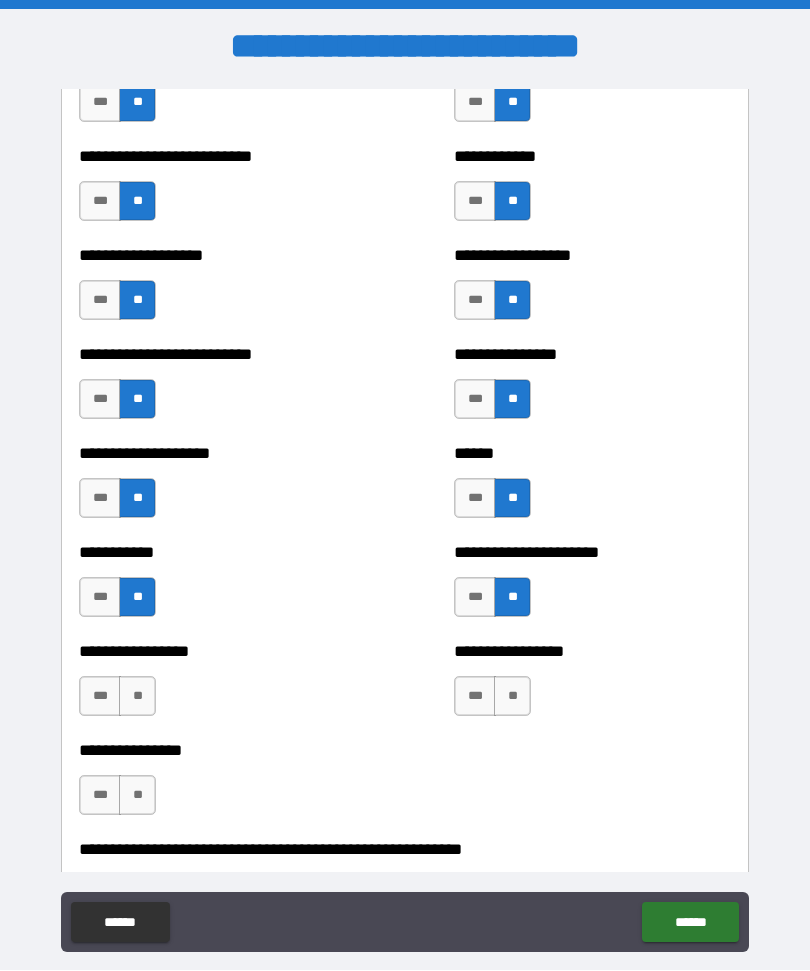 click on "**" at bounding box center [137, 697] 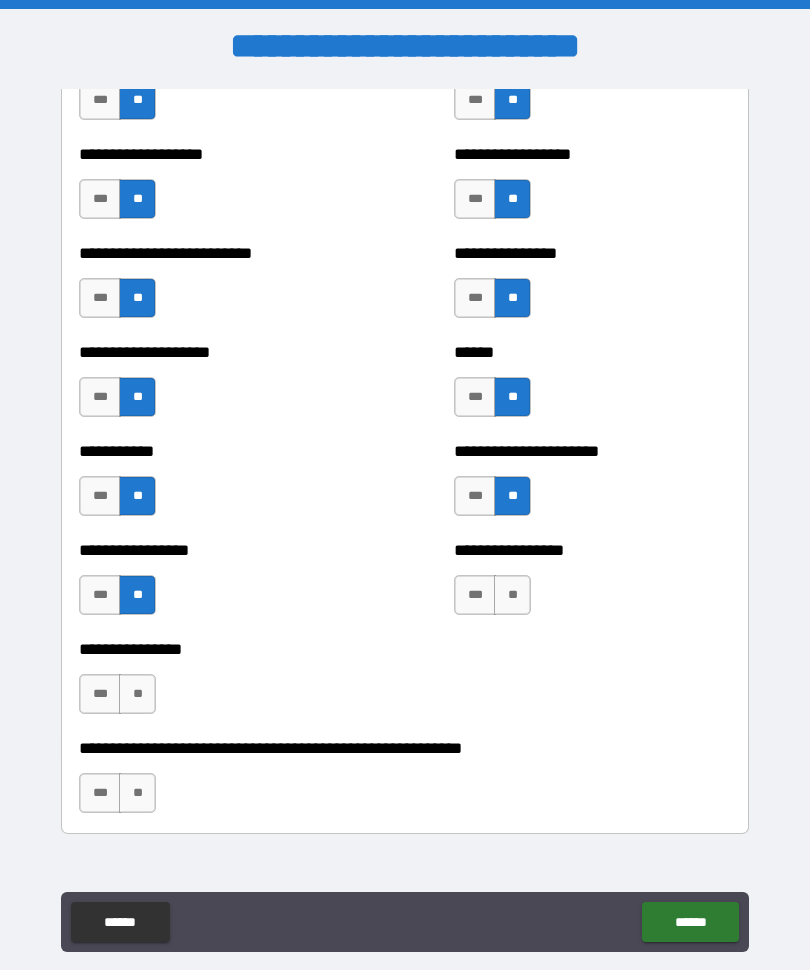 scroll, scrollTop: 5708, scrollLeft: 0, axis: vertical 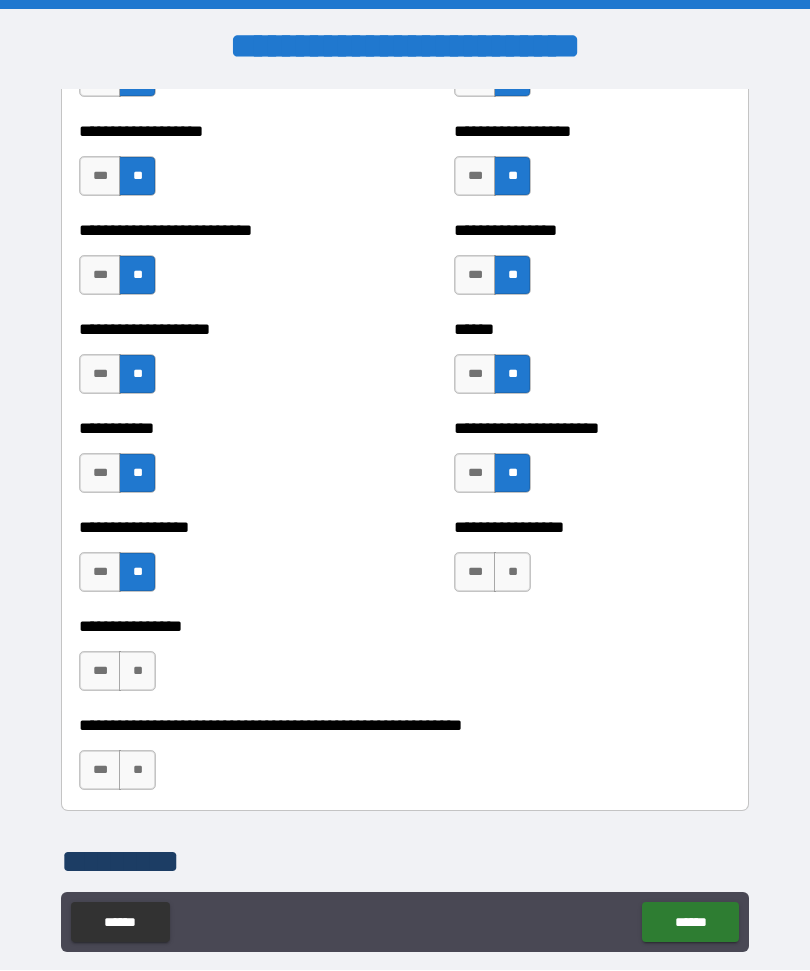 click on "**" at bounding box center (512, 573) 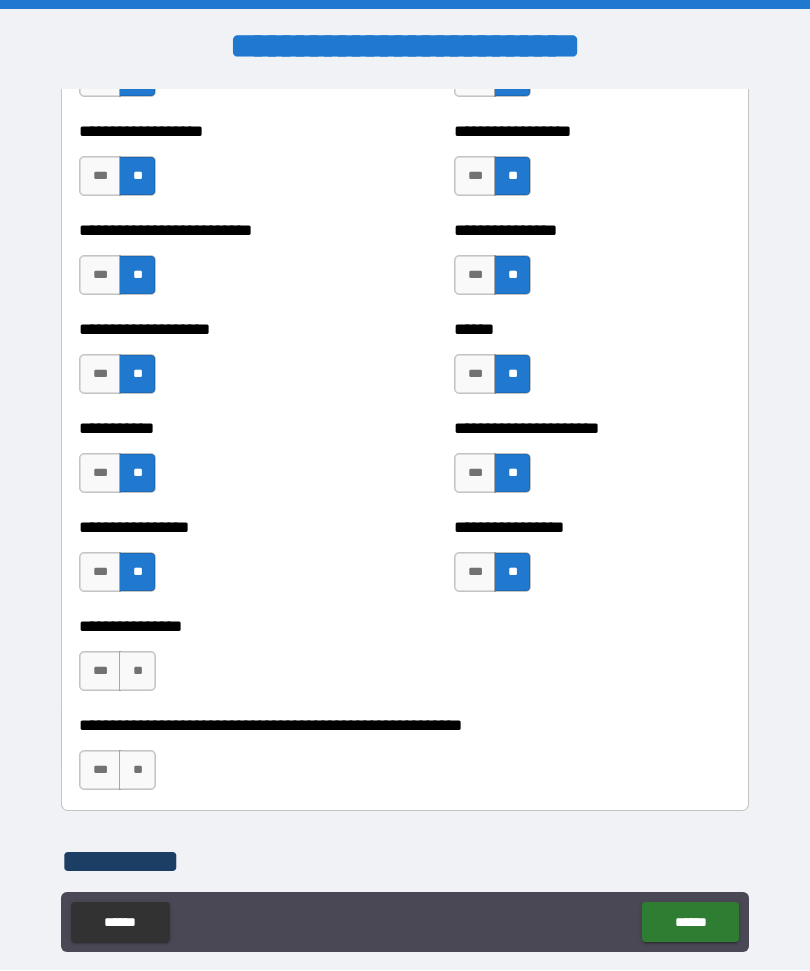 click on "**" at bounding box center [137, 672] 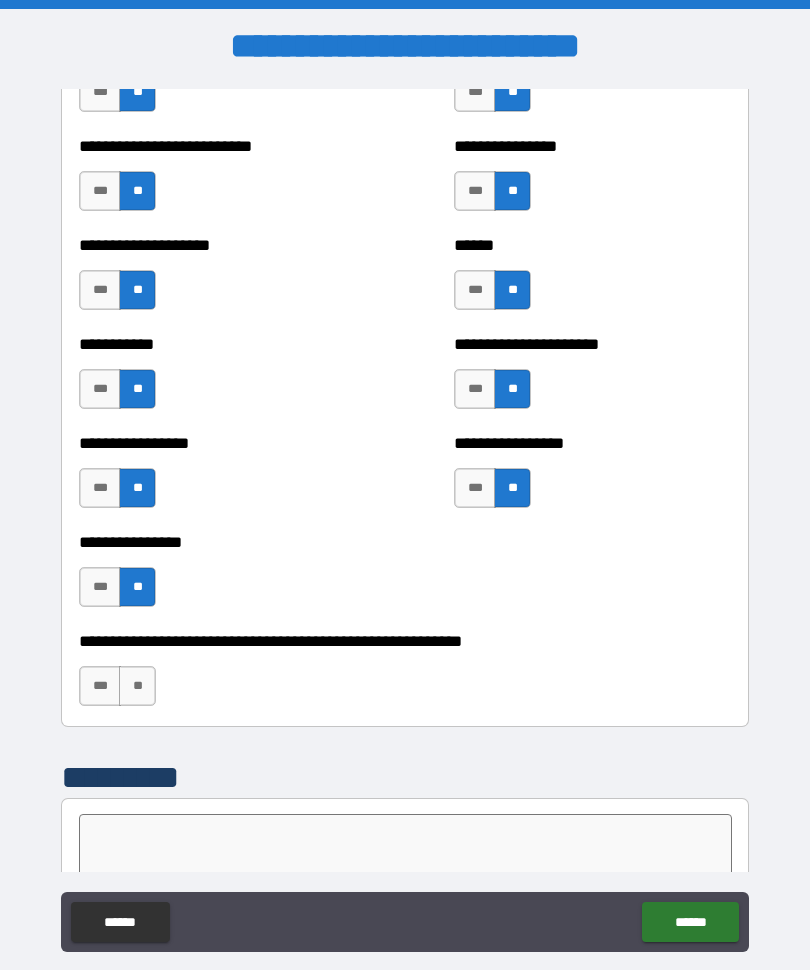 scroll, scrollTop: 5846, scrollLeft: 0, axis: vertical 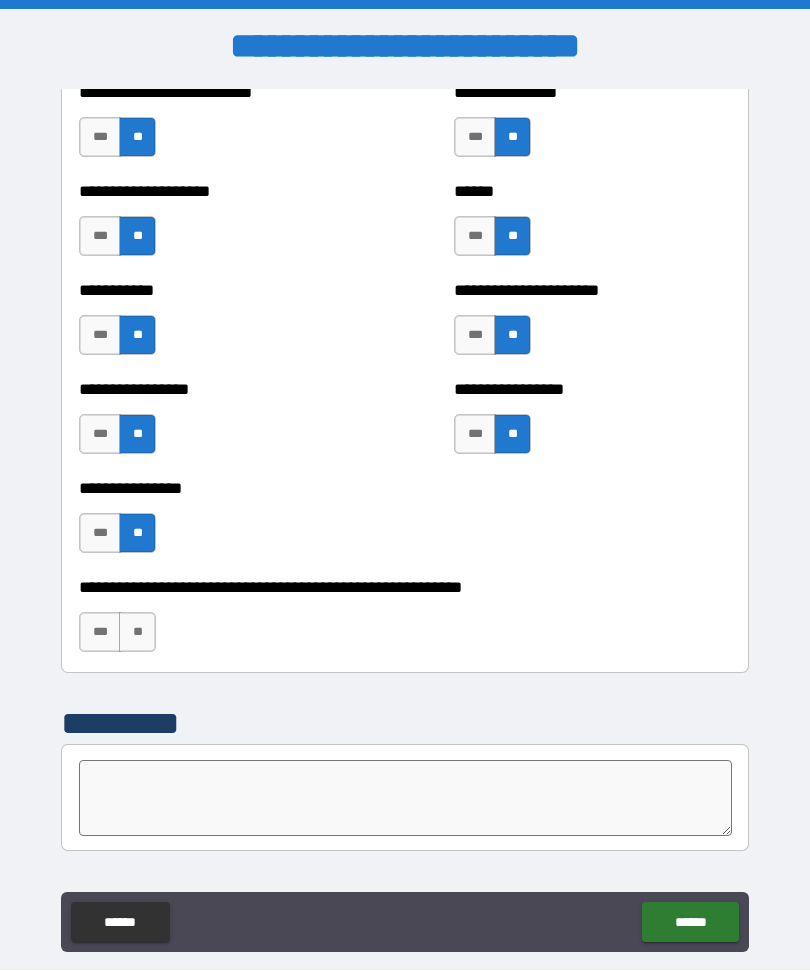 click on "**" at bounding box center (137, 633) 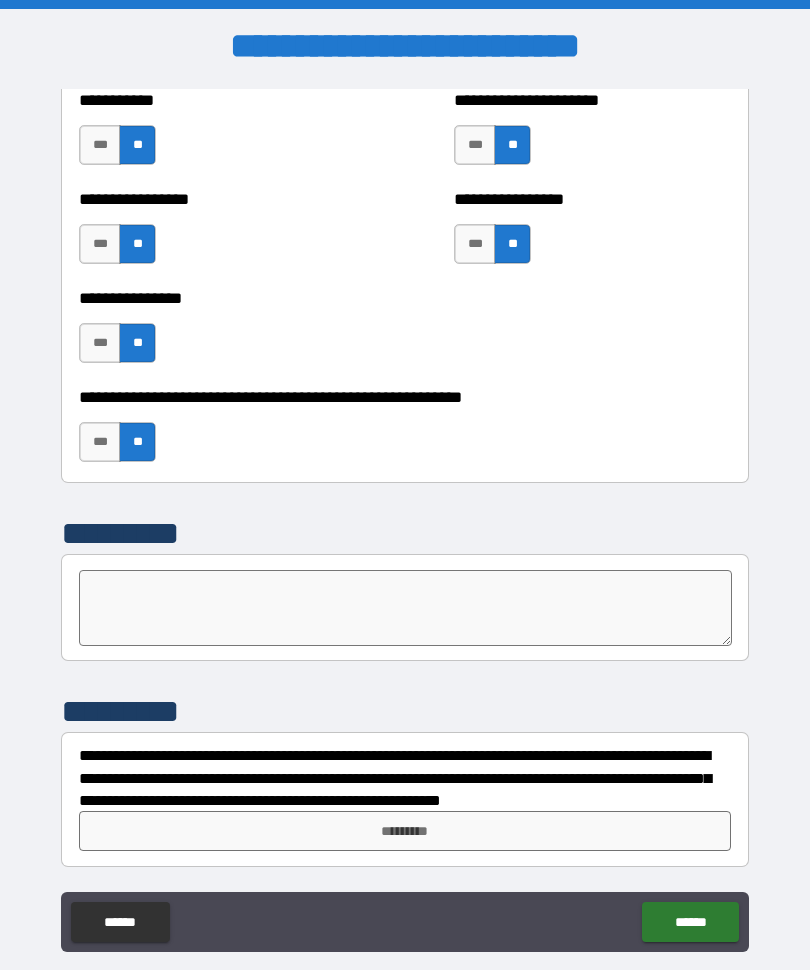 scroll, scrollTop: 6036, scrollLeft: 0, axis: vertical 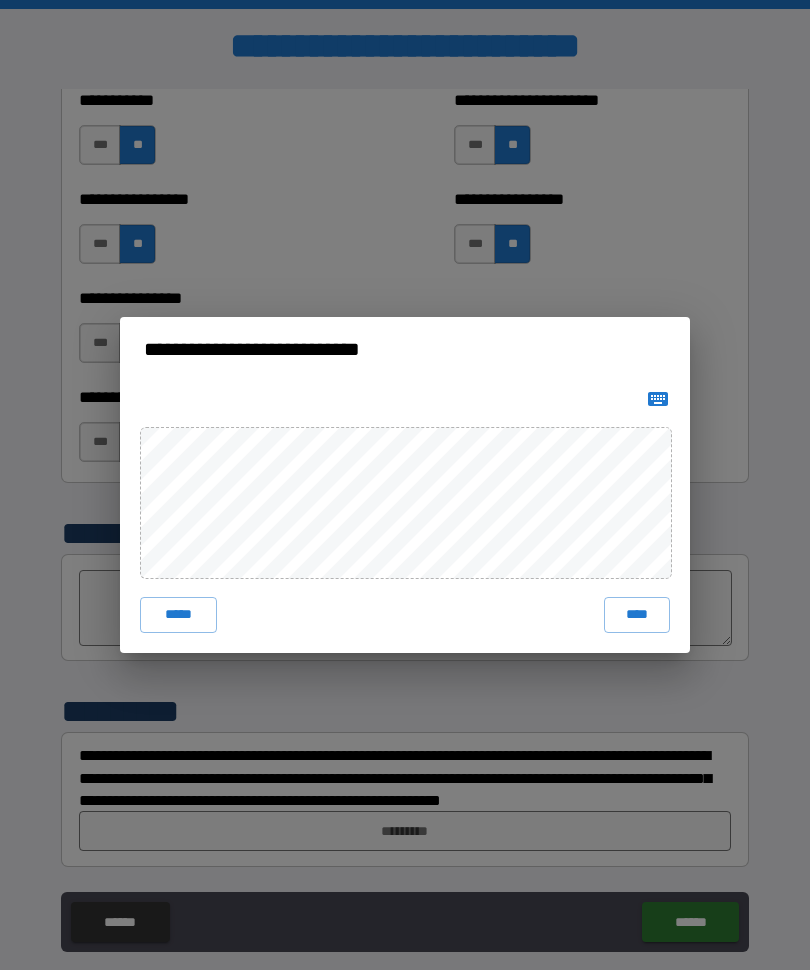 click on "****" at bounding box center (637, 616) 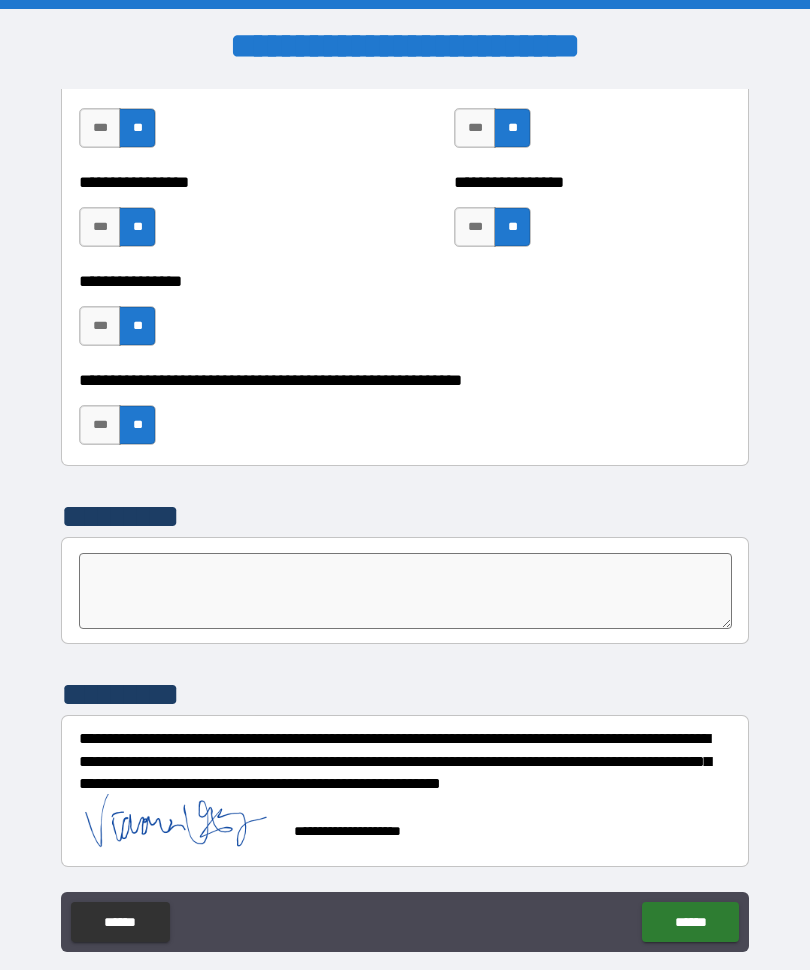 scroll, scrollTop: 6053, scrollLeft: 0, axis: vertical 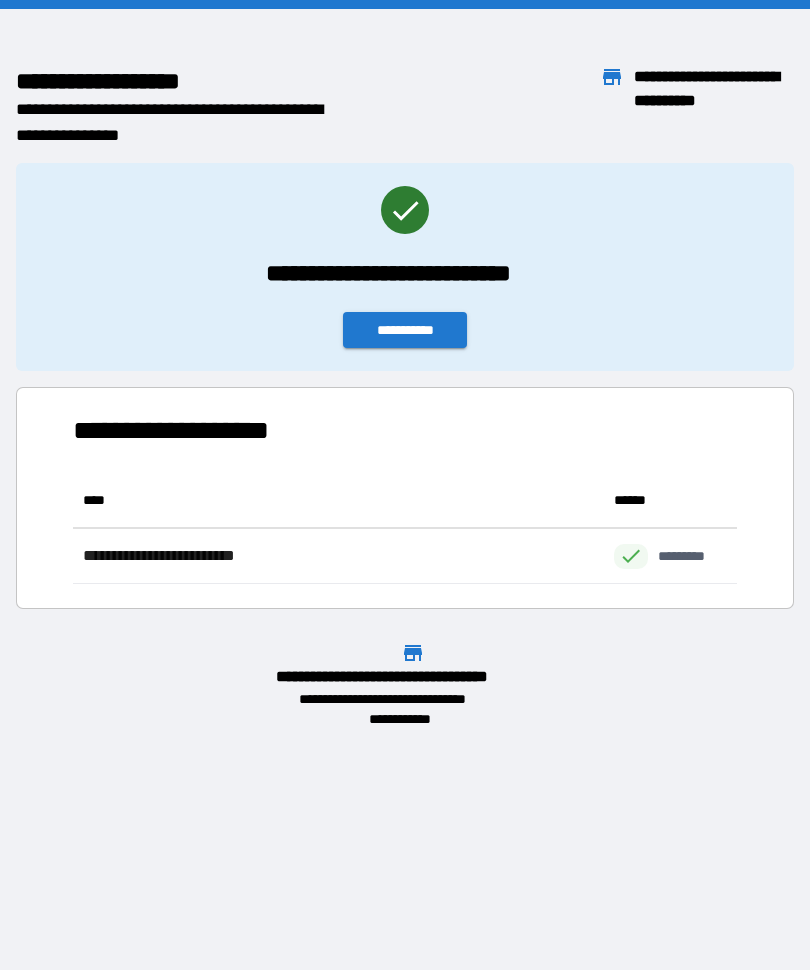 click on "**********" at bounding box center (405, 331) 